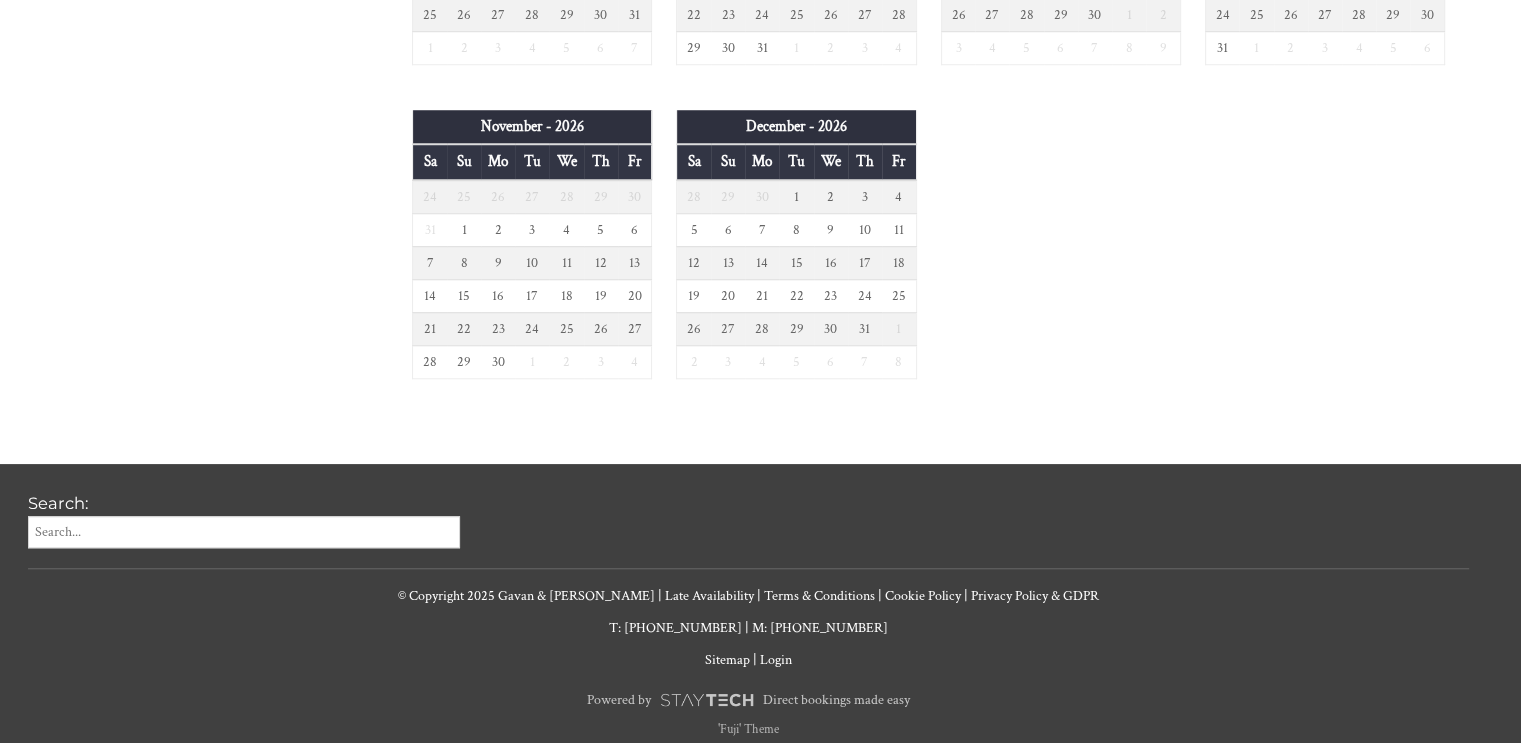 scroll, scrollTop: 1670, scrollLeft: 0, axis: vertical 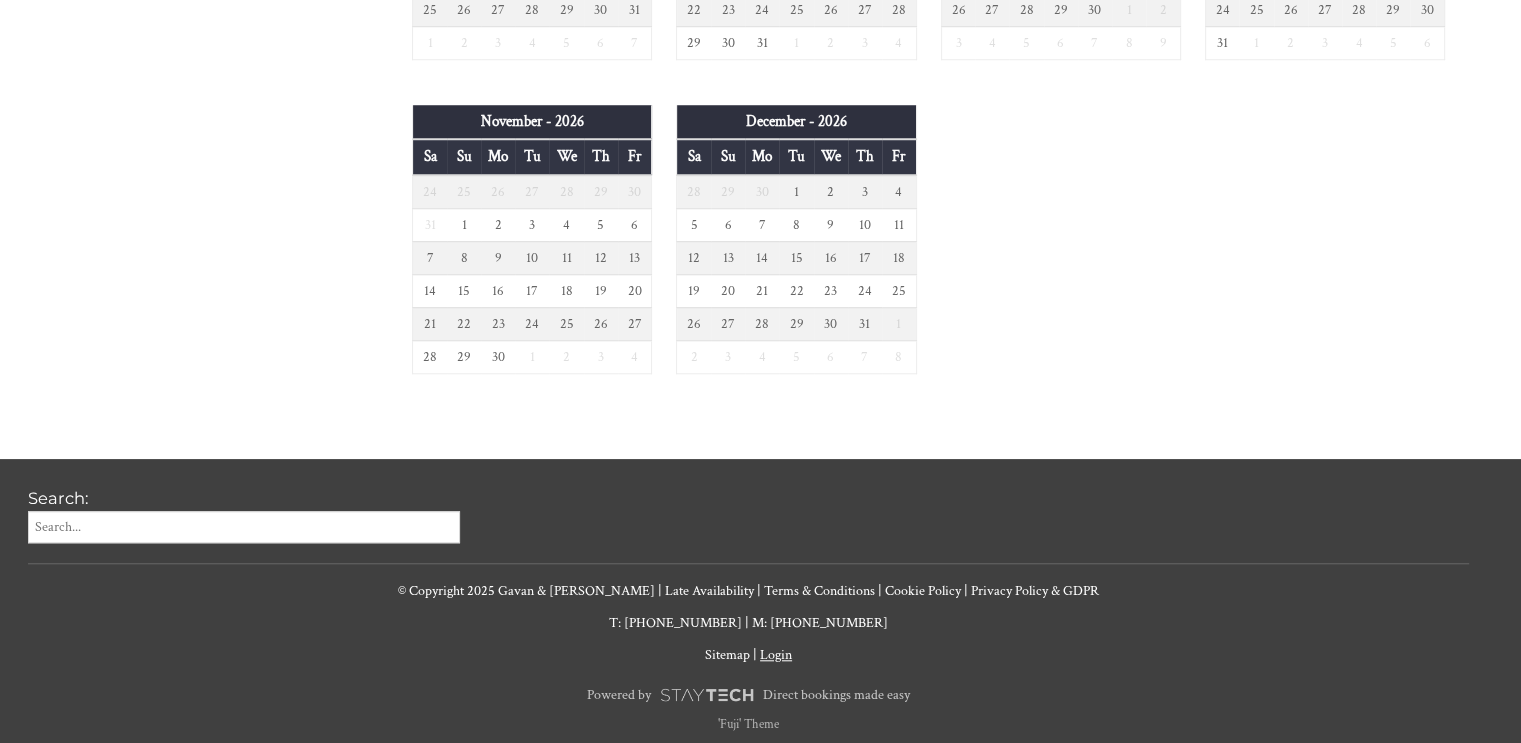 click on "Login" at bounding box center (776, 655) 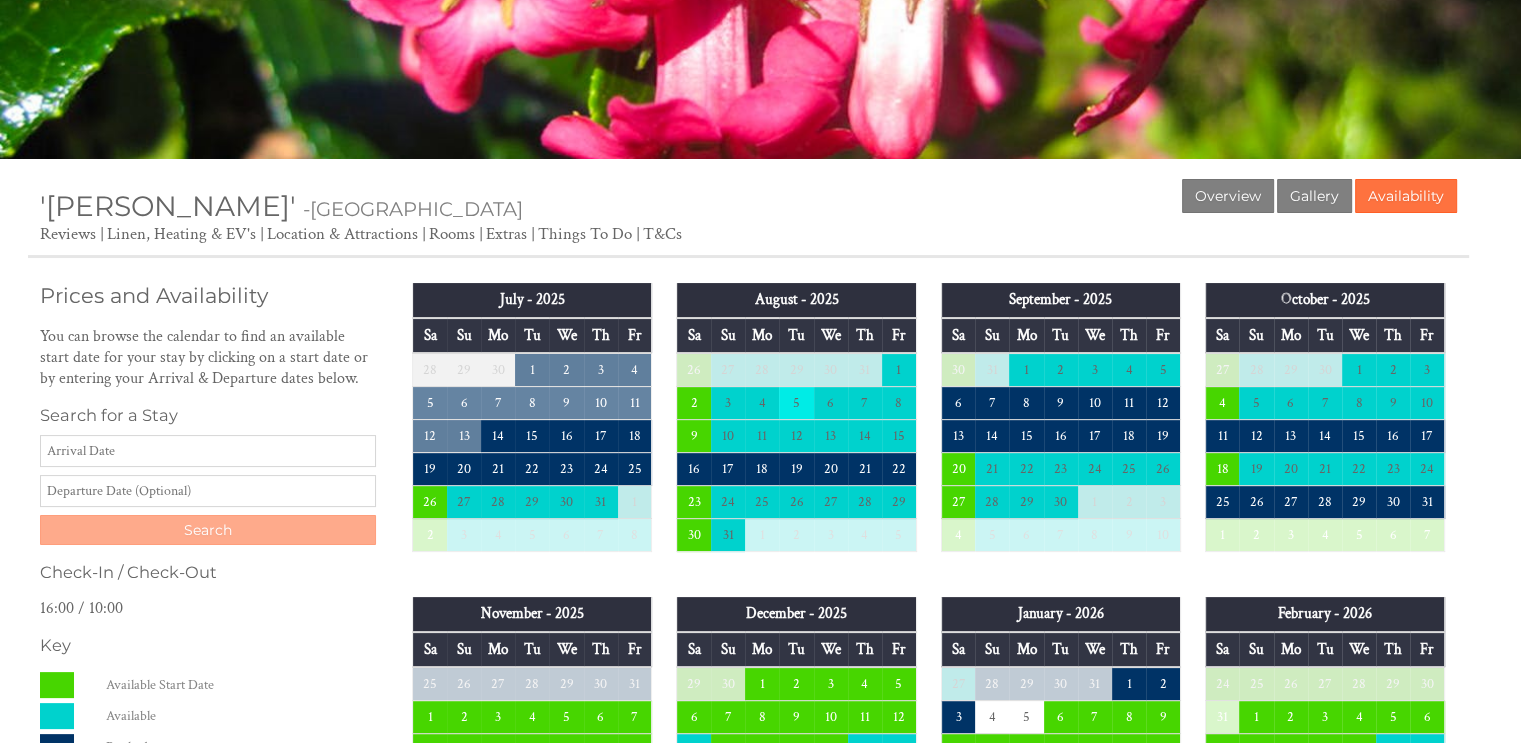 scroll, scrollTop: 270, scrollLeft: 0, axis: vertical 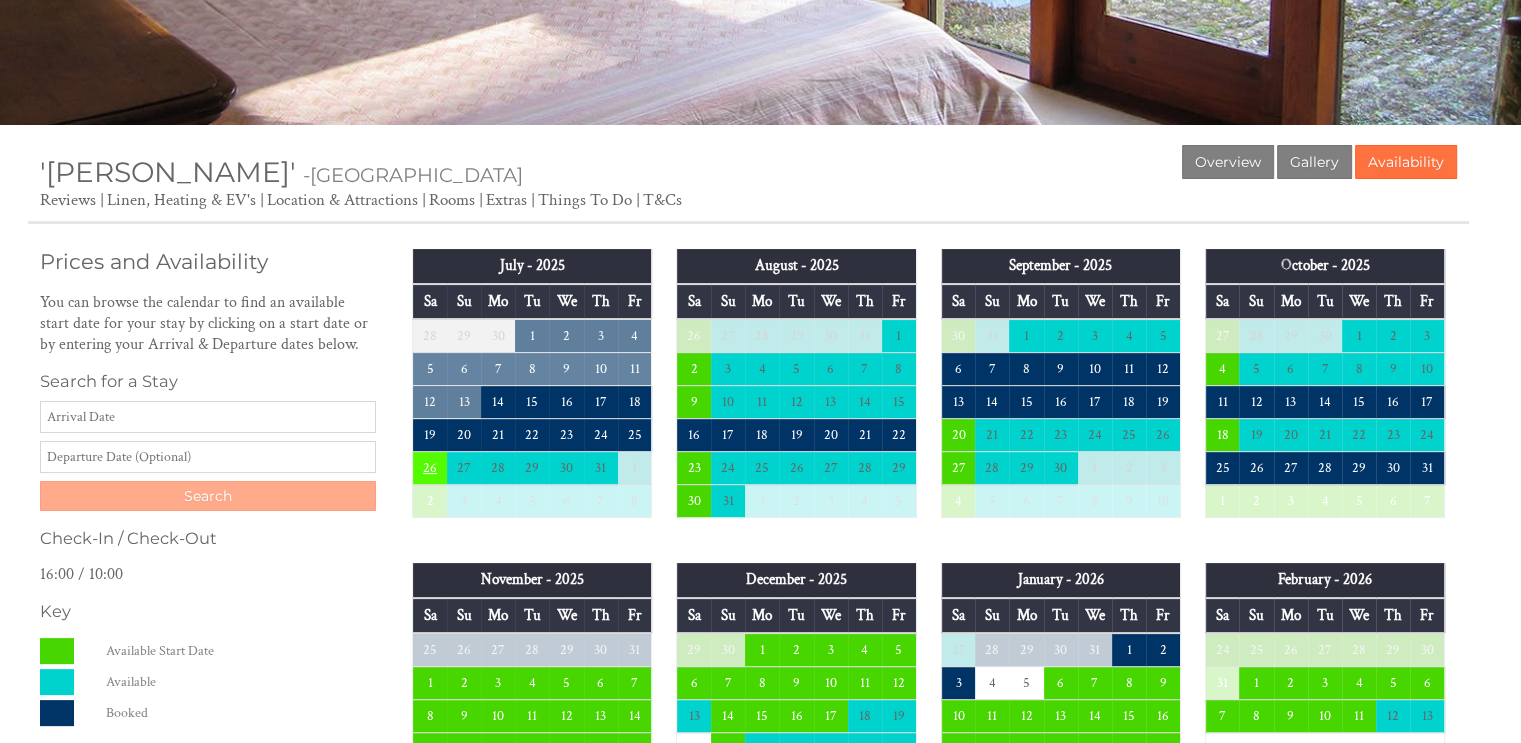 click on "26" at bounding box center [430, 468] 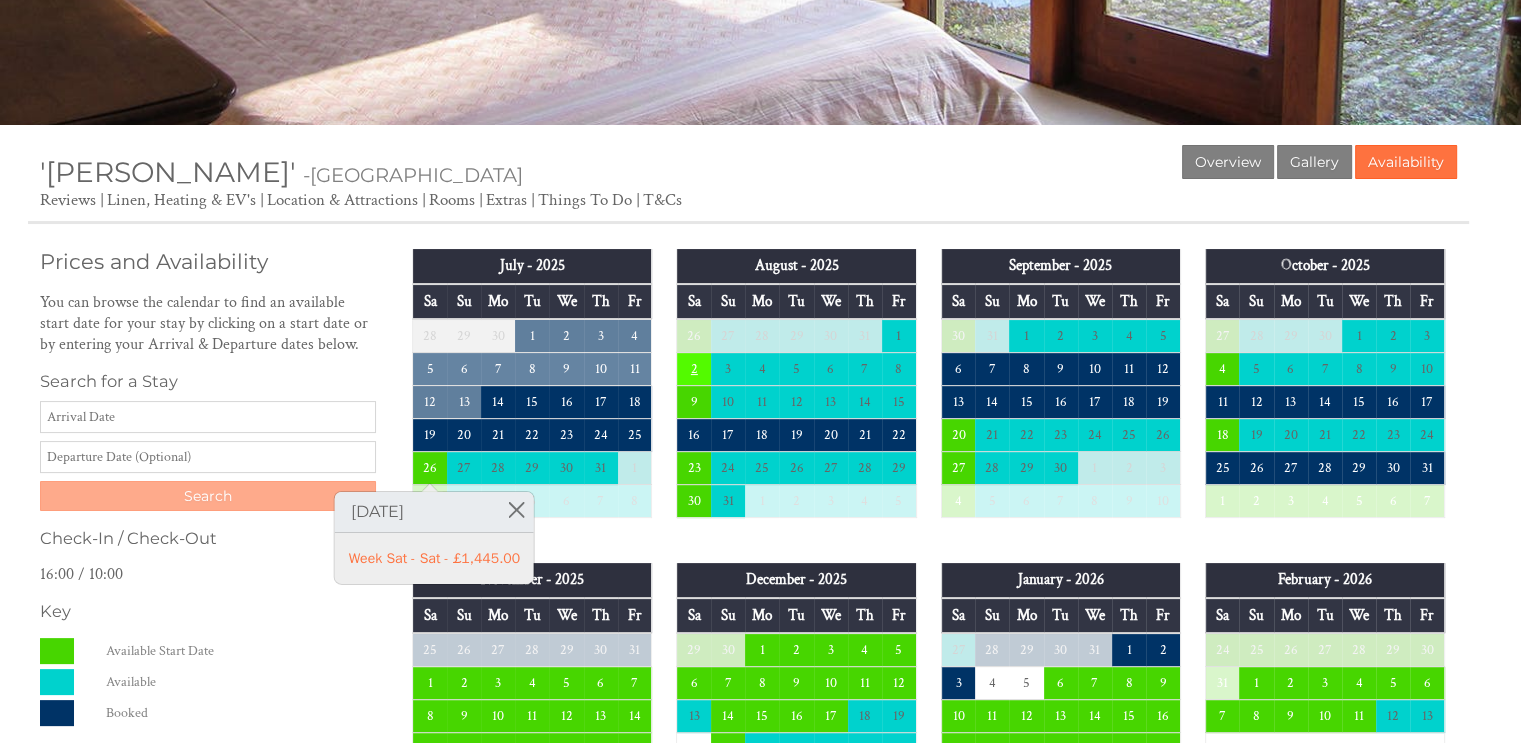 click on "2" at bounding box center (694, 369) 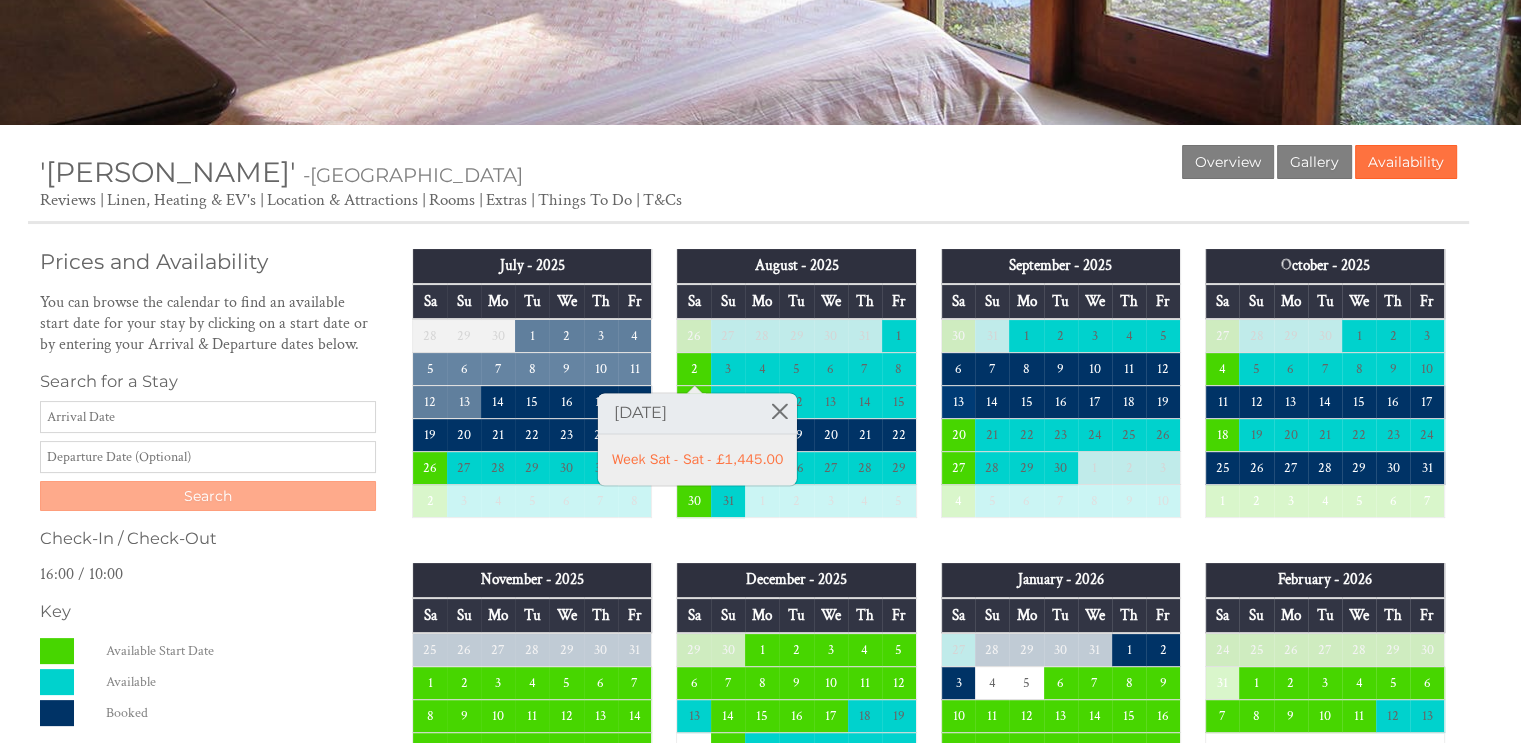 click on "13" at bounding box center [958, 402] 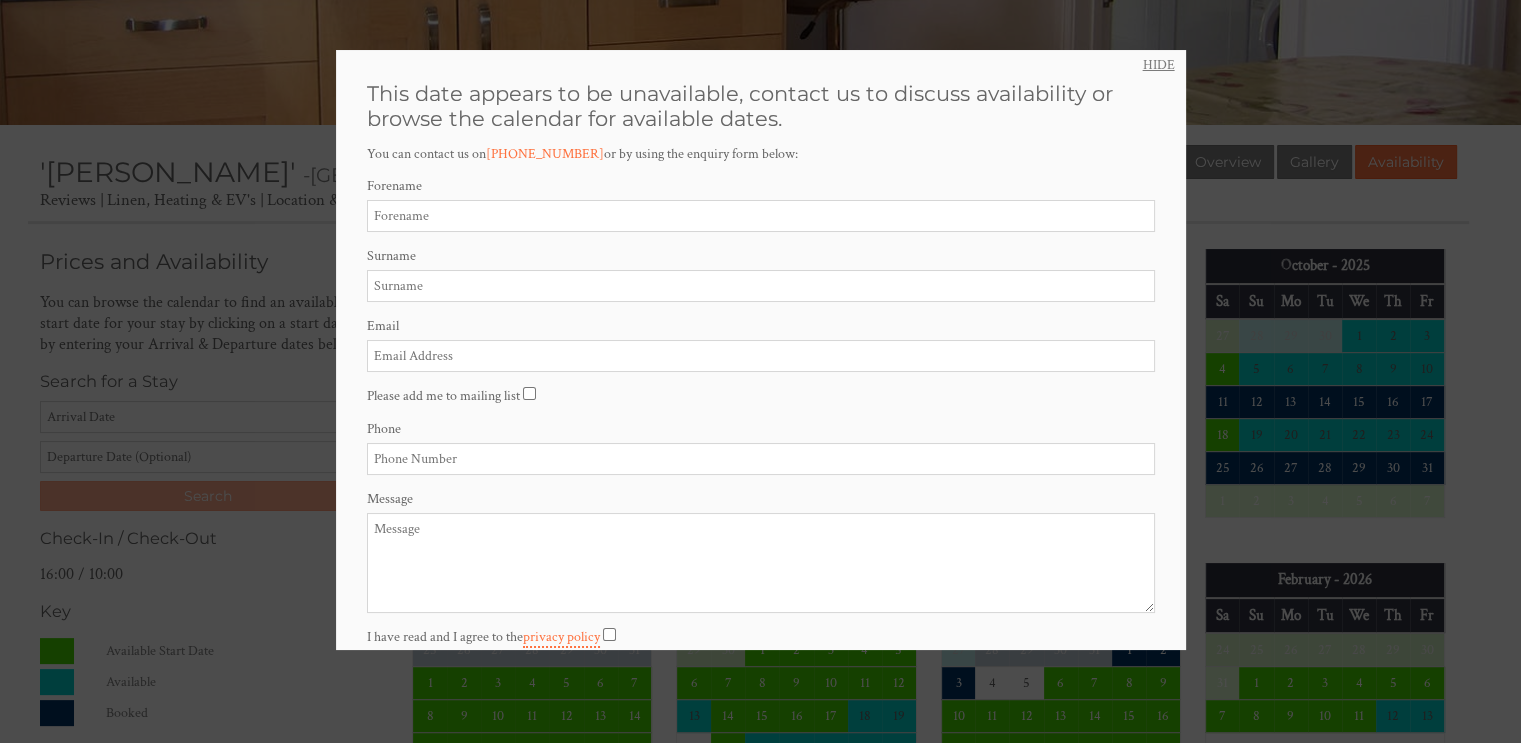 click on "HIDE" at bounding box center [1159, 65] 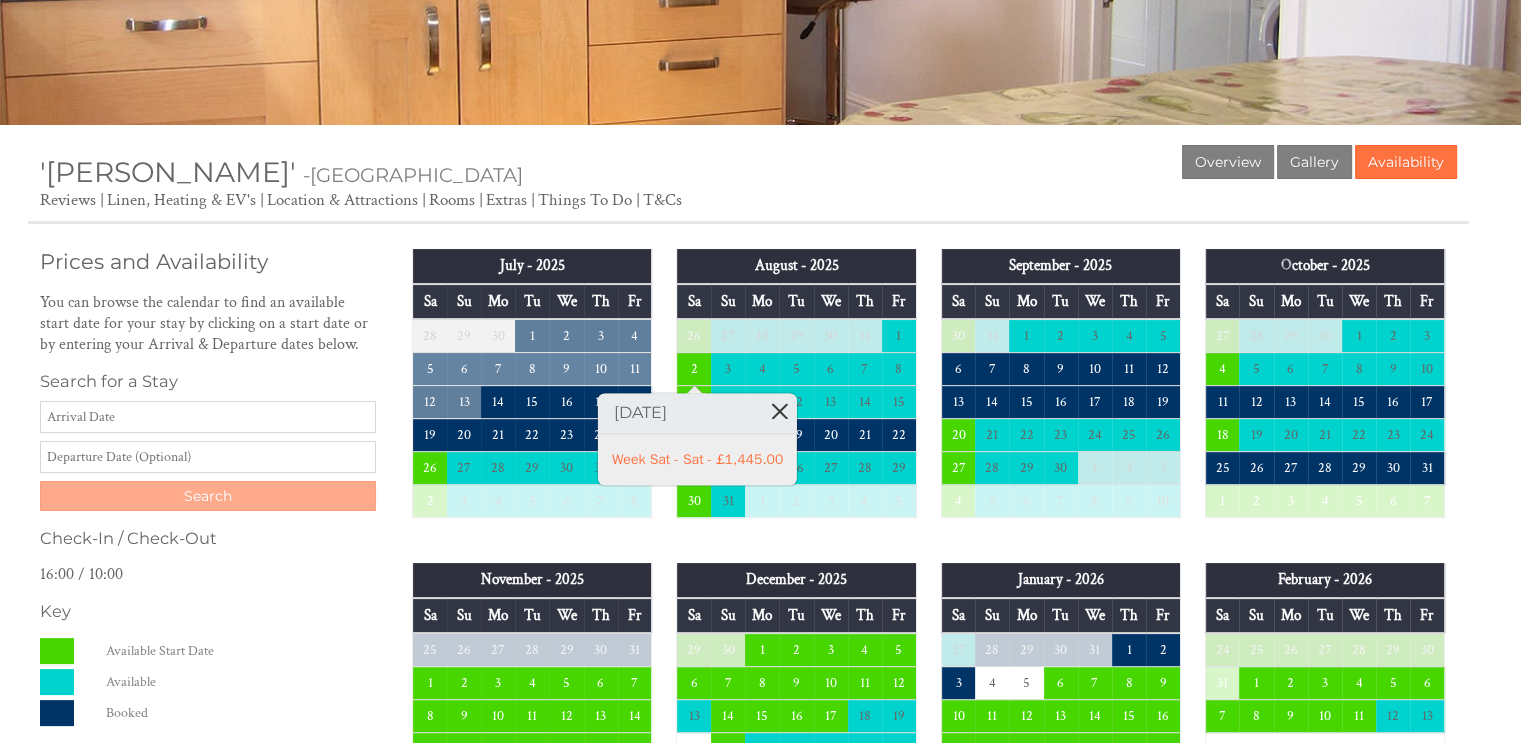 click at bounding box center (779, 410) 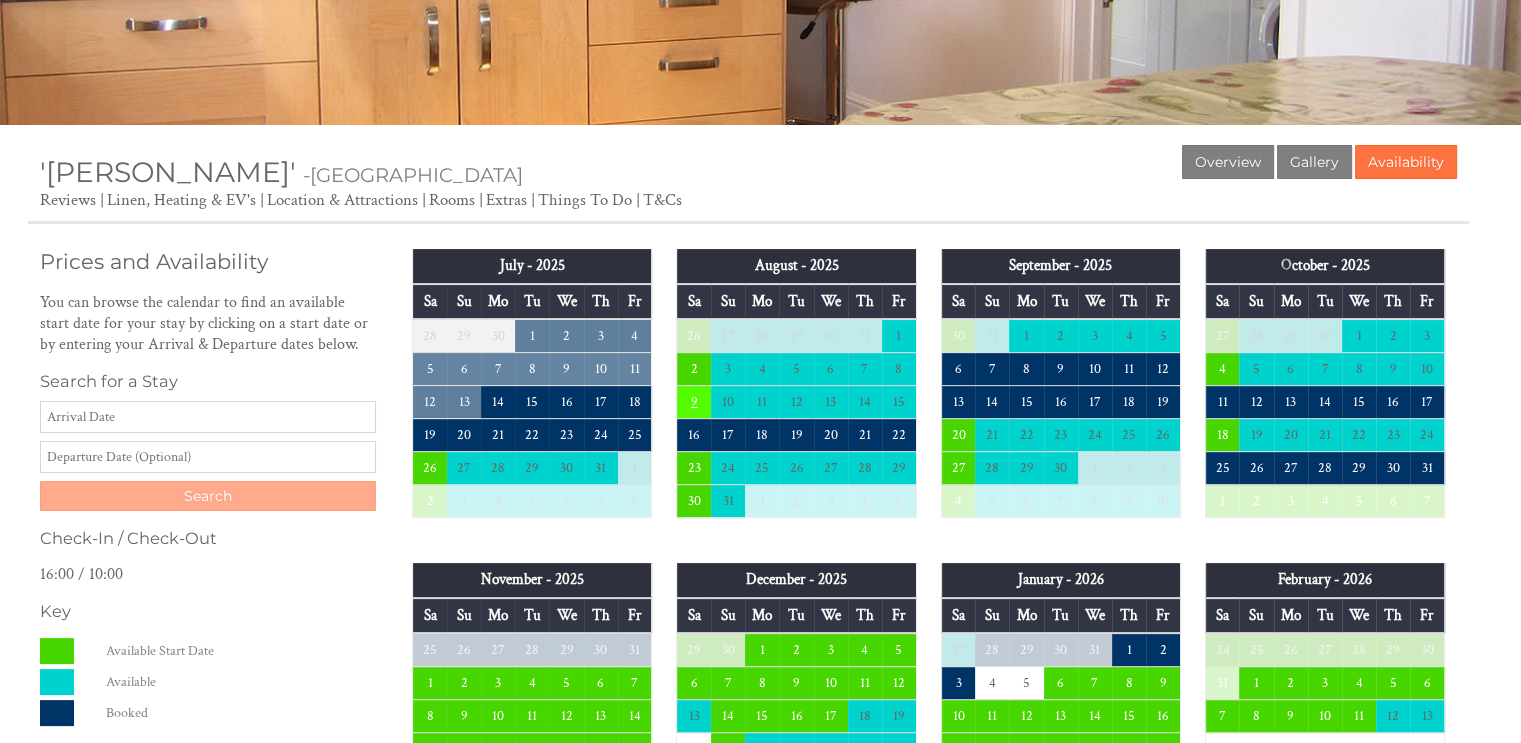 click on "9" at bounding box center (694, 402) 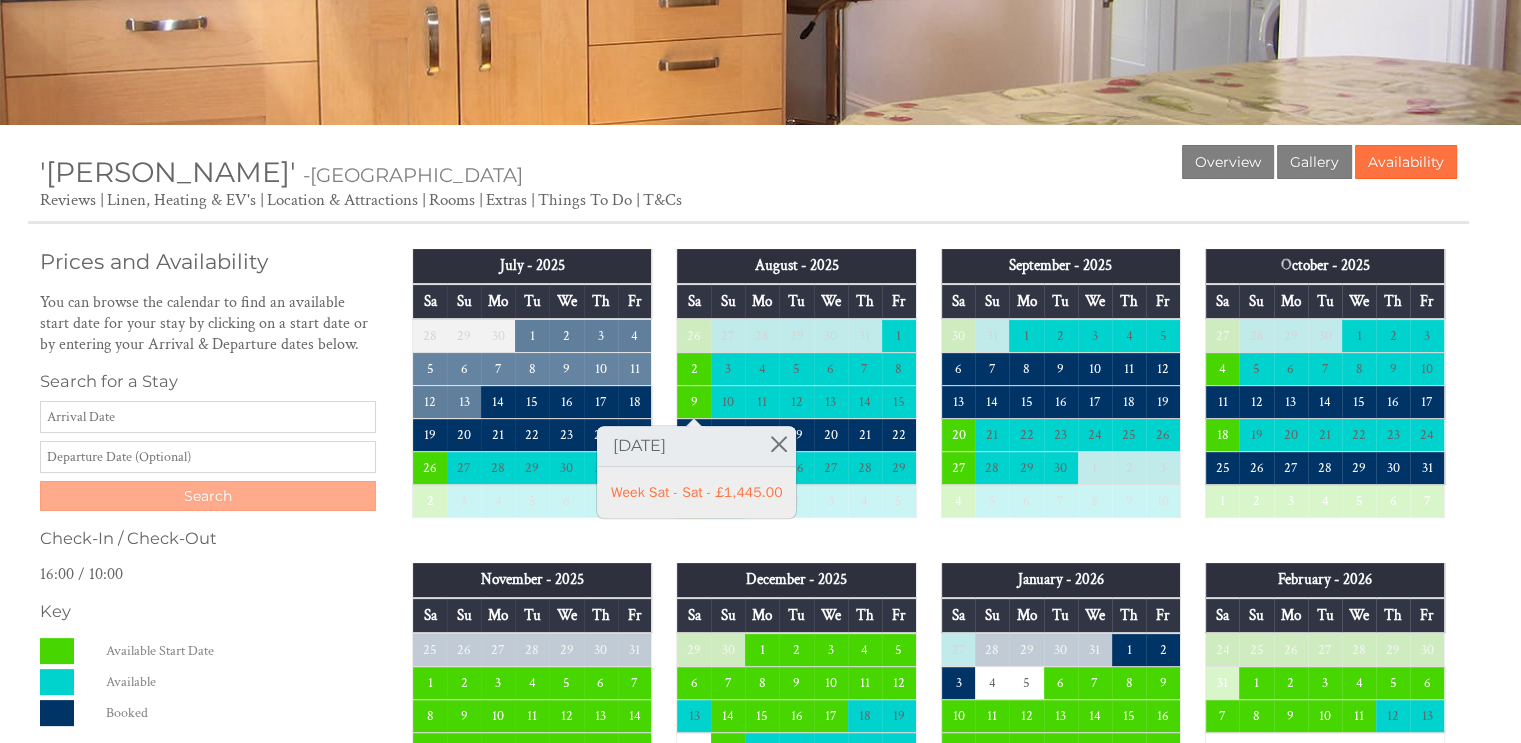 click on "August - 2025
Sa
Su
Mo
Tu
We
Th
Fr
26
27
28
29
30
31
1
2
3
4
5
6
7
8
9
10" at bounding box center [796, 393] 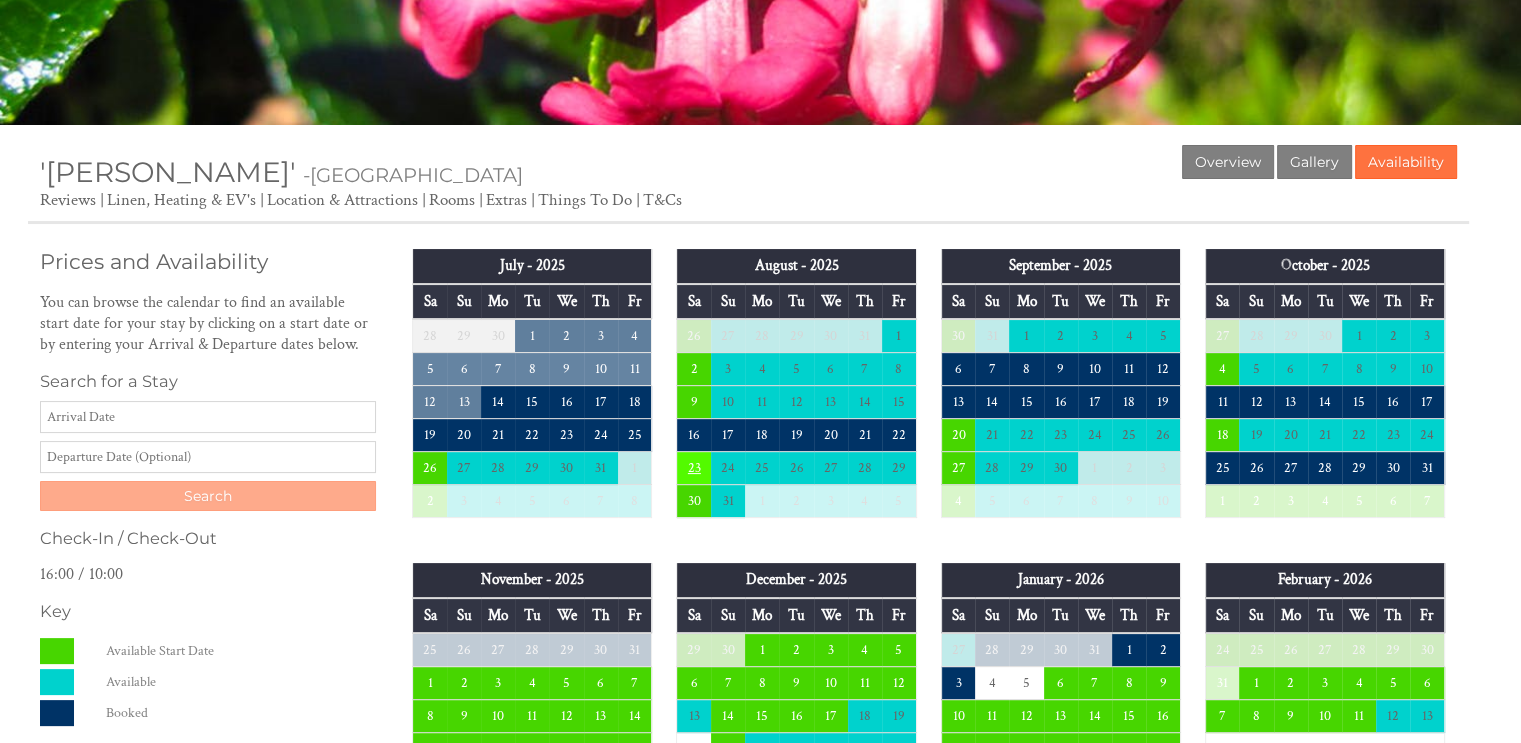 click on "23" at bounding box center [694, 468] 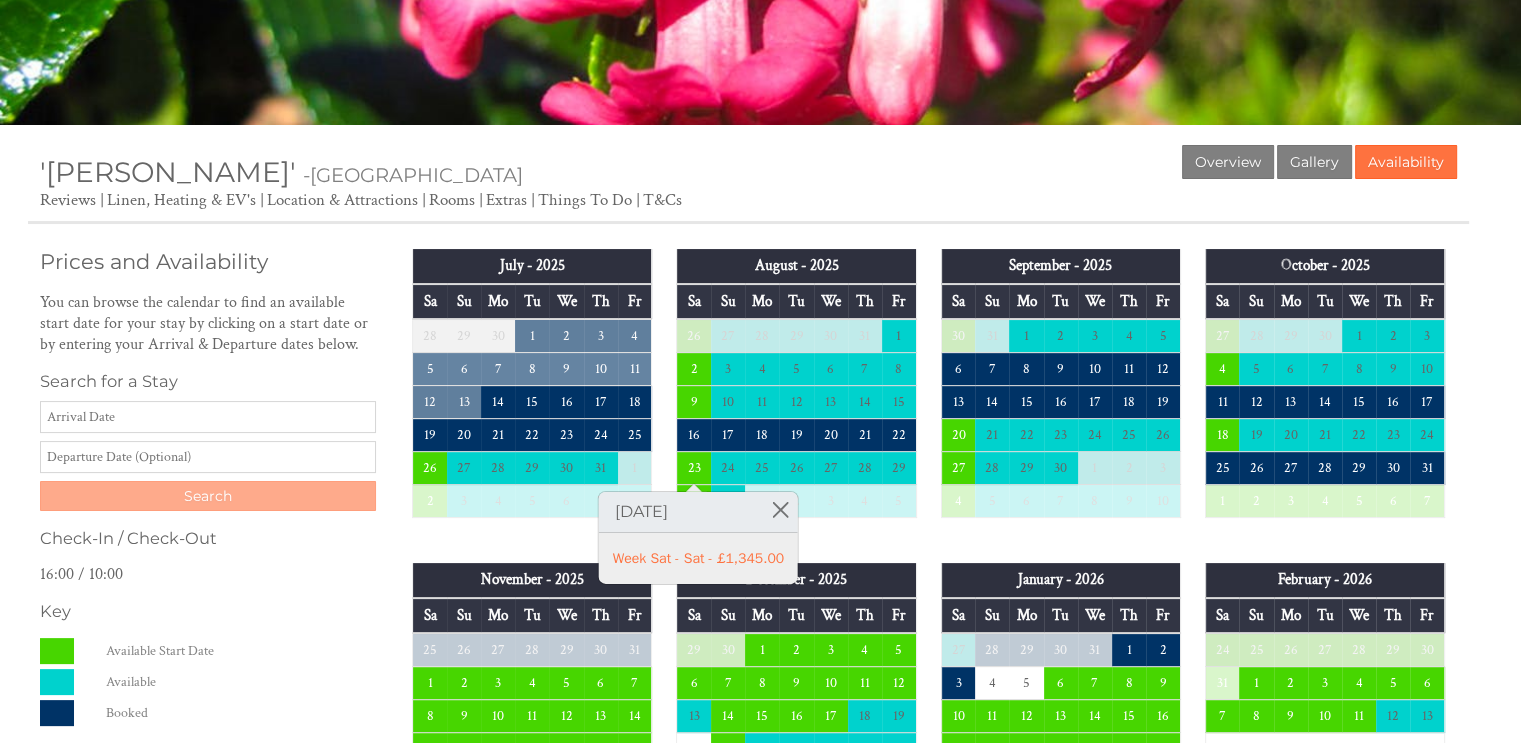 click on "August - 2025
Sa
Su
Mo
Tu
We
Th
Fr
26
27
28
29
30
31
1
2
3
4
5
6
7
8
9
10" at bounding box center [796, 393] 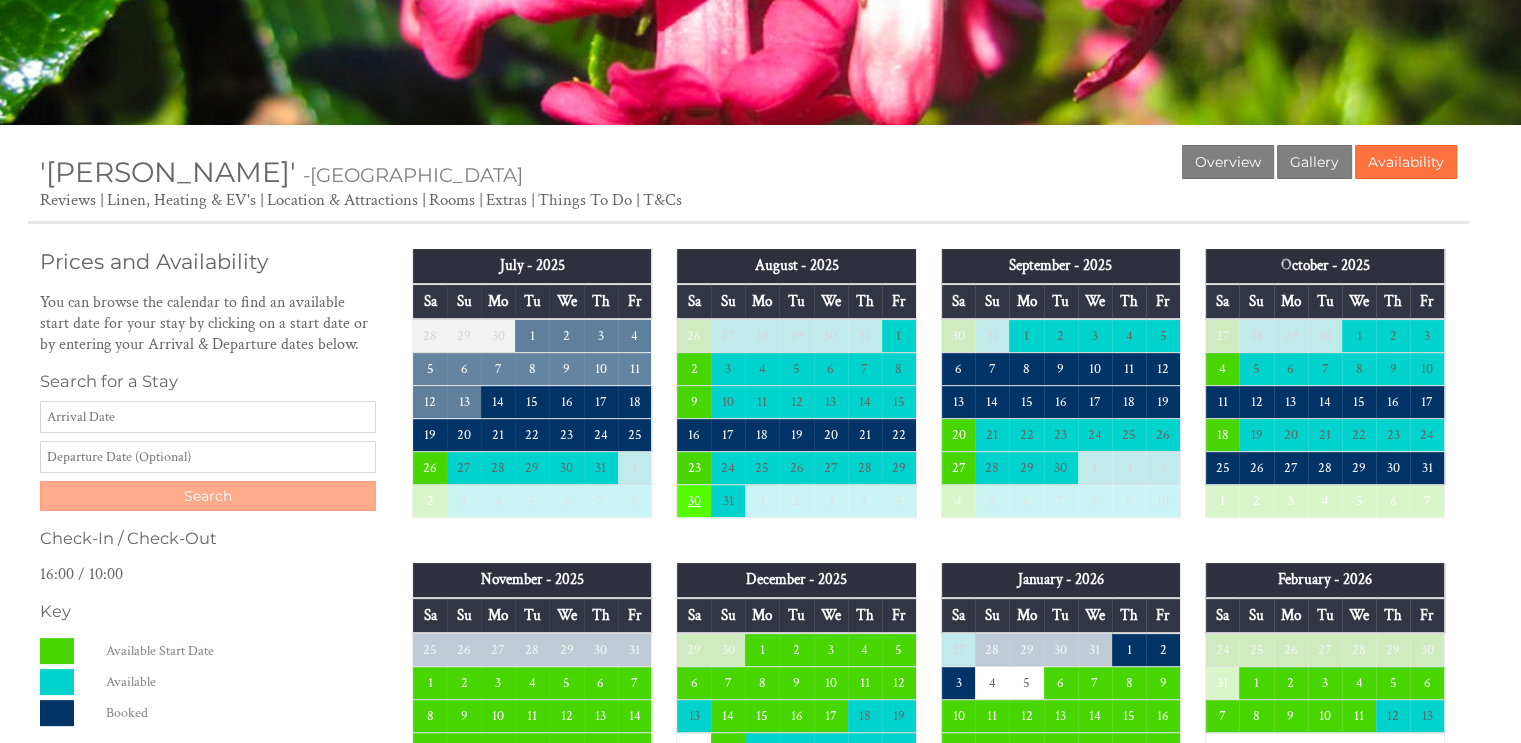click on "30" at bounding box center (694, 501) 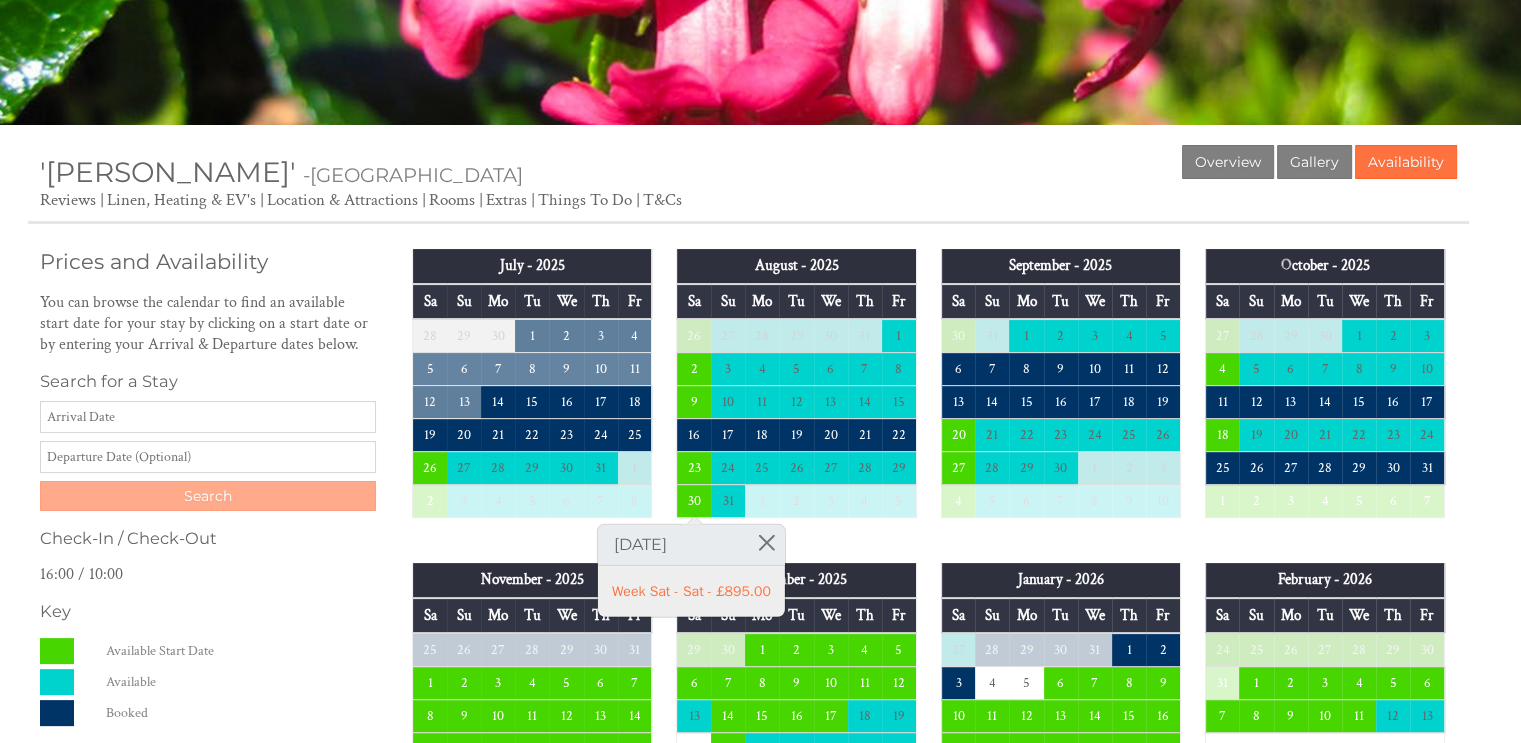 click on "August - 2025
Sa
Su
Mo
Tu
We
Th
Fr
26
27
28
29
30
31
1
2
3
4
5
6
7
8
9
10" at bounding box center (796, 393) 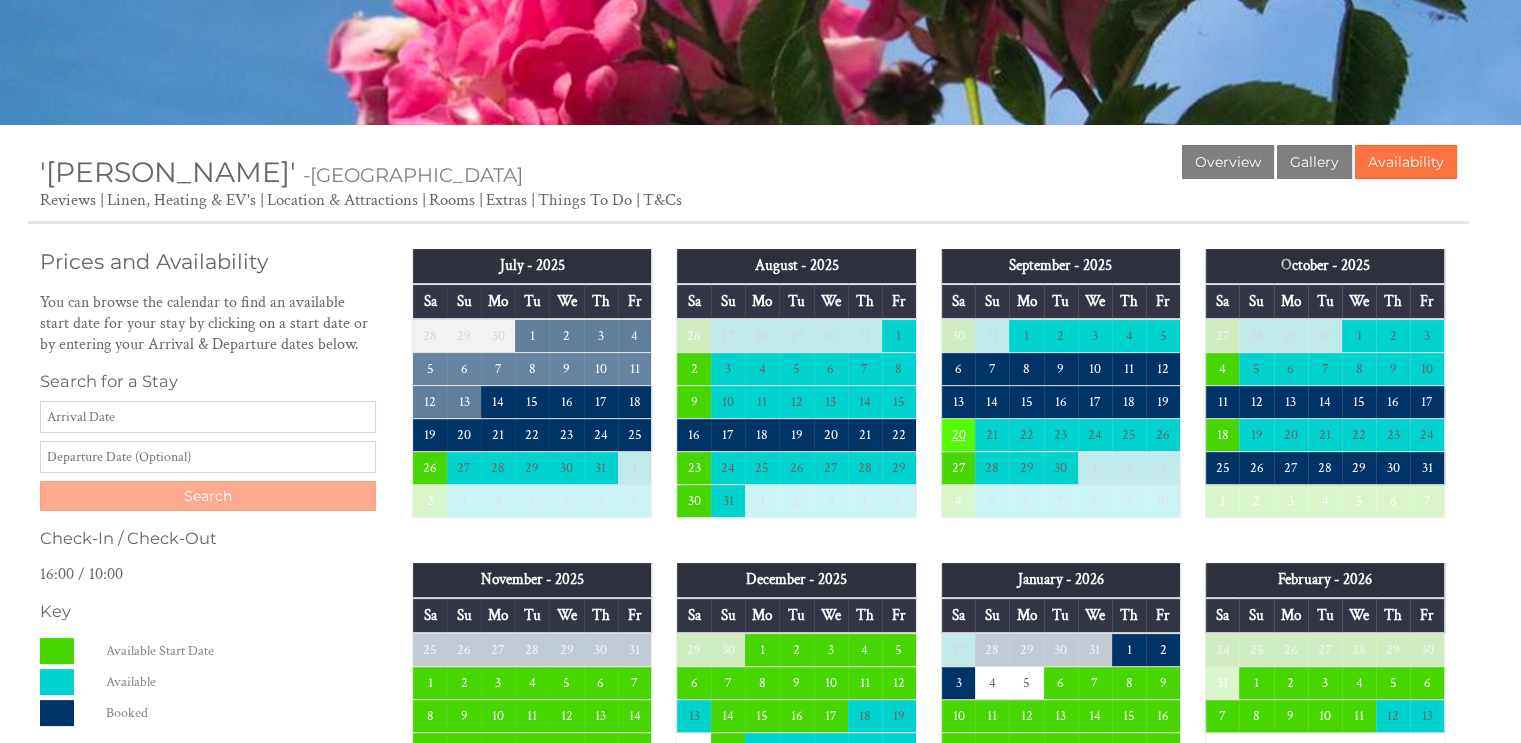 click on "20" at bounding box center (958, 435) 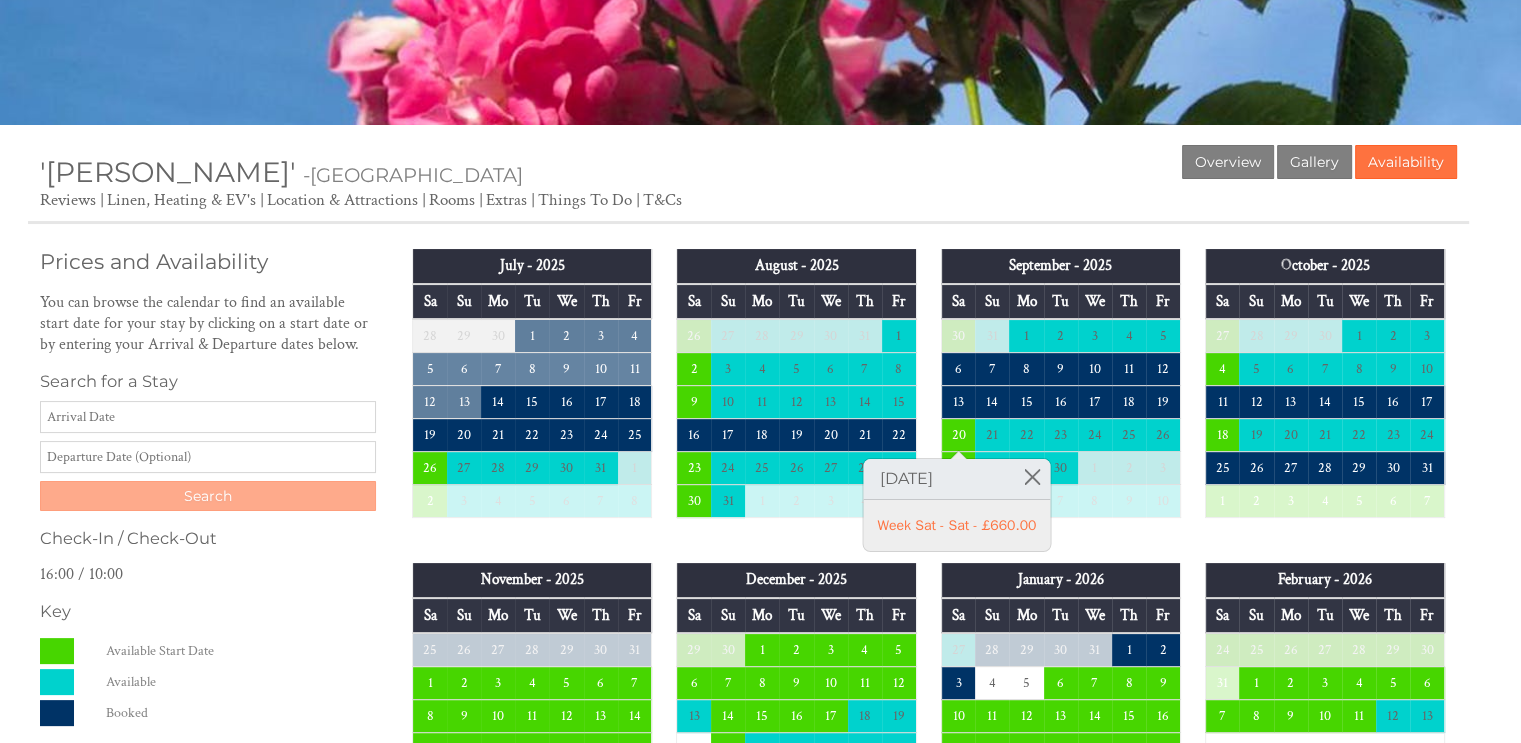click on "July - 2025
Sa
Su
Mo
Tu
We
Th
Fr
28
29
30
1
2
3
4
5
6
7
8
9
10
11
12
13" at bounding box center [928, 1031] 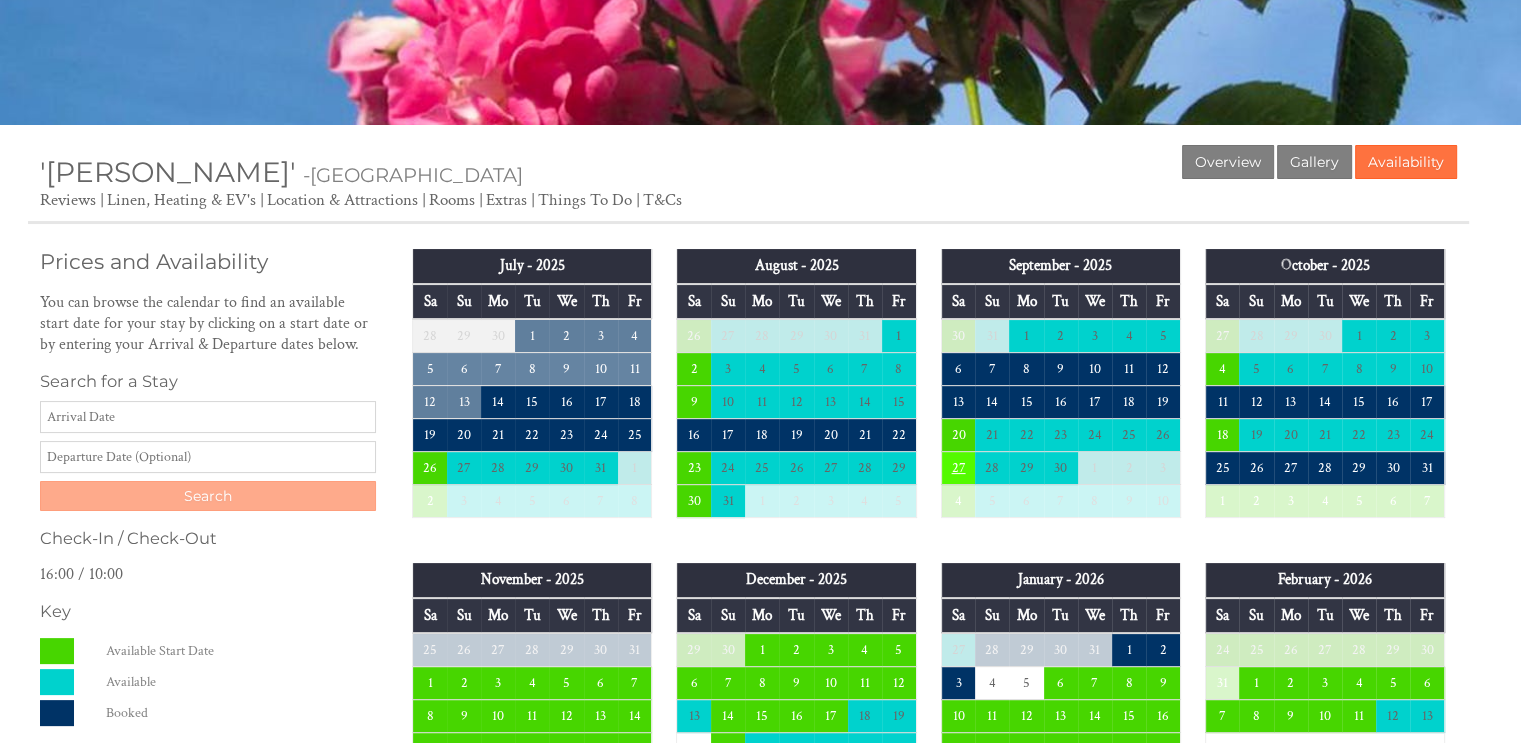 click on "27" at bounding box center [958, 468] 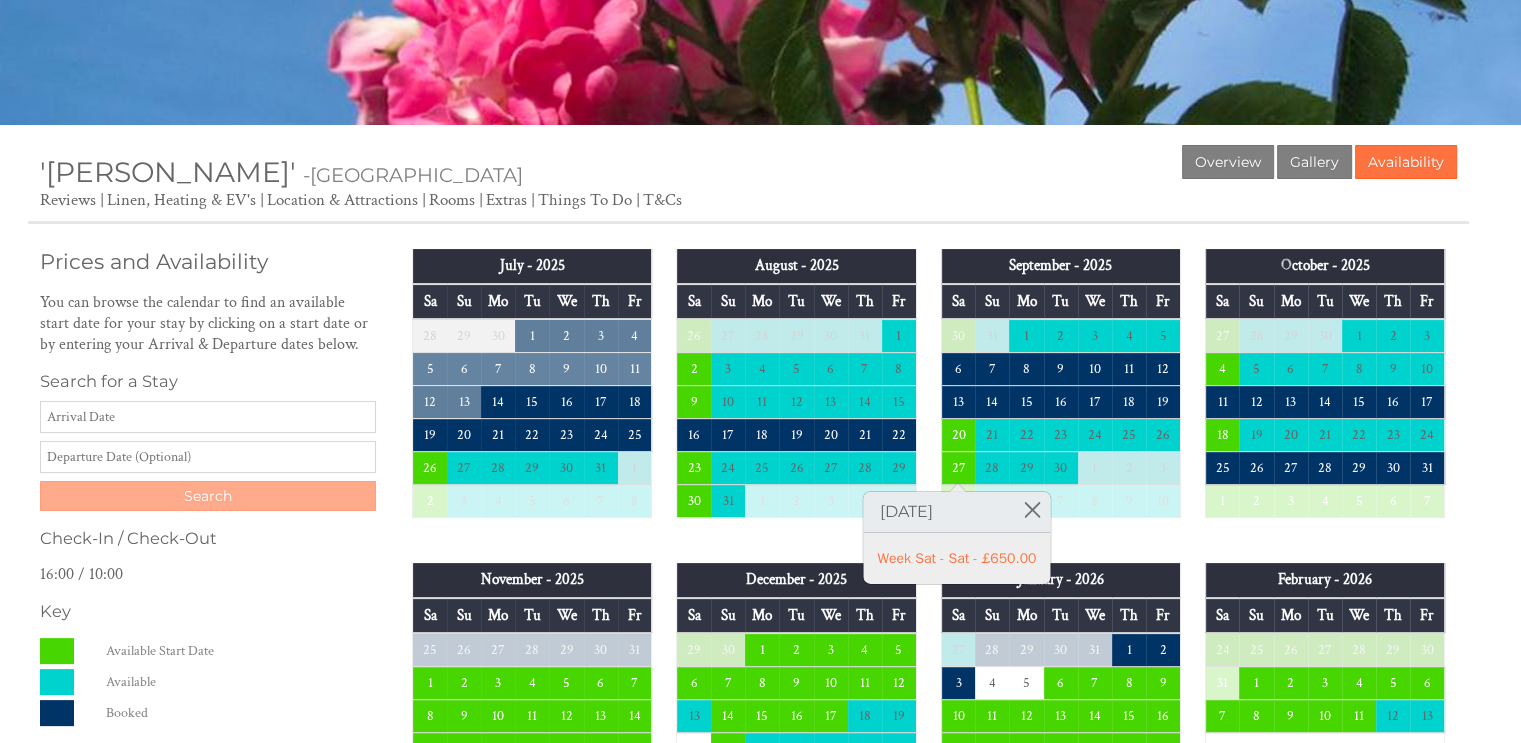 click on "September - 2025
Sa
Su
Mo
Tu
We
Th
Fr
30
31
1
2
3
4
5
6
7
8
9
10
11
12
13
14" at bounding box center (1061, 393) 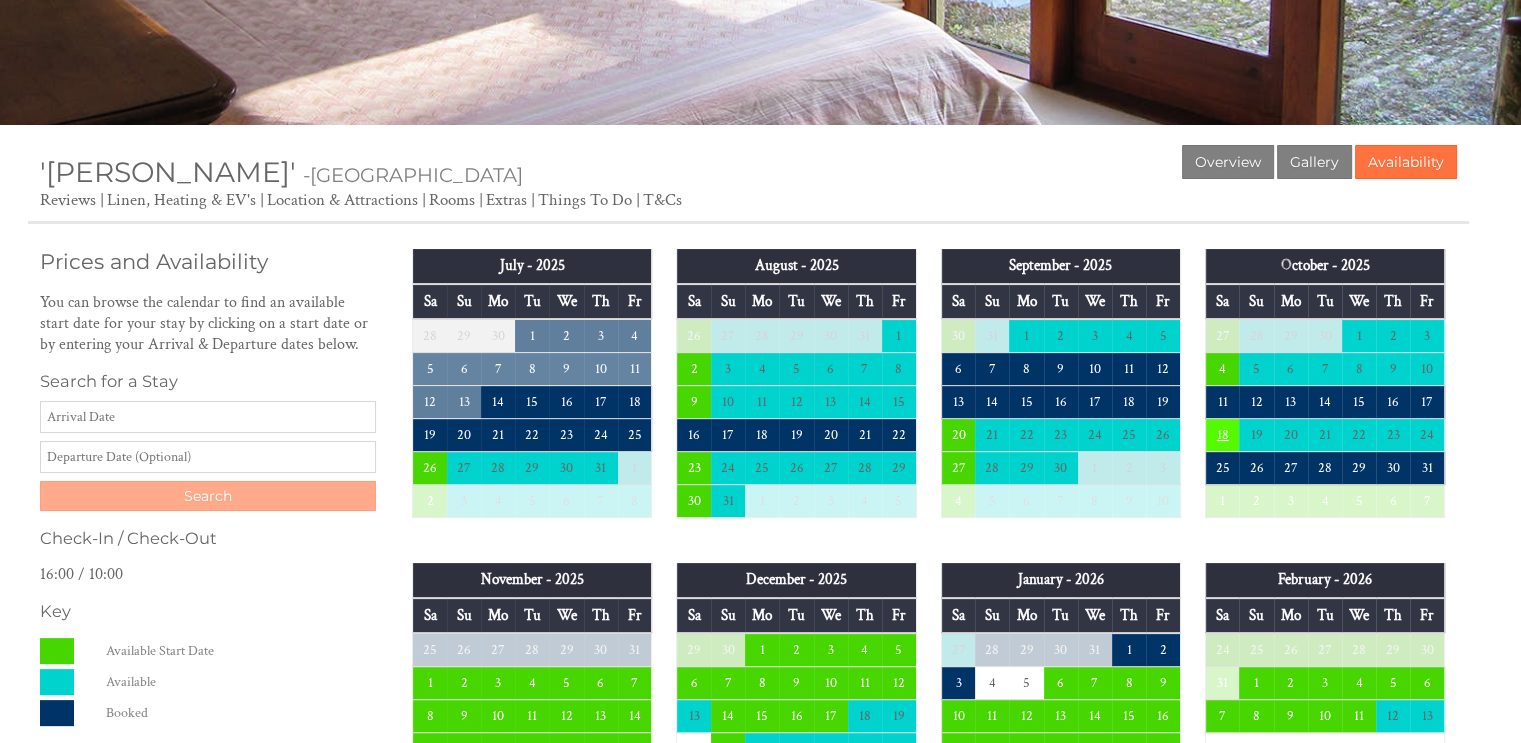 click on "18" at bounding box center [1222, 435] 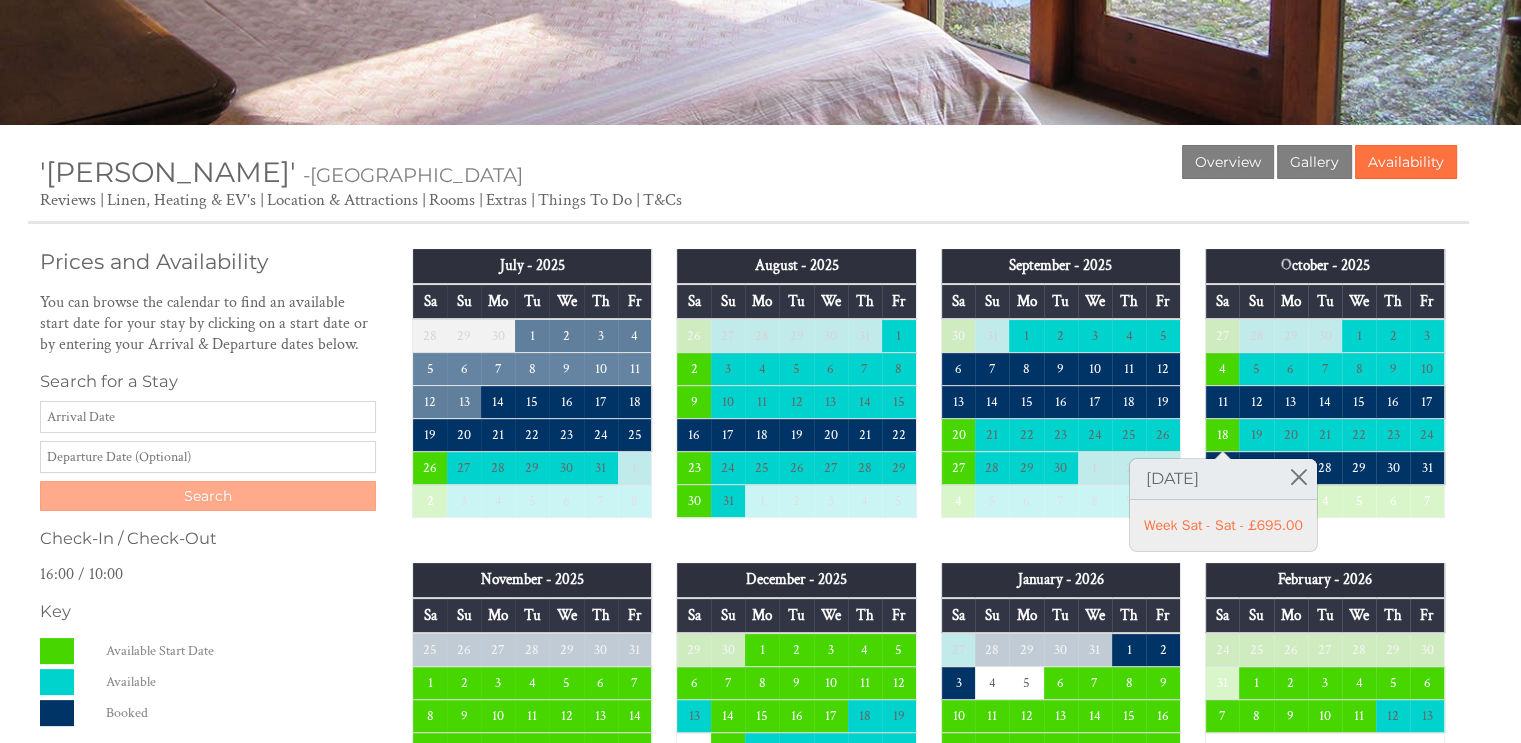 click on "September - 2025
Sa
Su
Mo
Tu
We
Th
Fr
30
31
1
2
3
4
5
6
7
8
9
10
11
12
13
14" at bounding box center (1061, 393) 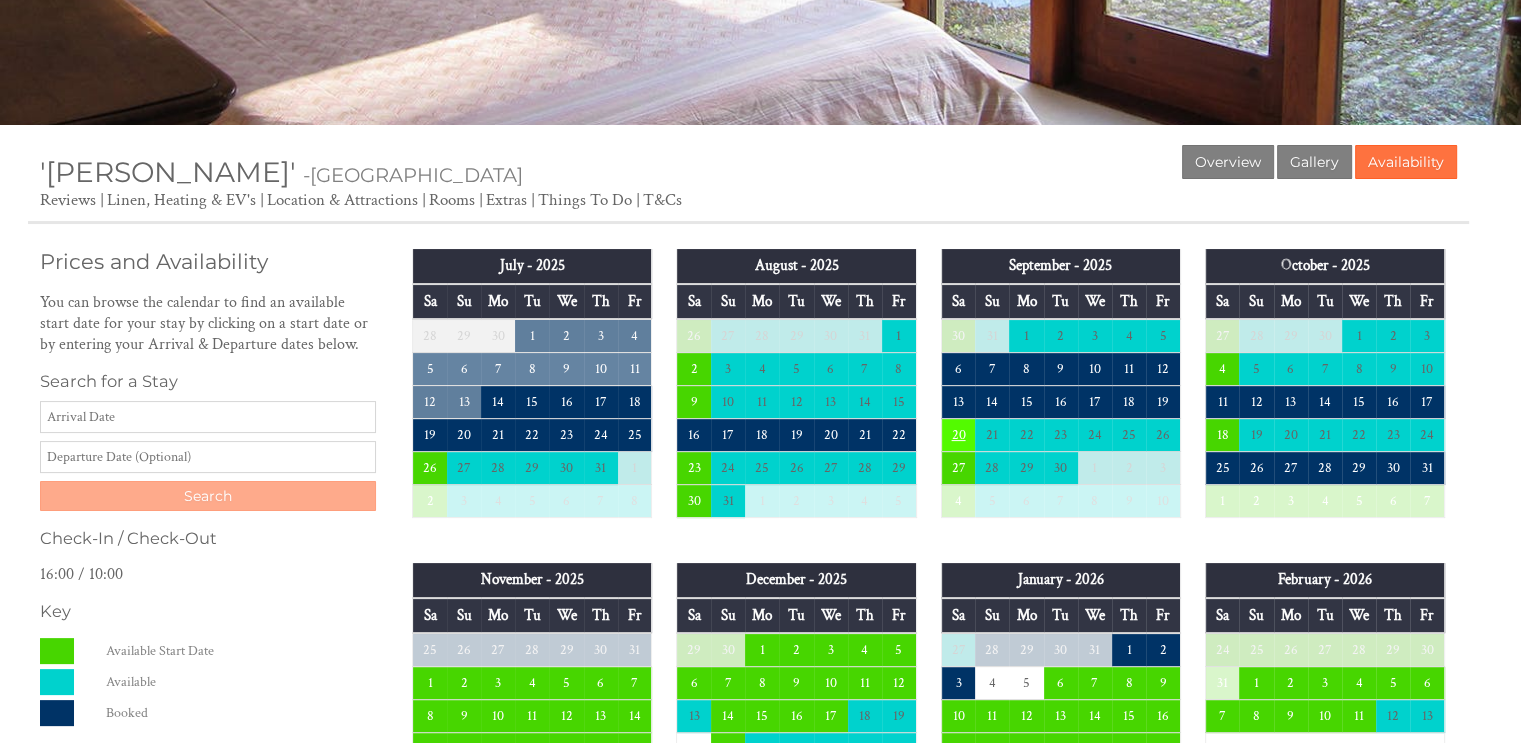 click on "20" at bounding box center (958, 435) 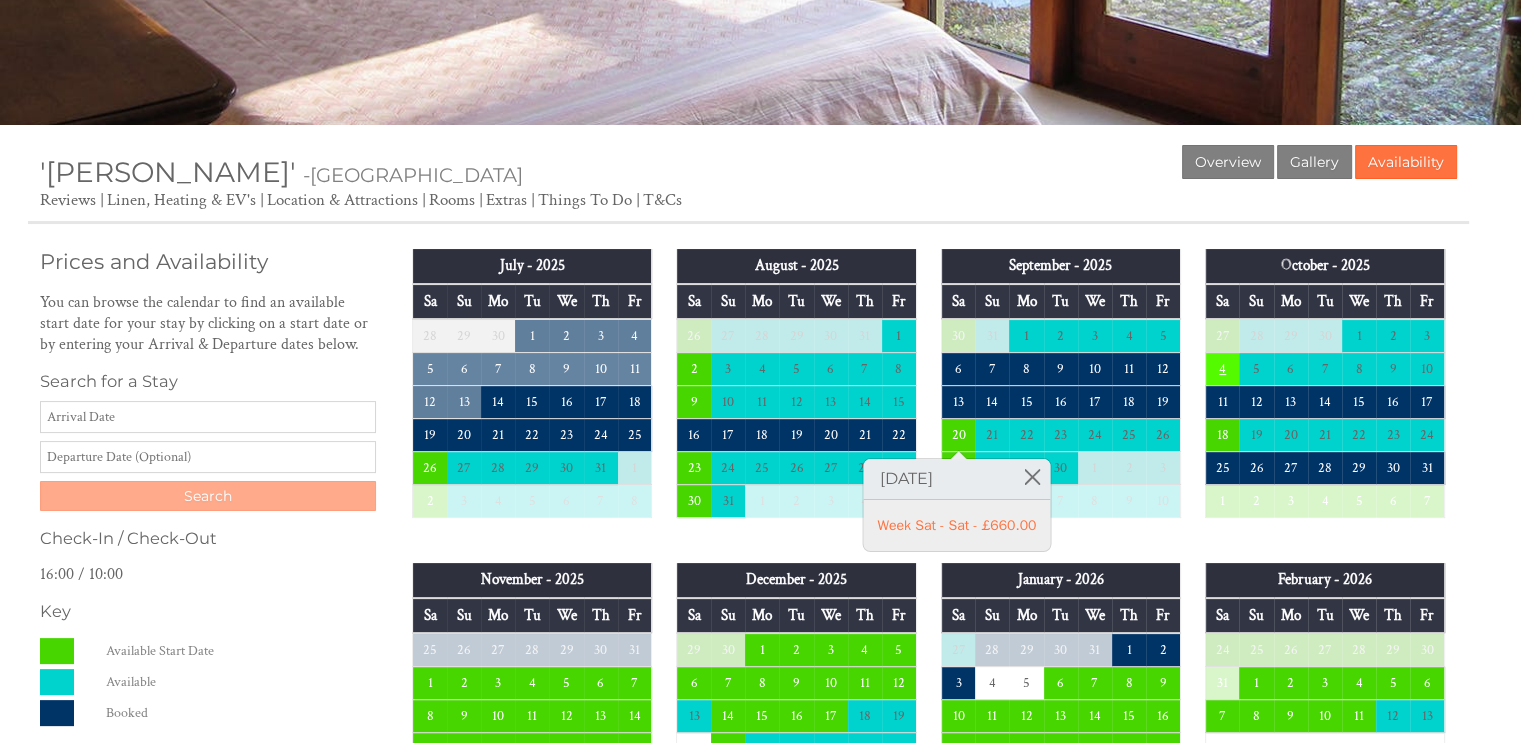 click on "4" at bounding box center [1222, 369] 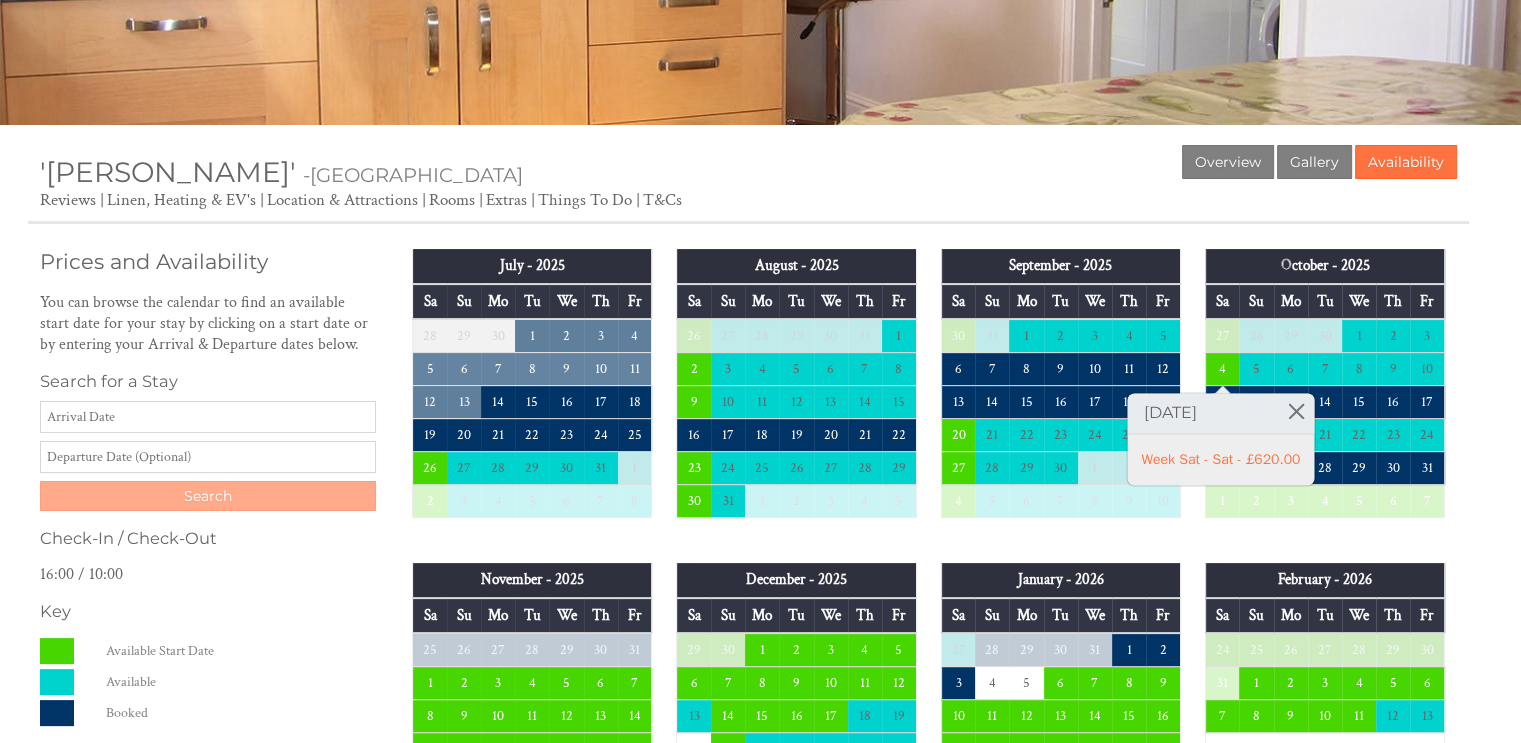 click on "July - 2025
Sa
Su
Mo
Tu
We
Th
Fr
28
29
30
1
2
3
4
5
6
7
8
9
10
11
12
13" at bounding box center [928, 1031] 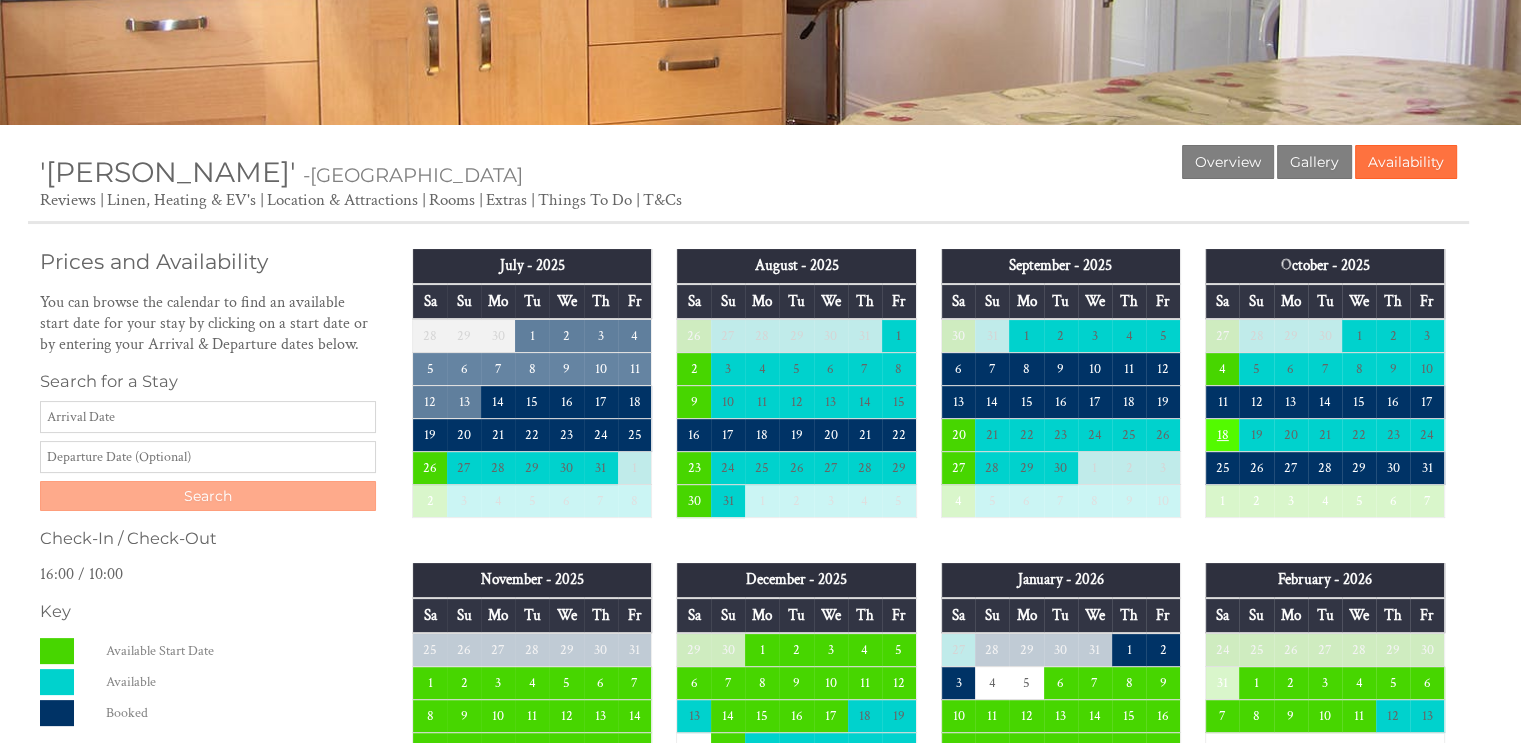 click on "18" at bounding box center [1222, 435] 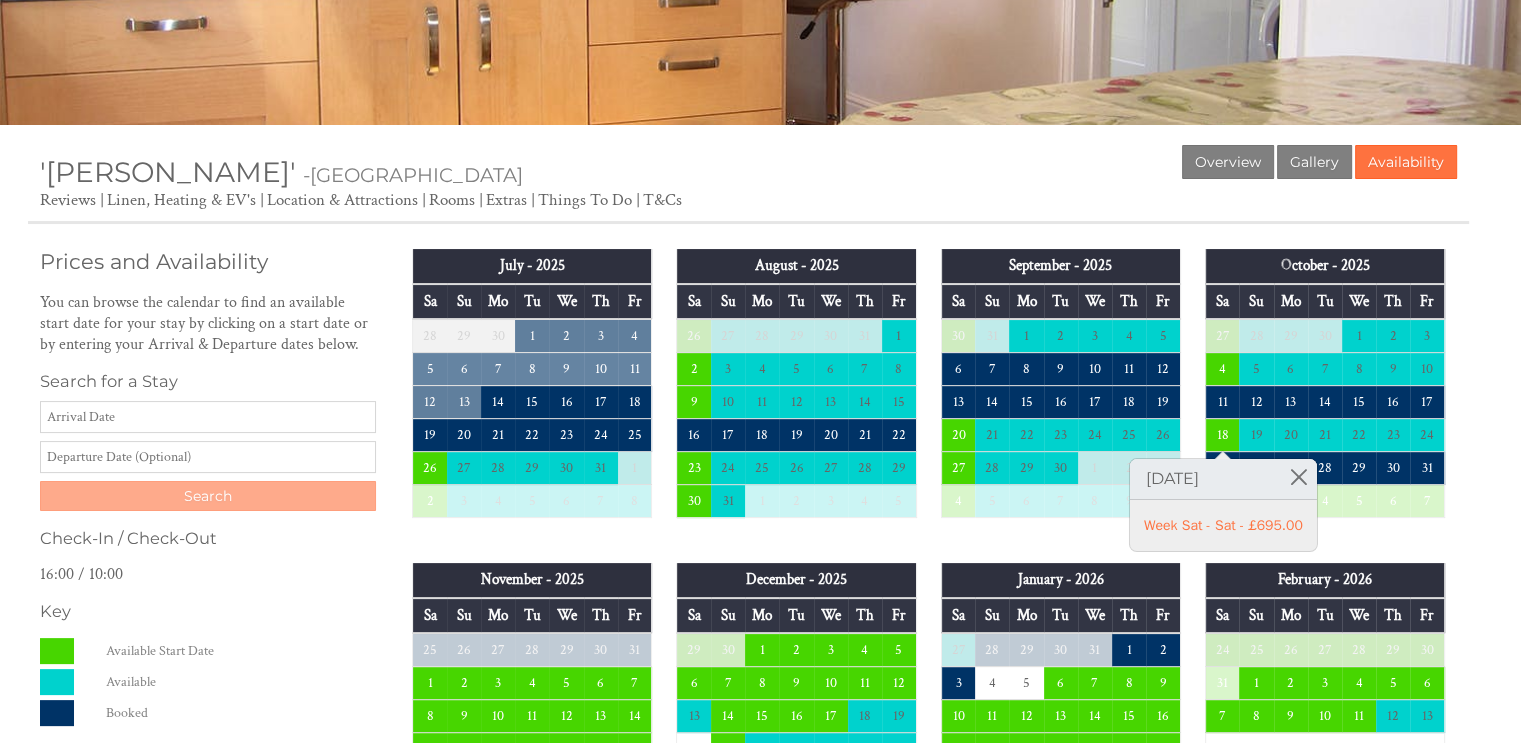 click on "October - 2025
Sa
Su
Mo
Tu
We
Th
Fr
27
28
29
30
1
2
3
4
5
6
7
8
9
10
11
12" at bounding box center (1325, 393) 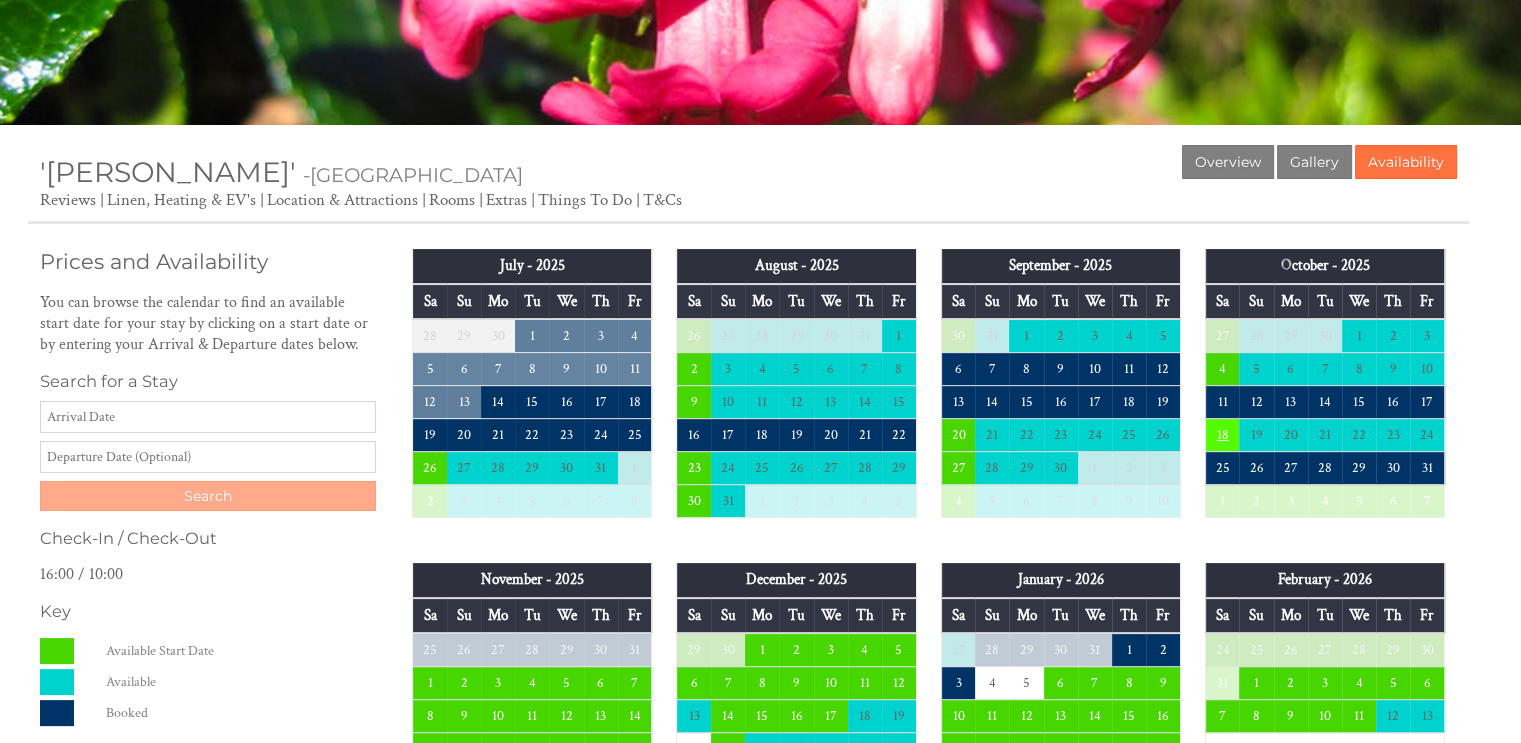 click on "18" at bounding box center (1222, 435) 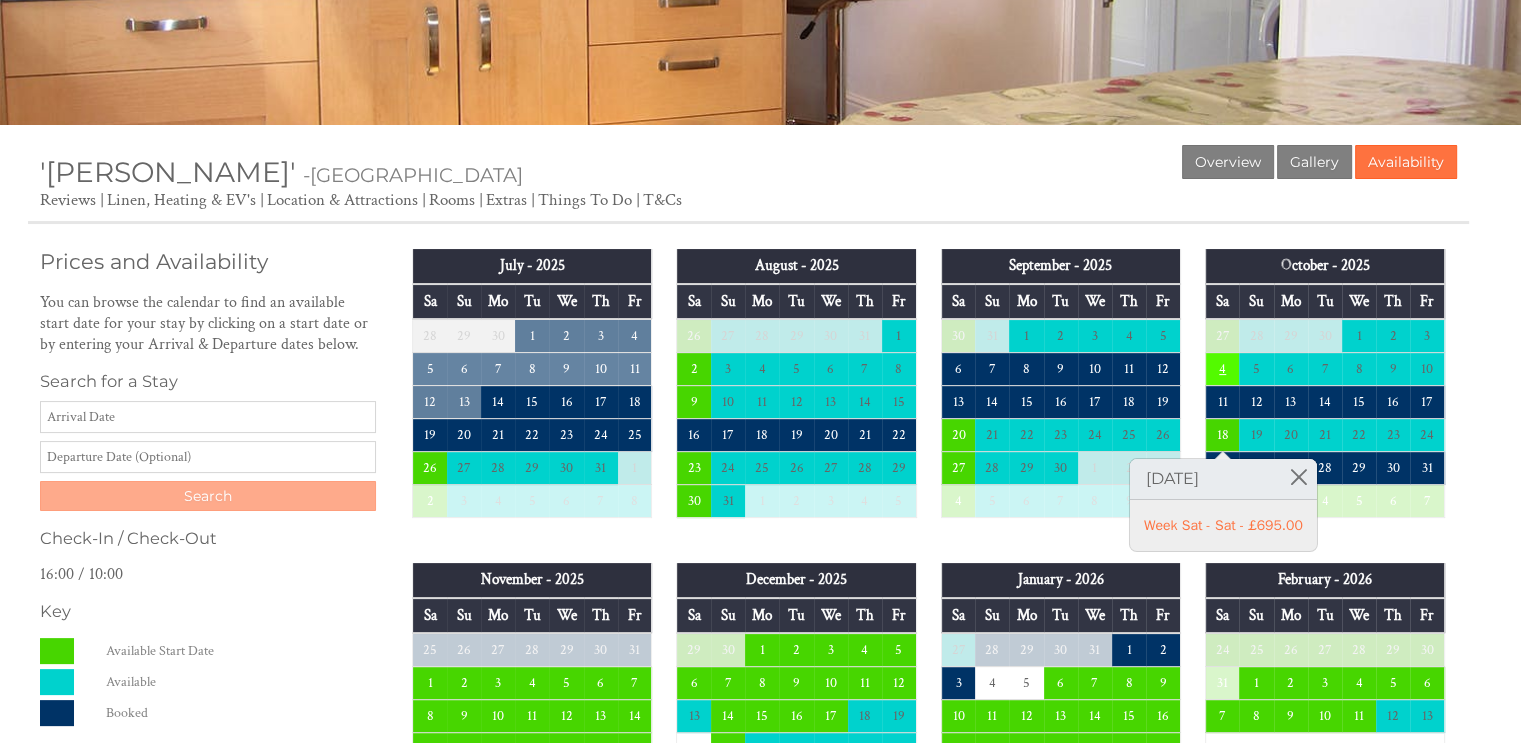 click on "4" at bounding box center [1222, 369] 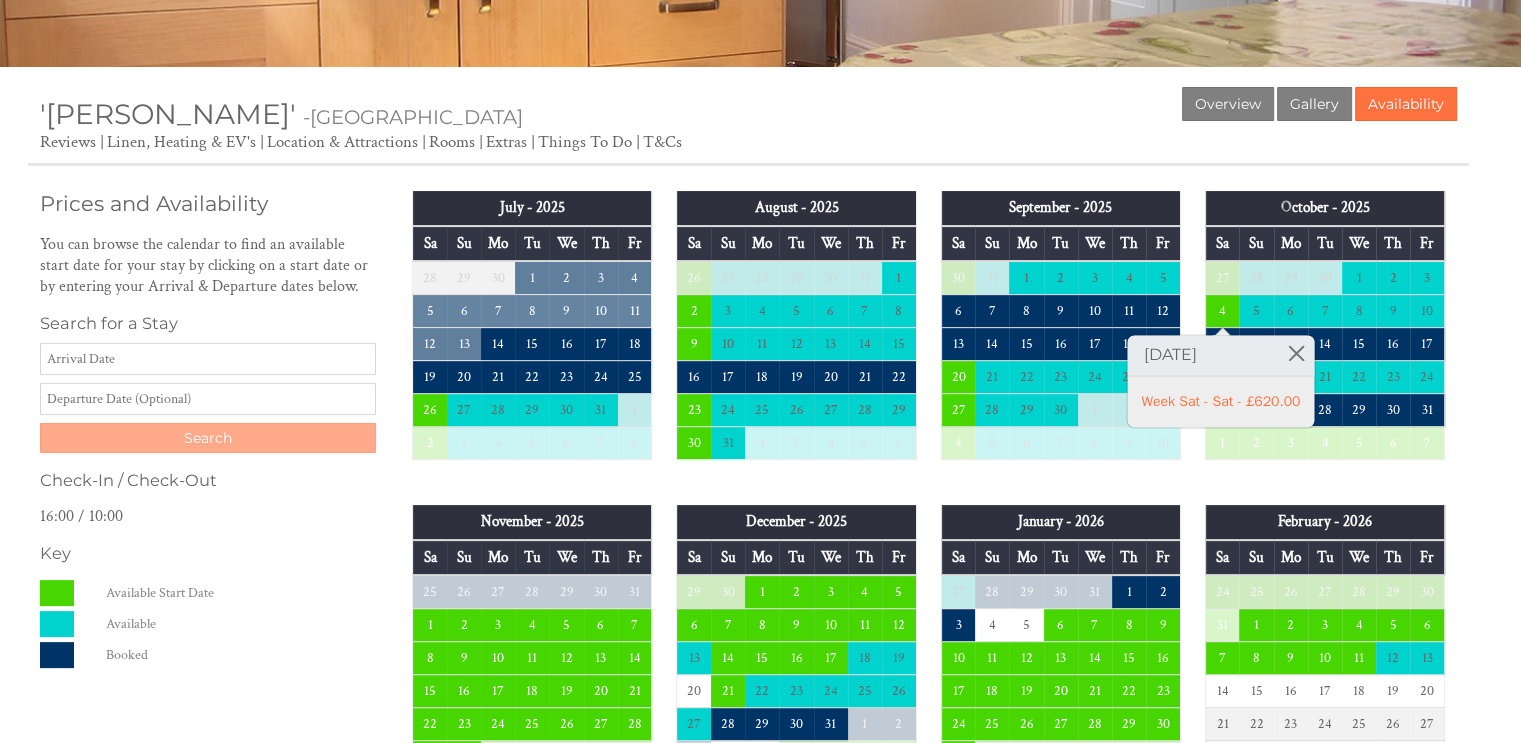 scroll, scrollTop: 370, scrollLeft: 0, axis: vertical 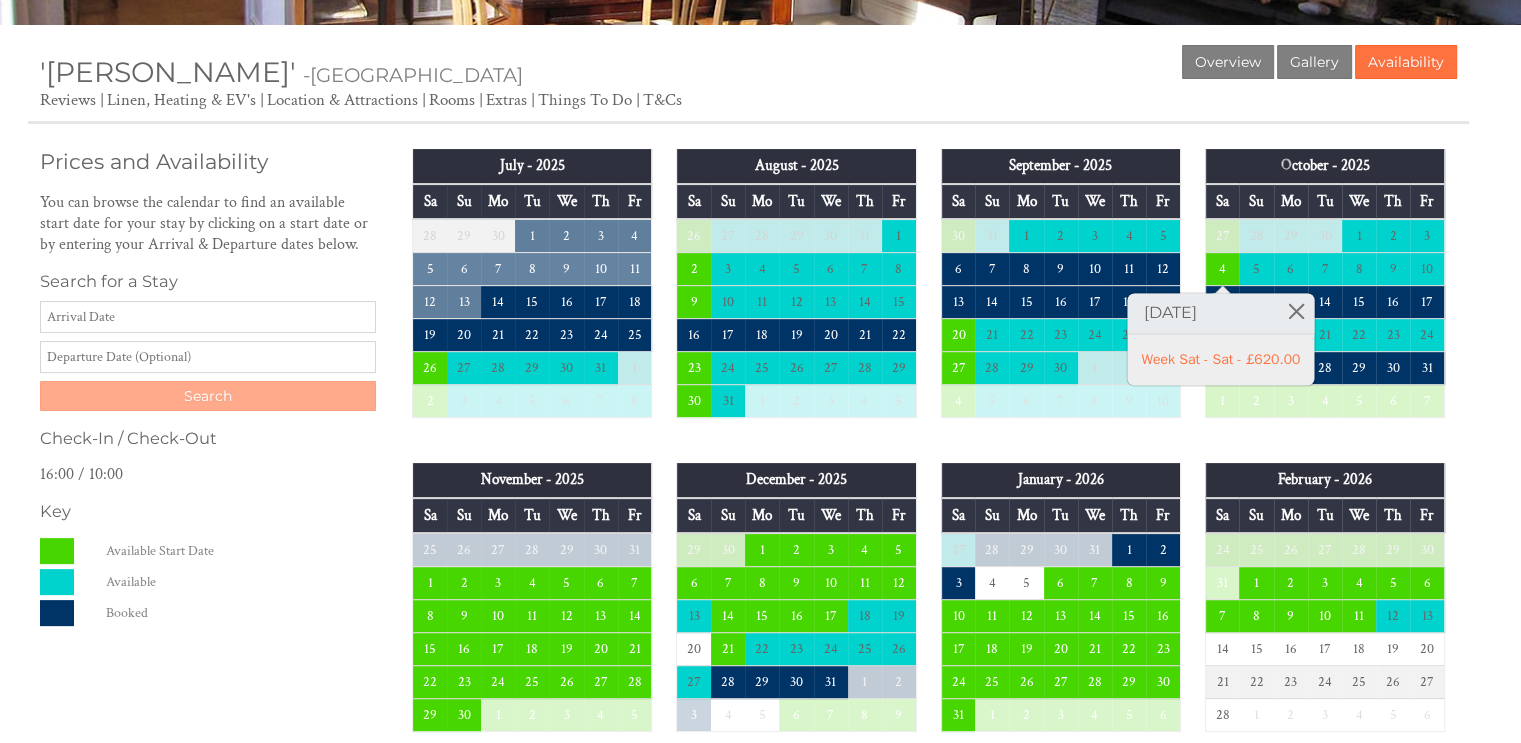 click on "October - 2025
Sa
Su
Mo
Tu
We
Th
Fr
27
28
29
30
1
2
3
4
5
6
7
8
9
10
11
12" at bounding box center [1325, 293] 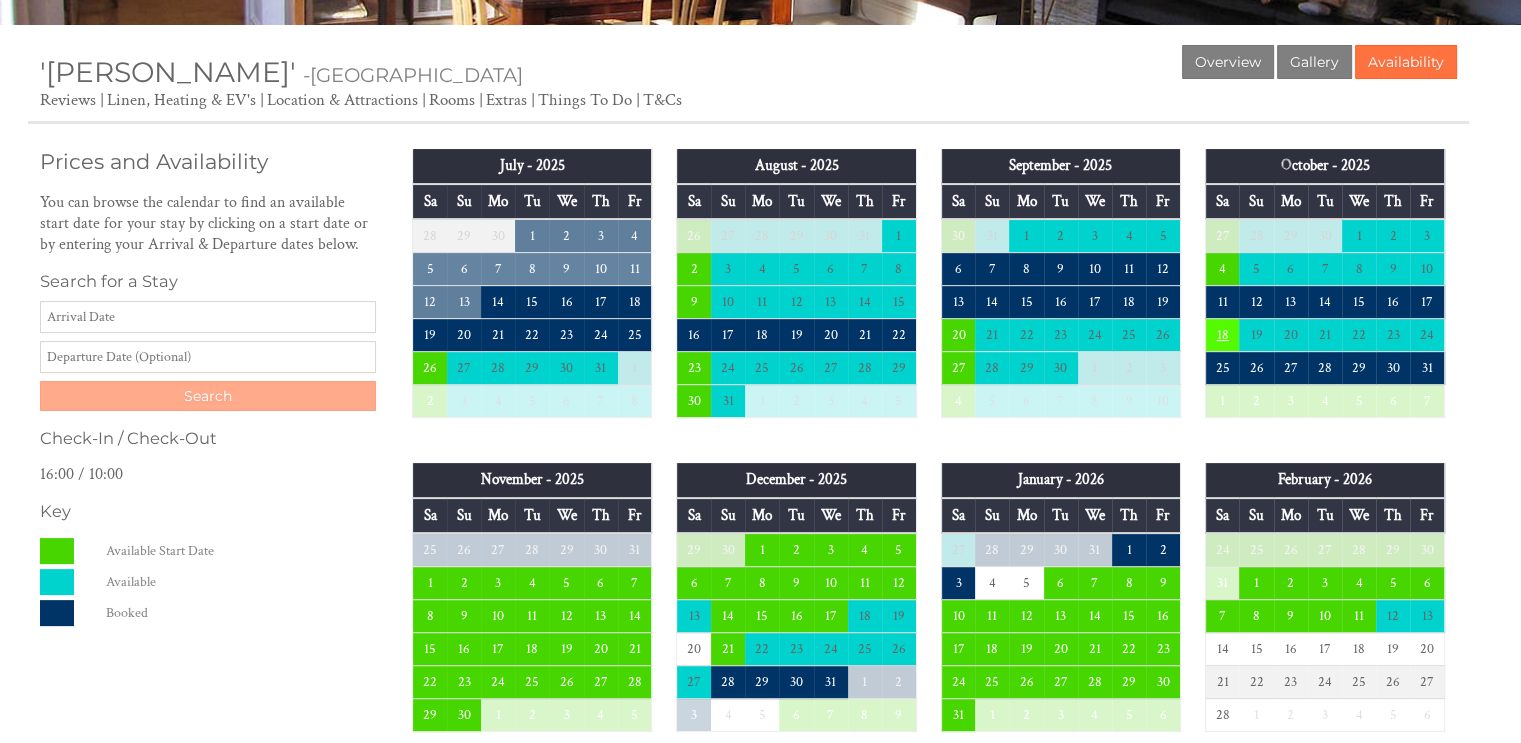 click on "18" at bounding box center [1222, 335] 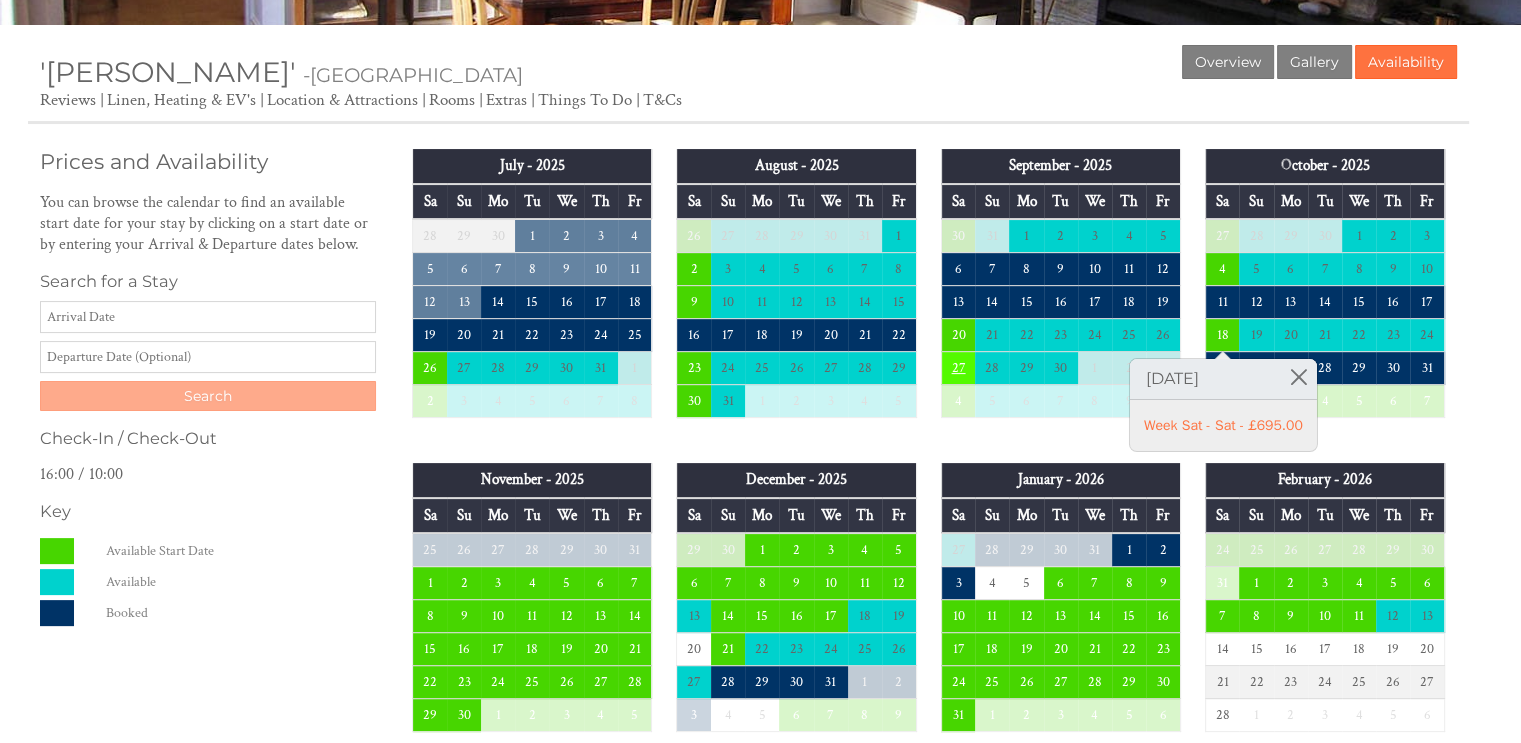 click on "27" at bounding box center (958, 368) 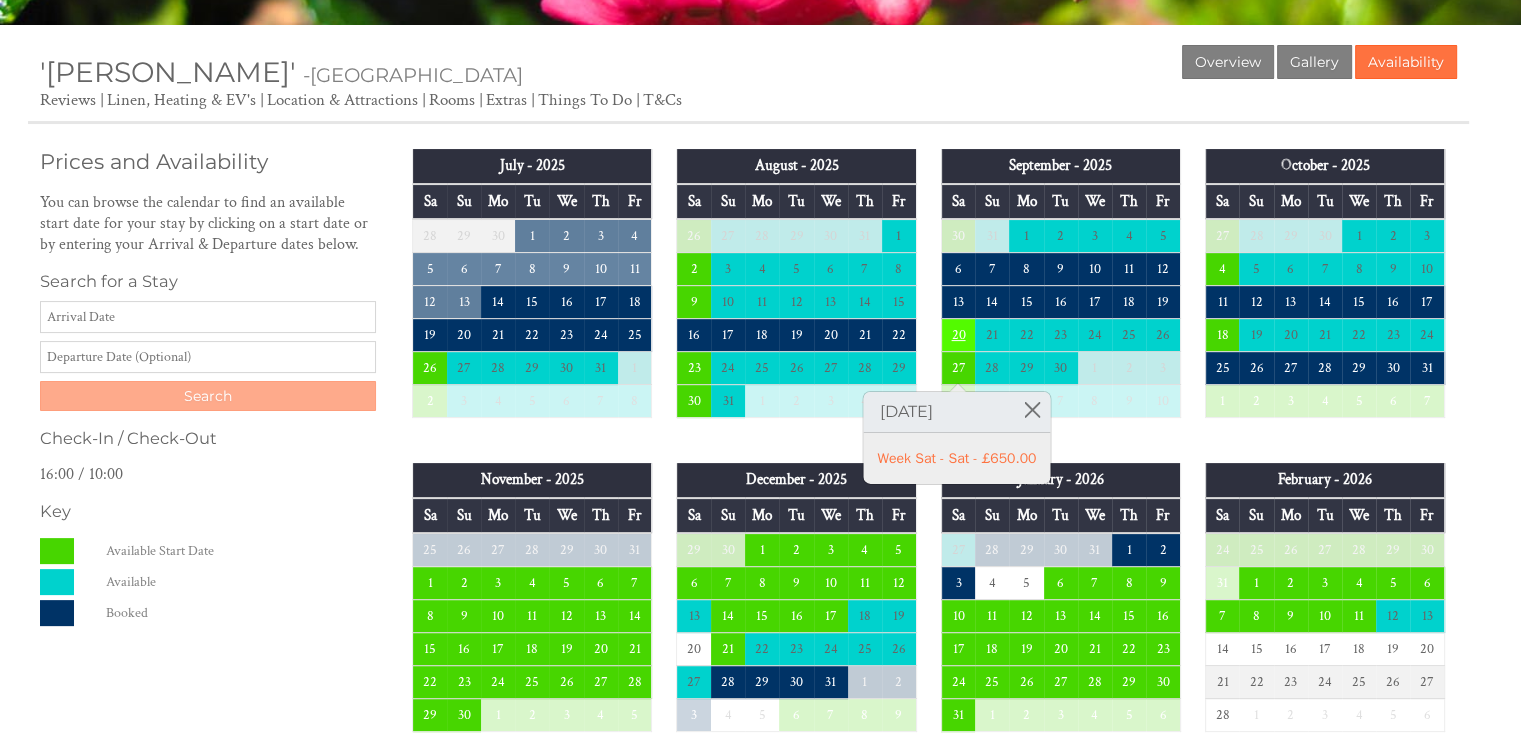 click on "20" at bounding box center [958, 335] 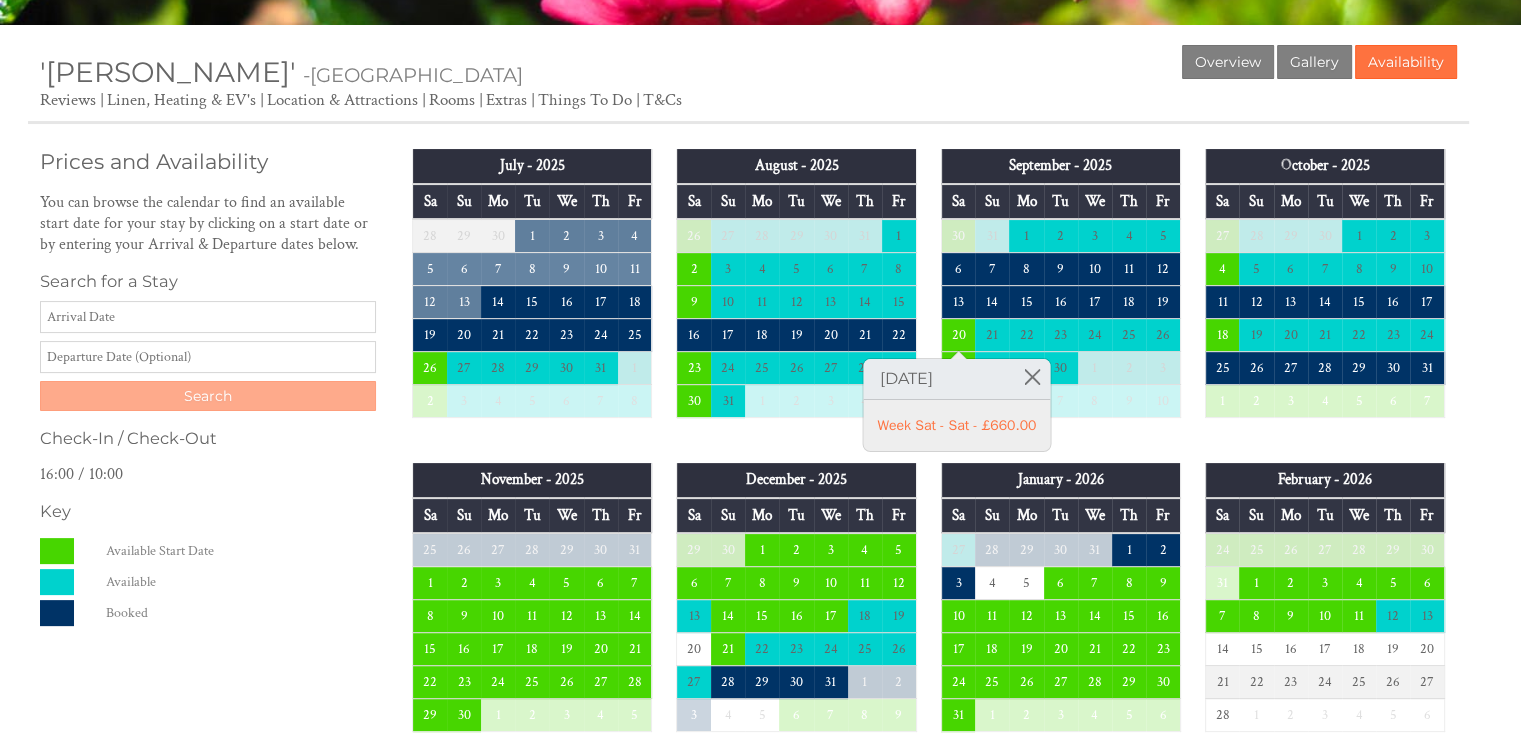 click on "July - 2025
Sa
Su
Mo
Tu
We
Th
Fr
28
29
30
1
2
3
4
5
6
7
8
9
10
11
12
13" at bounding box center (928, 931) 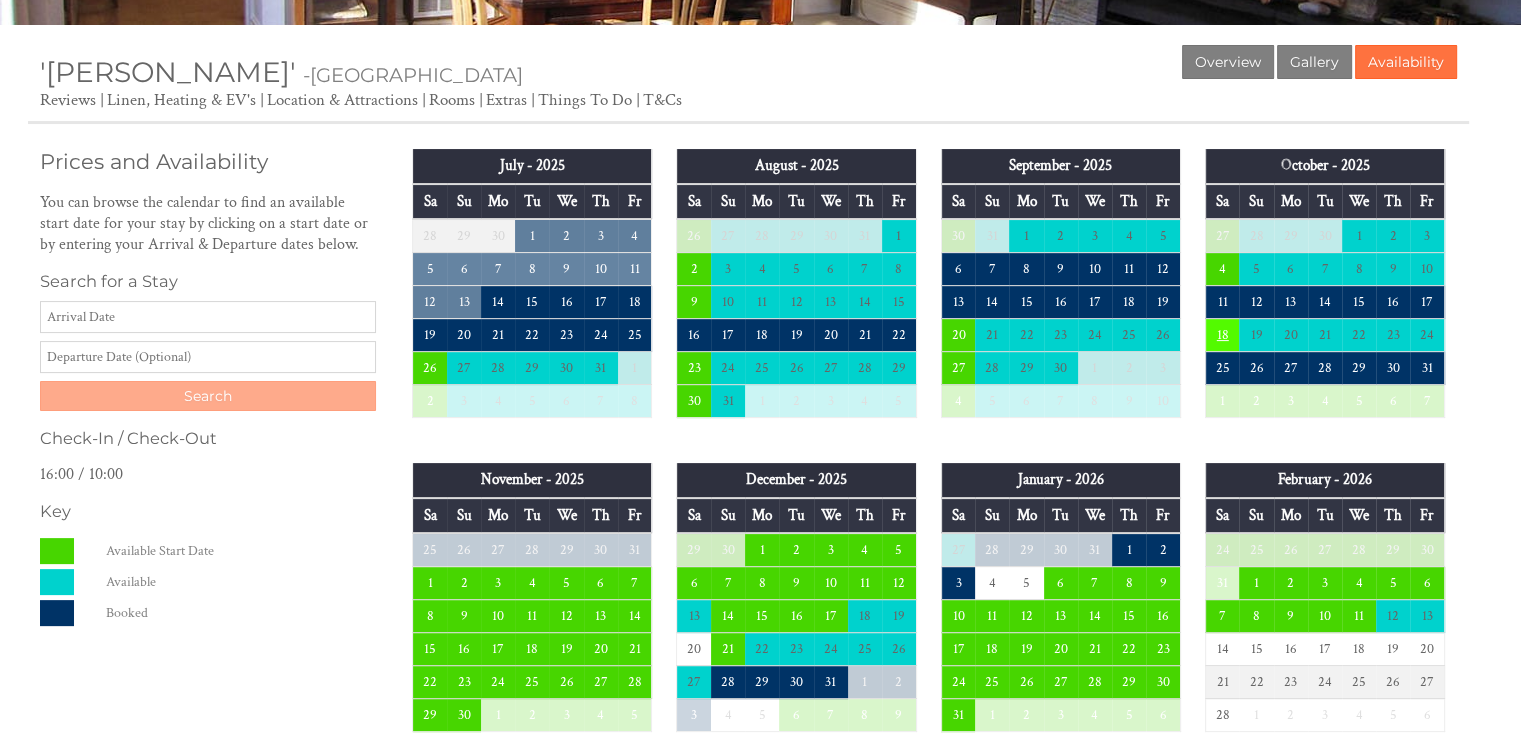 click on "18" at bounding box center [1222, 335] 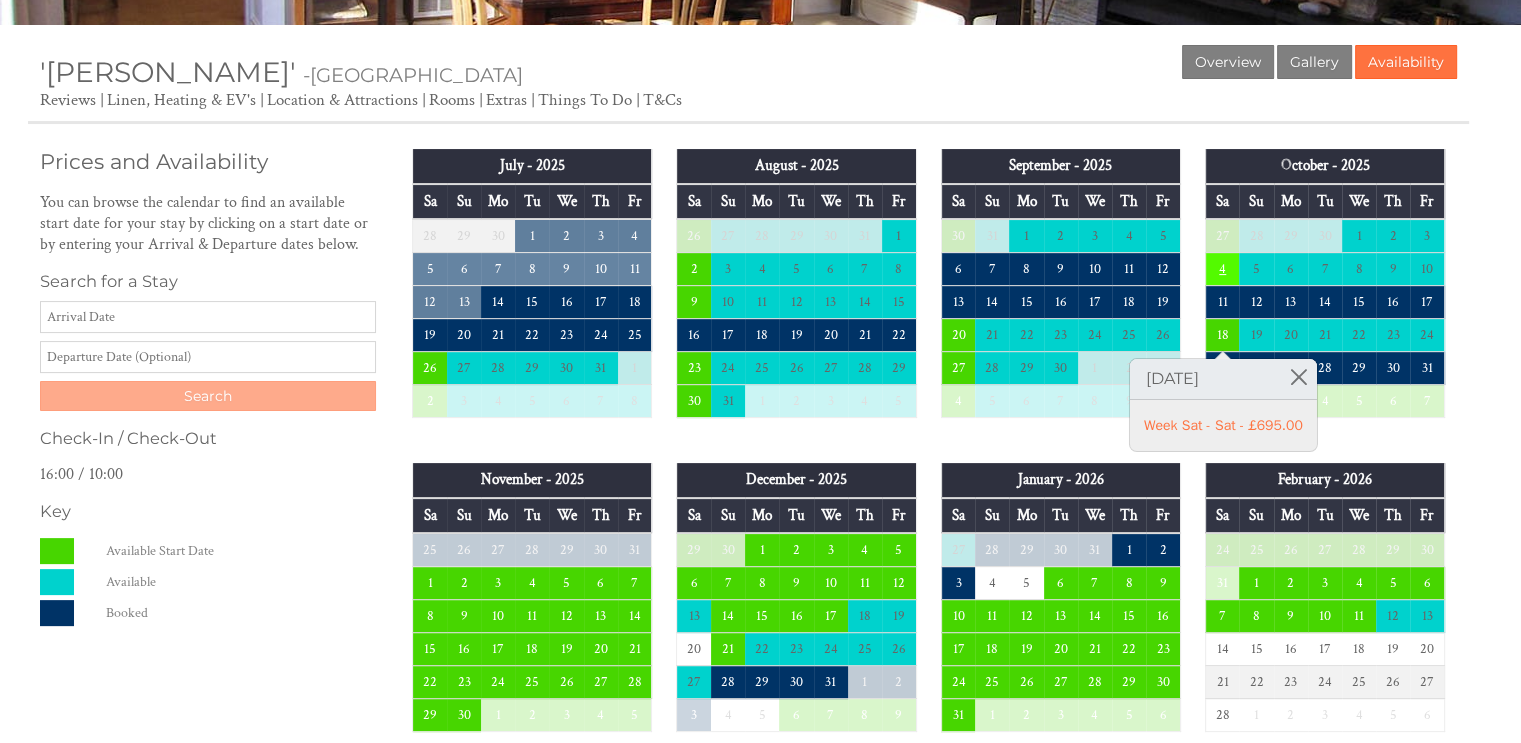click on "4" at bounding box center (1222, 269) 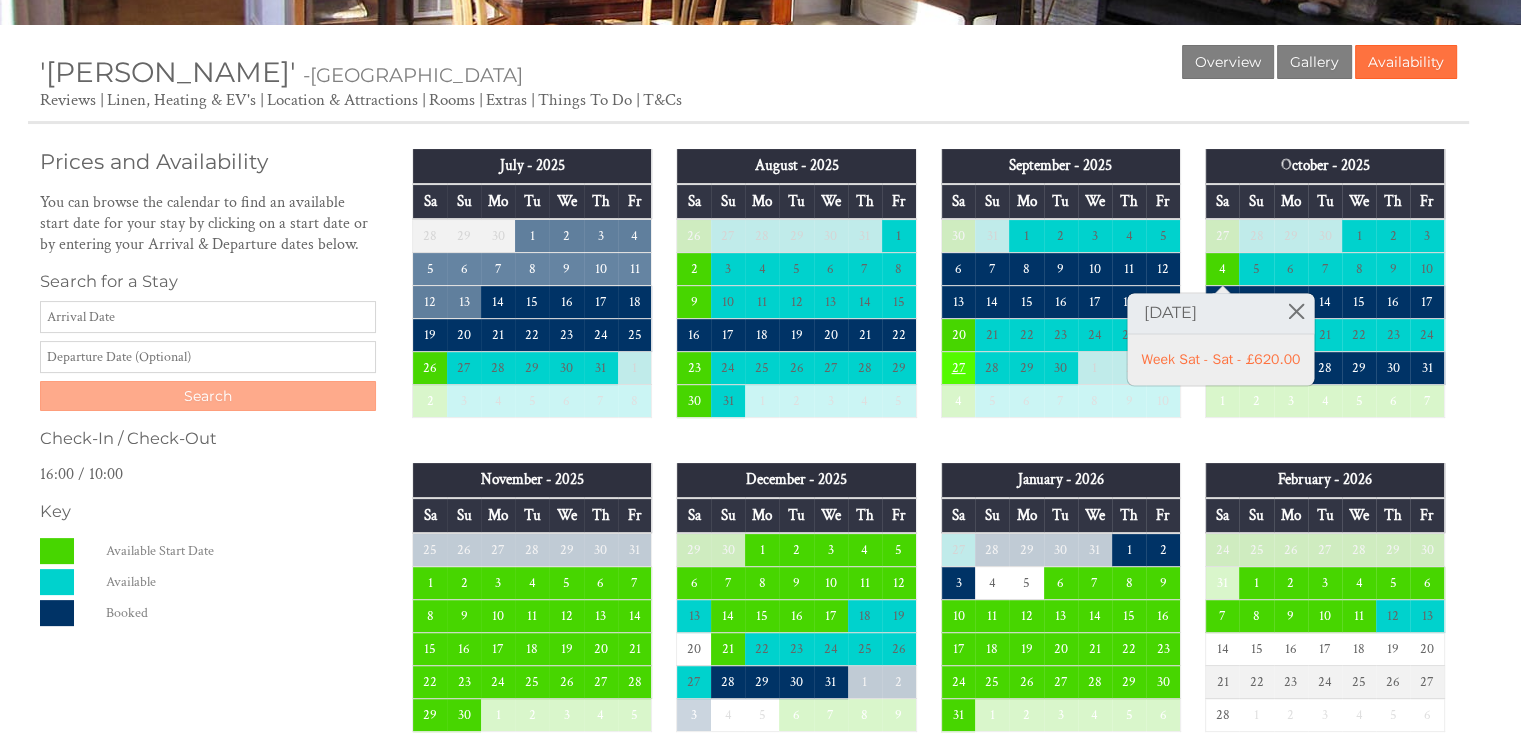 click on "27" at bounding box center [958, 368] 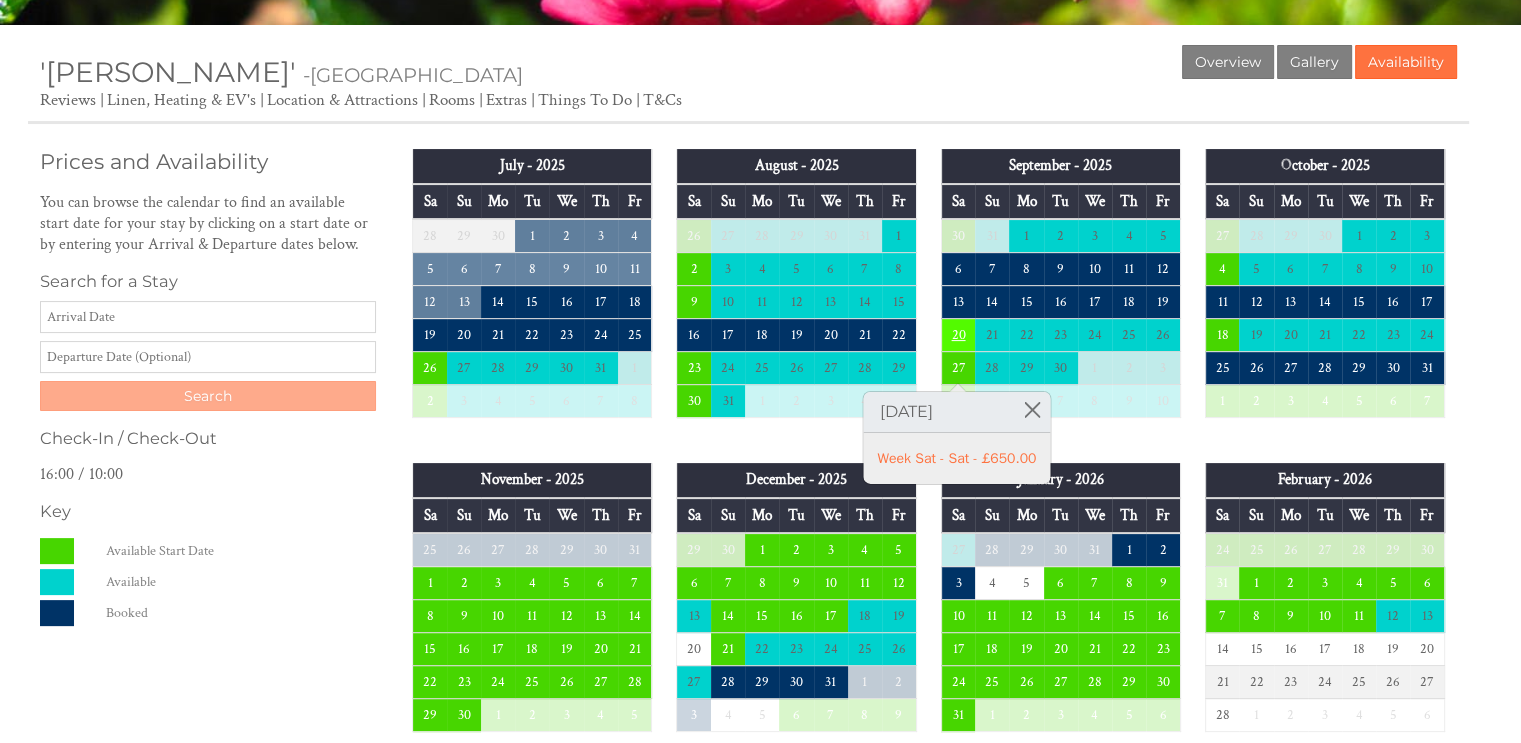 click on "20" at bounding box center [958, 335] 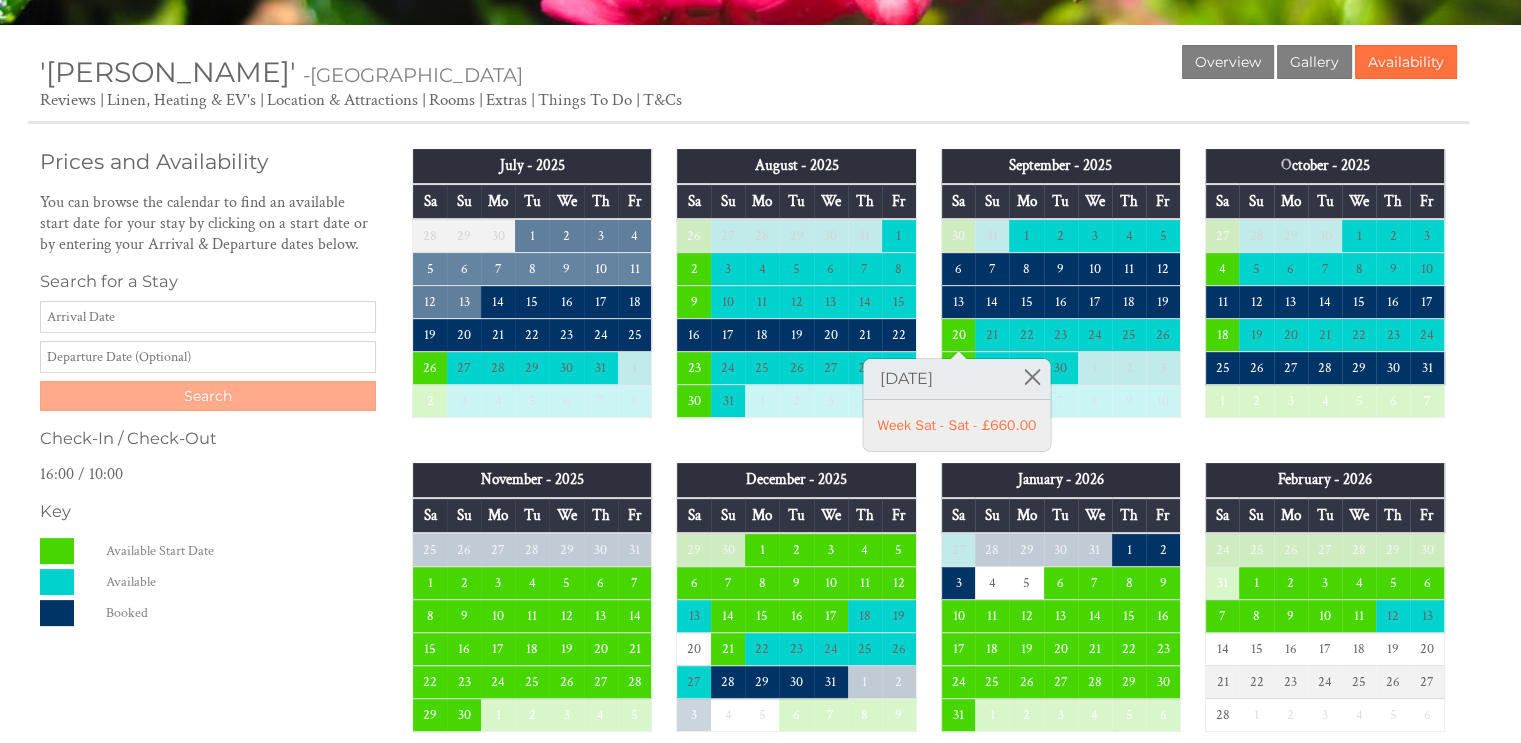click on "September - 2025
Sa
Su
Mo
Tu
We
Th
Fr
30
31
1
2
3
4
5
6
7
8
9
10
11
12
13
14" at bounding box center (1061, 293) 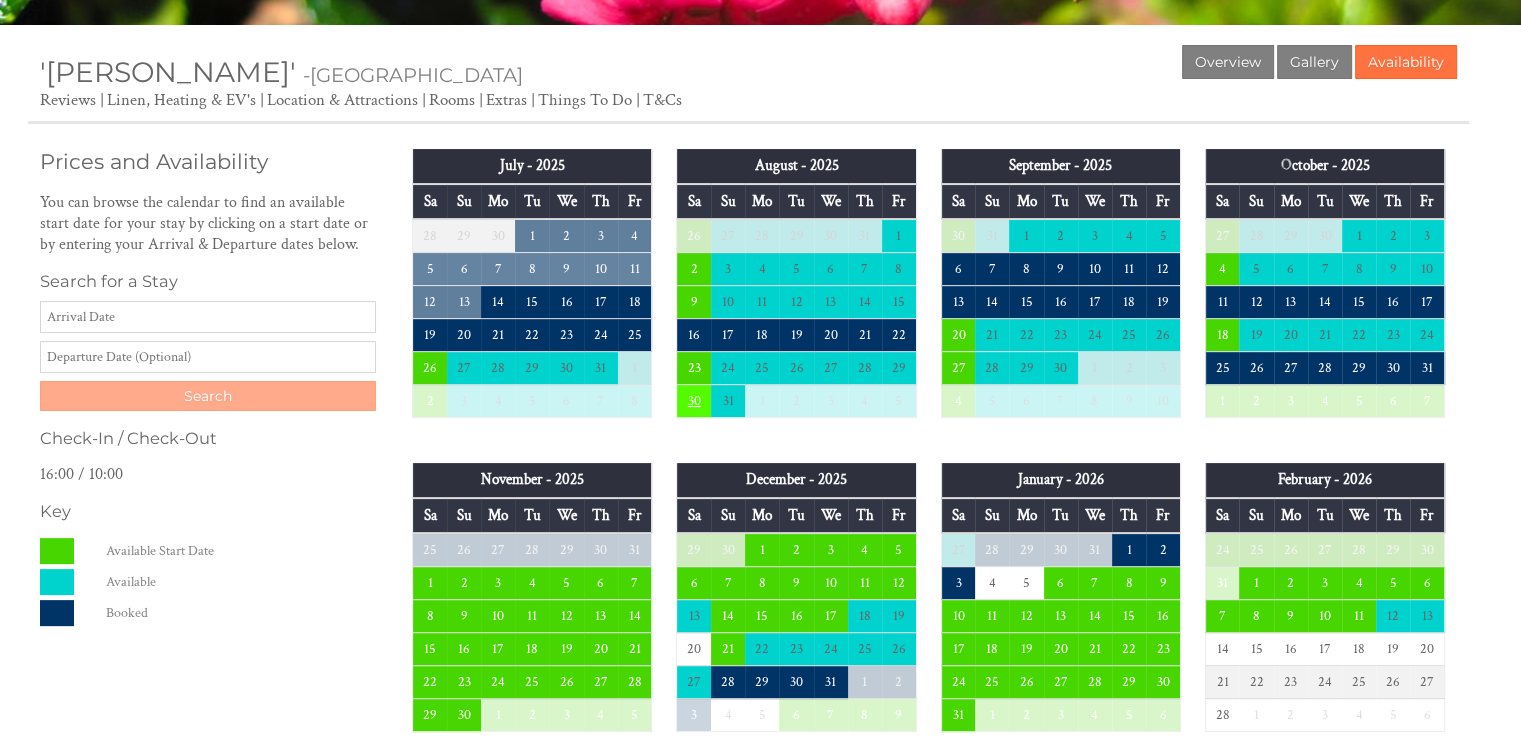 click on "30" at bounding box center (694, 401) 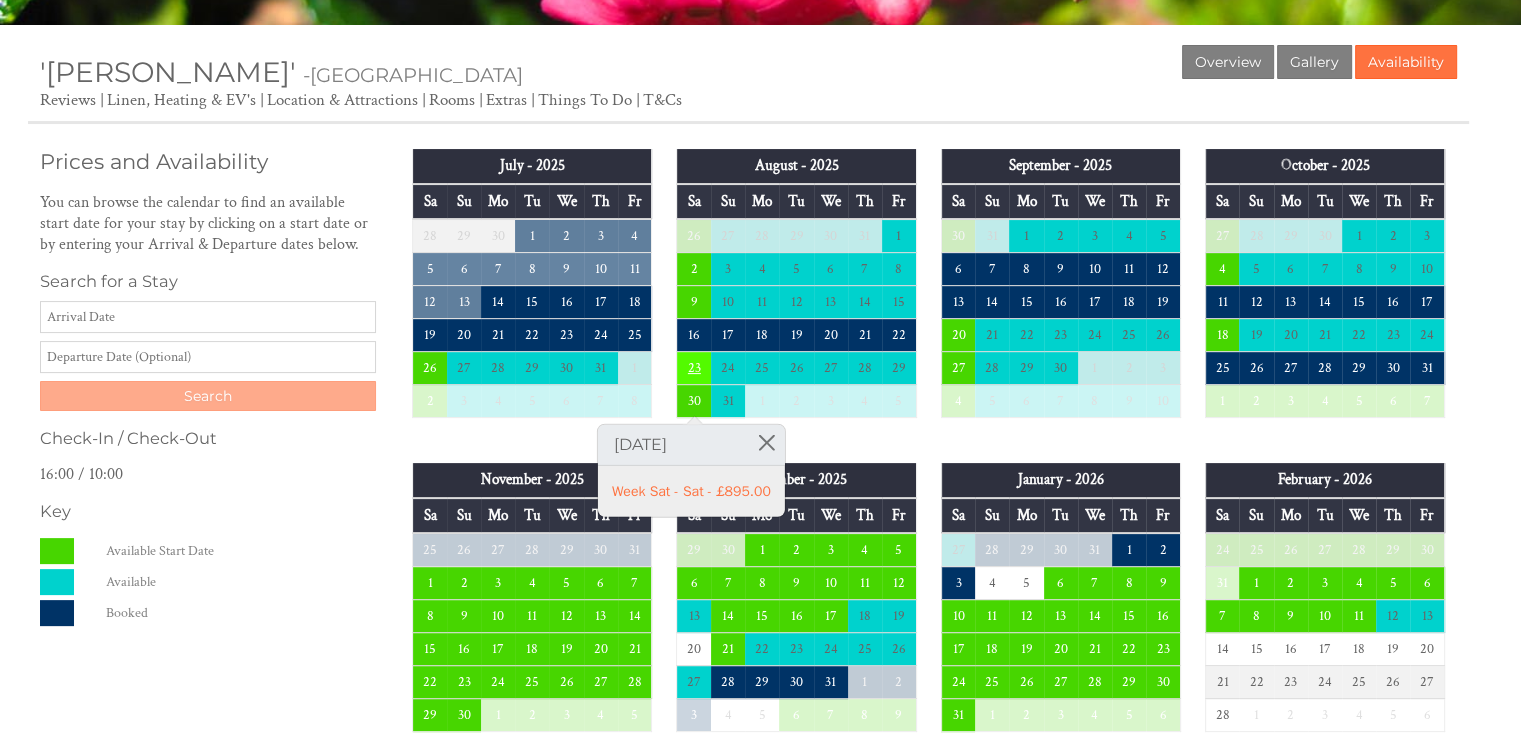 click on "23" at bounding box center [694, 368] 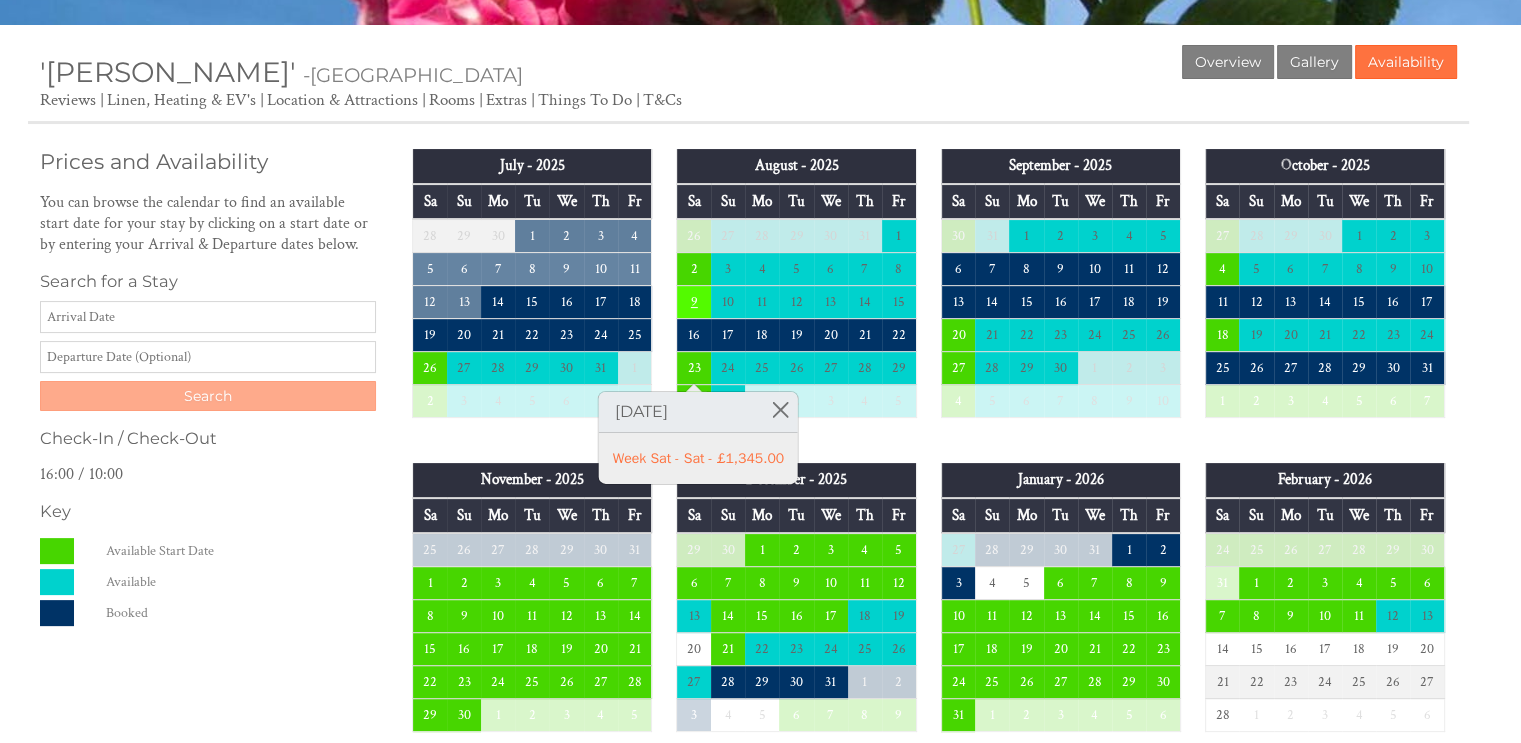 click on "9" at bounding box center [694, 302] 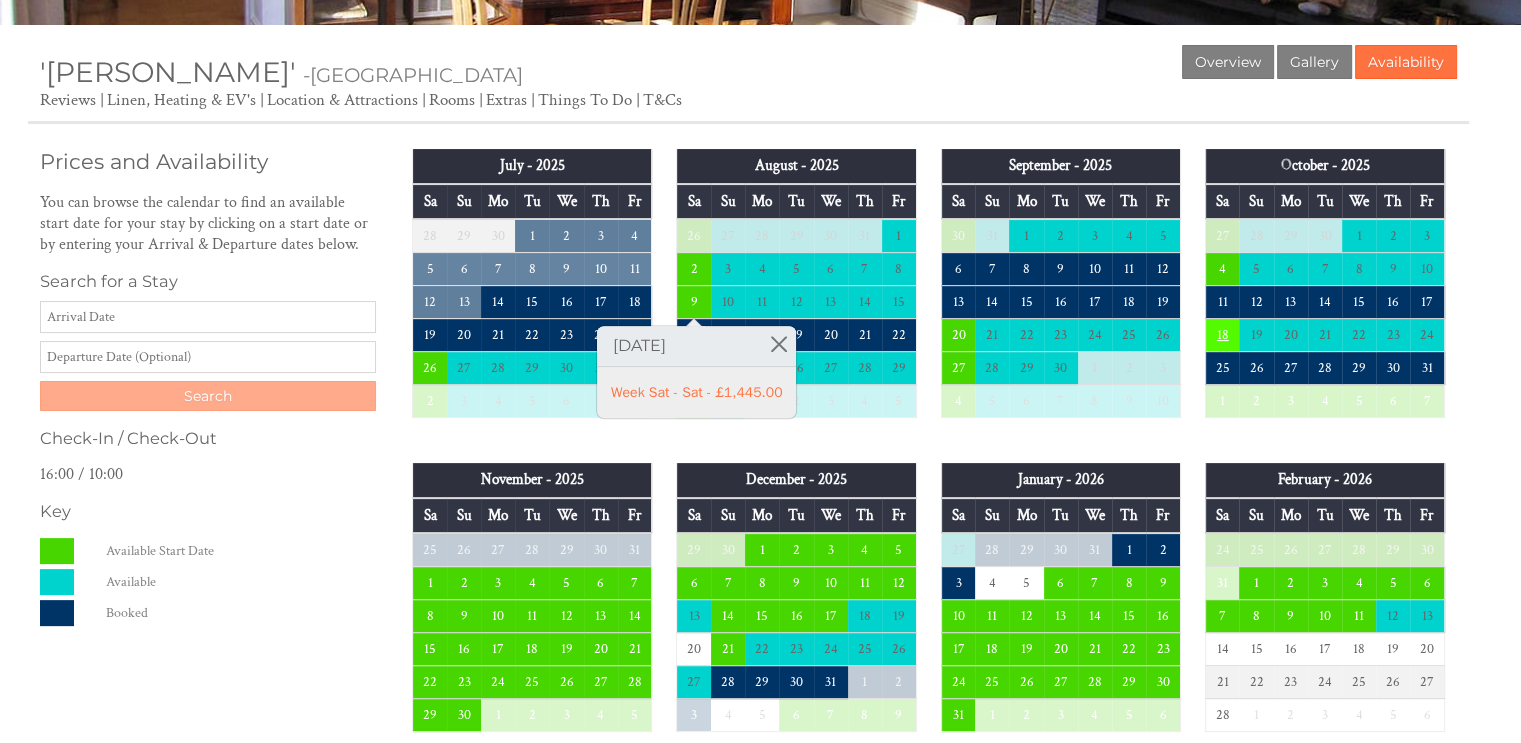 click on "18" at bounding box center [1222, 335] 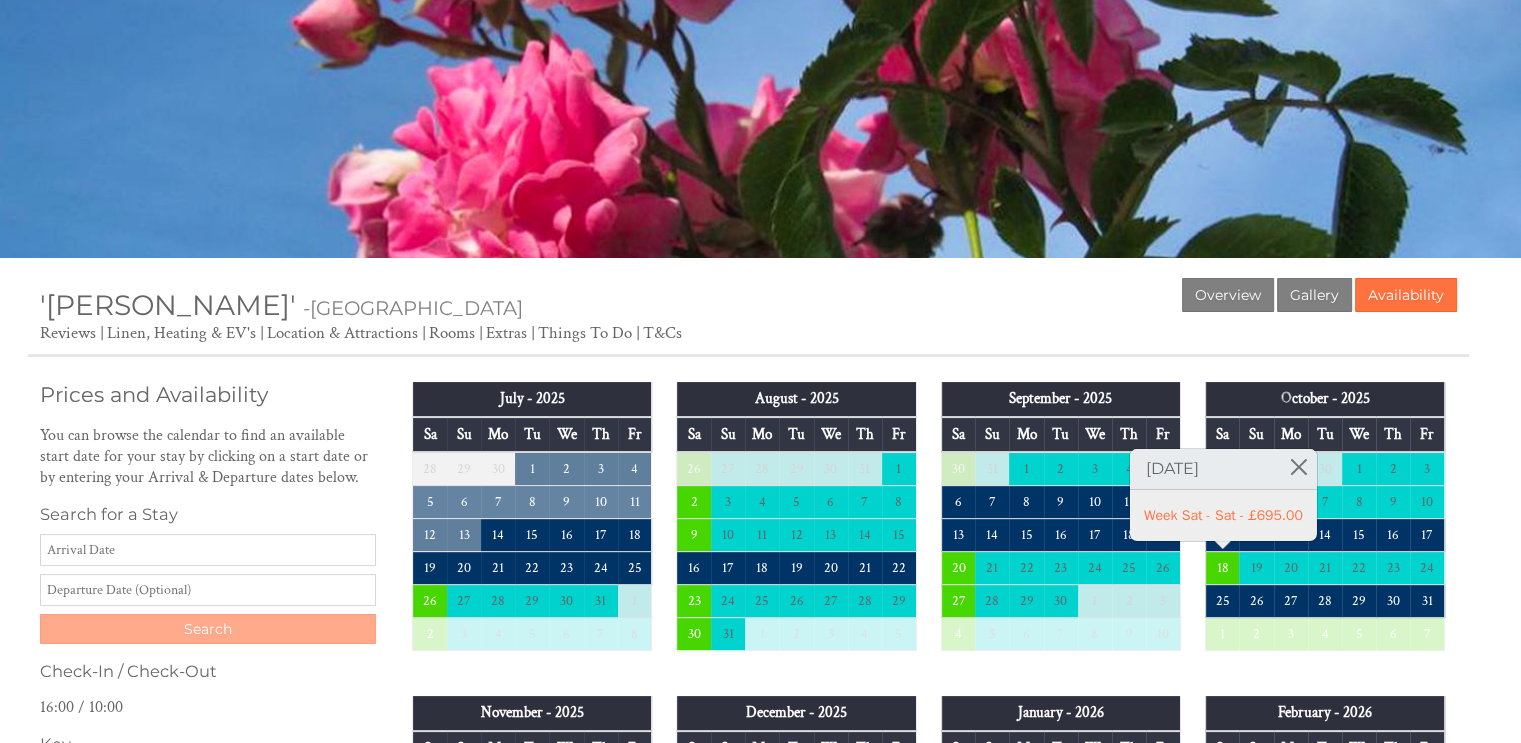 scroll, scrollTop: 0, scrollLeft: 0, axis: both 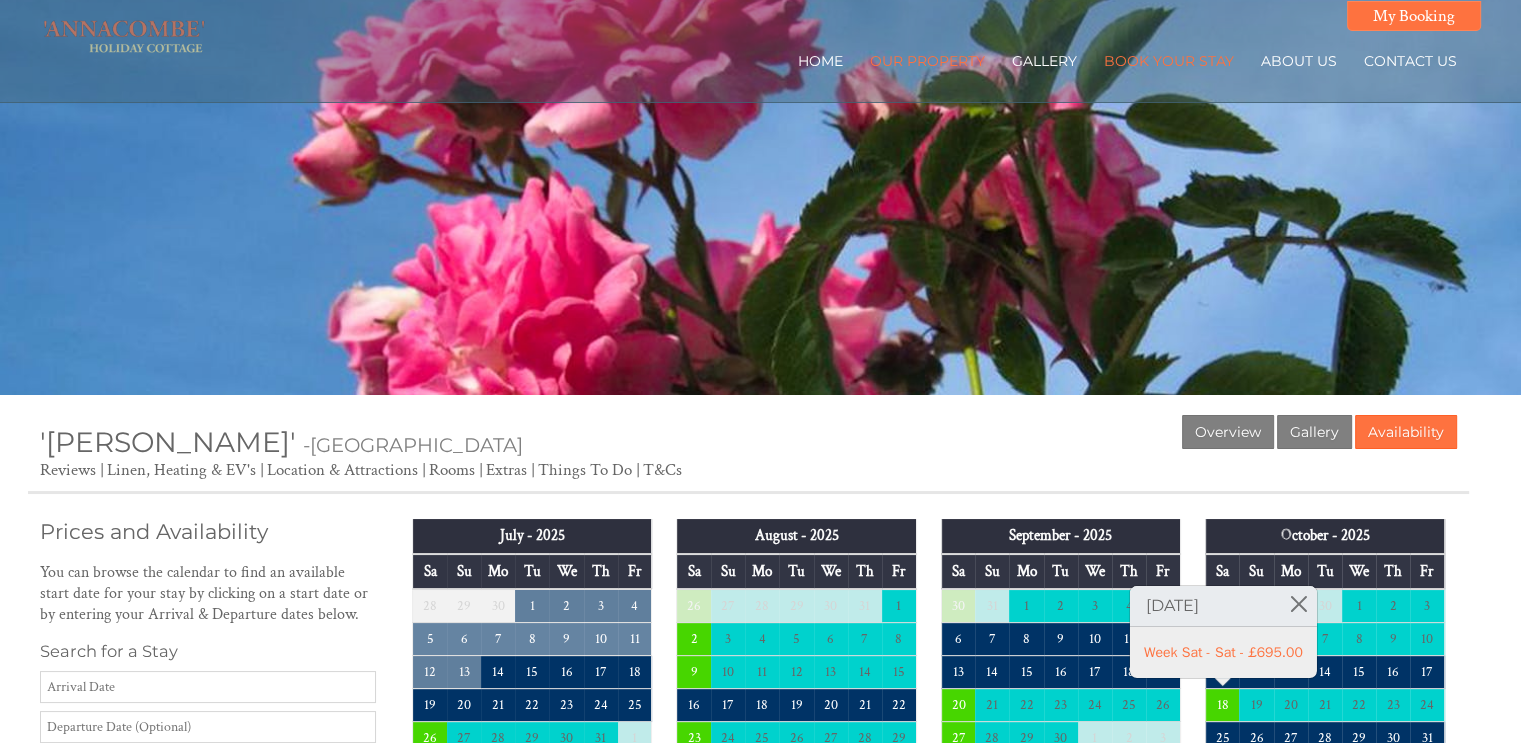 click at bounding box center (120, 38) 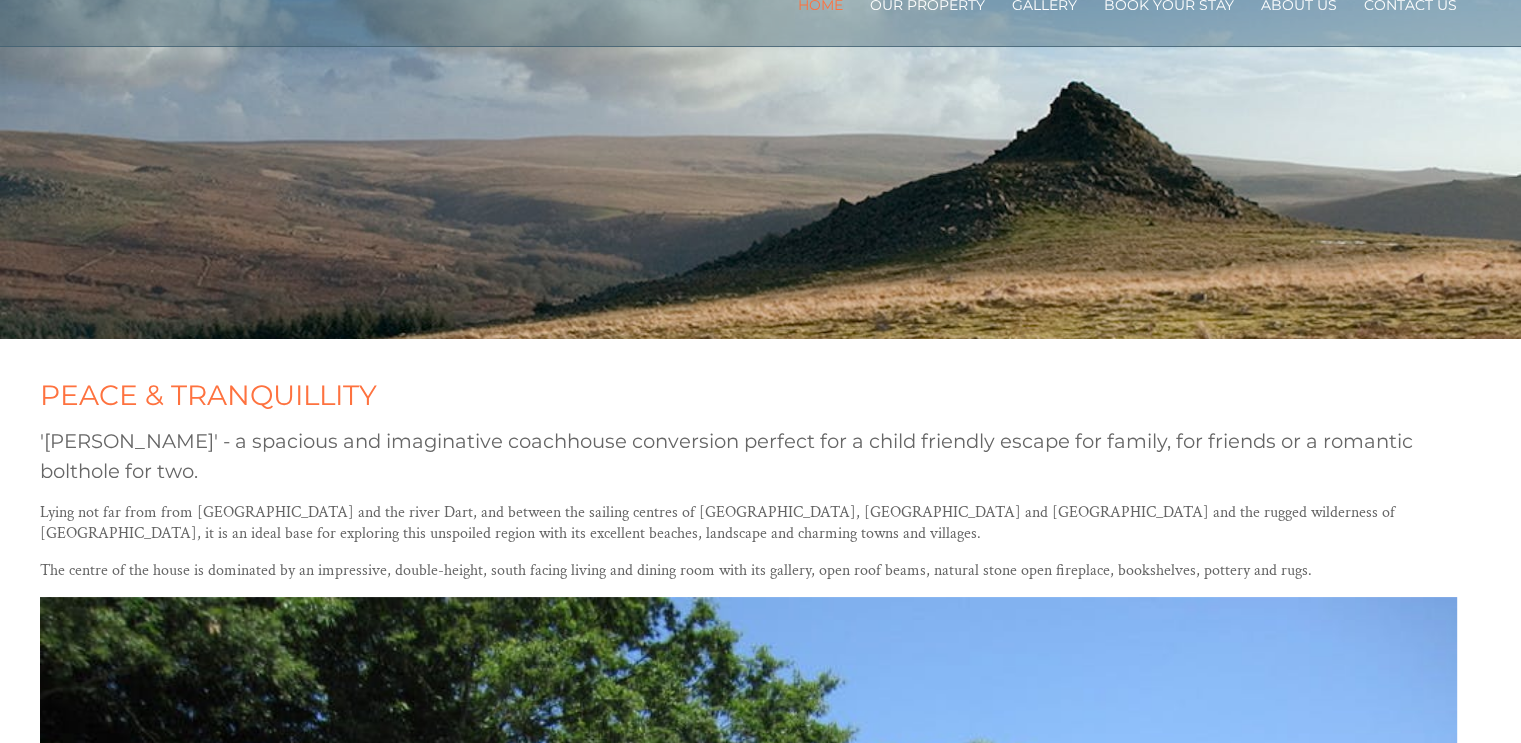 scroll, scrollTop: 0, scrollLeft: 0, axis: both 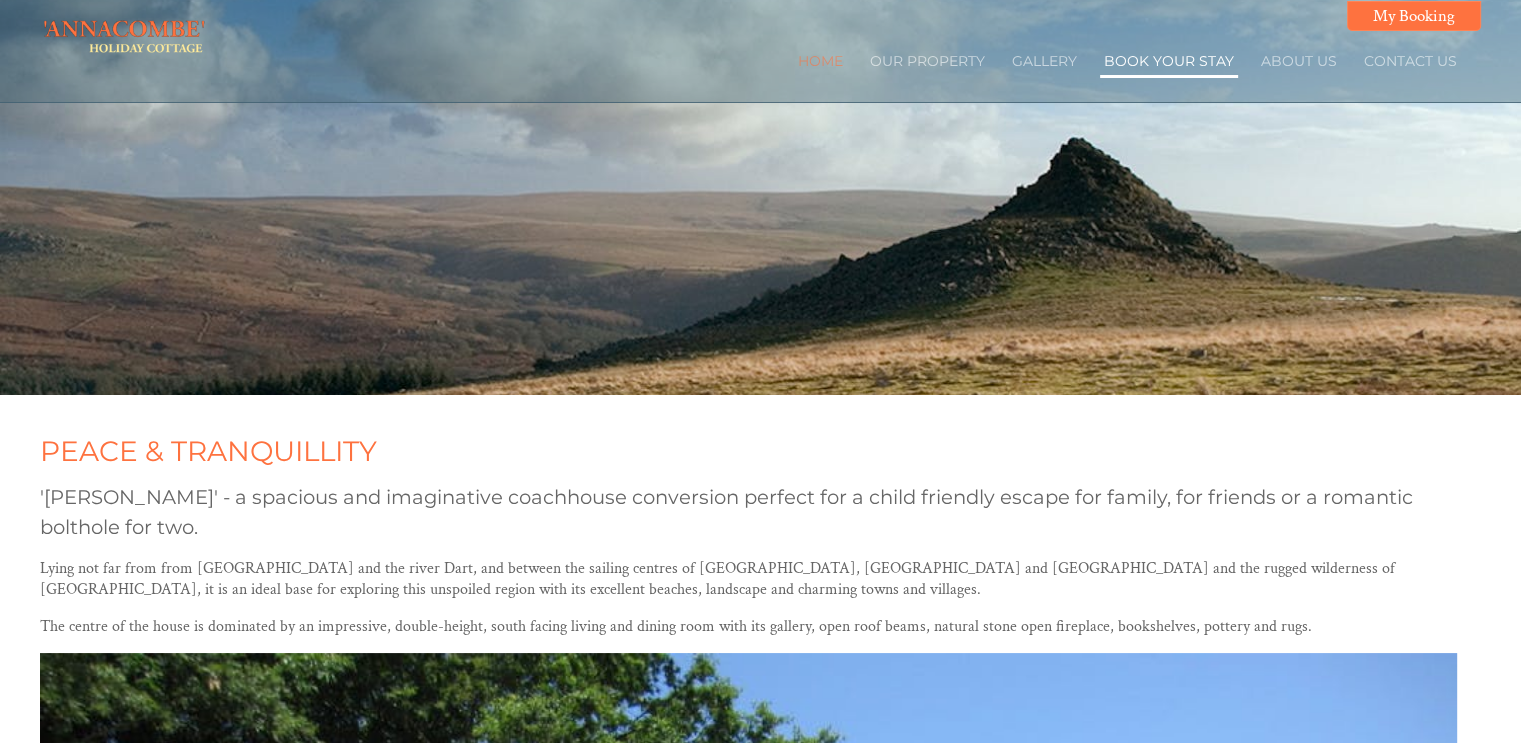 click on "Book Your Stay" at bounding box center [1169, 61] 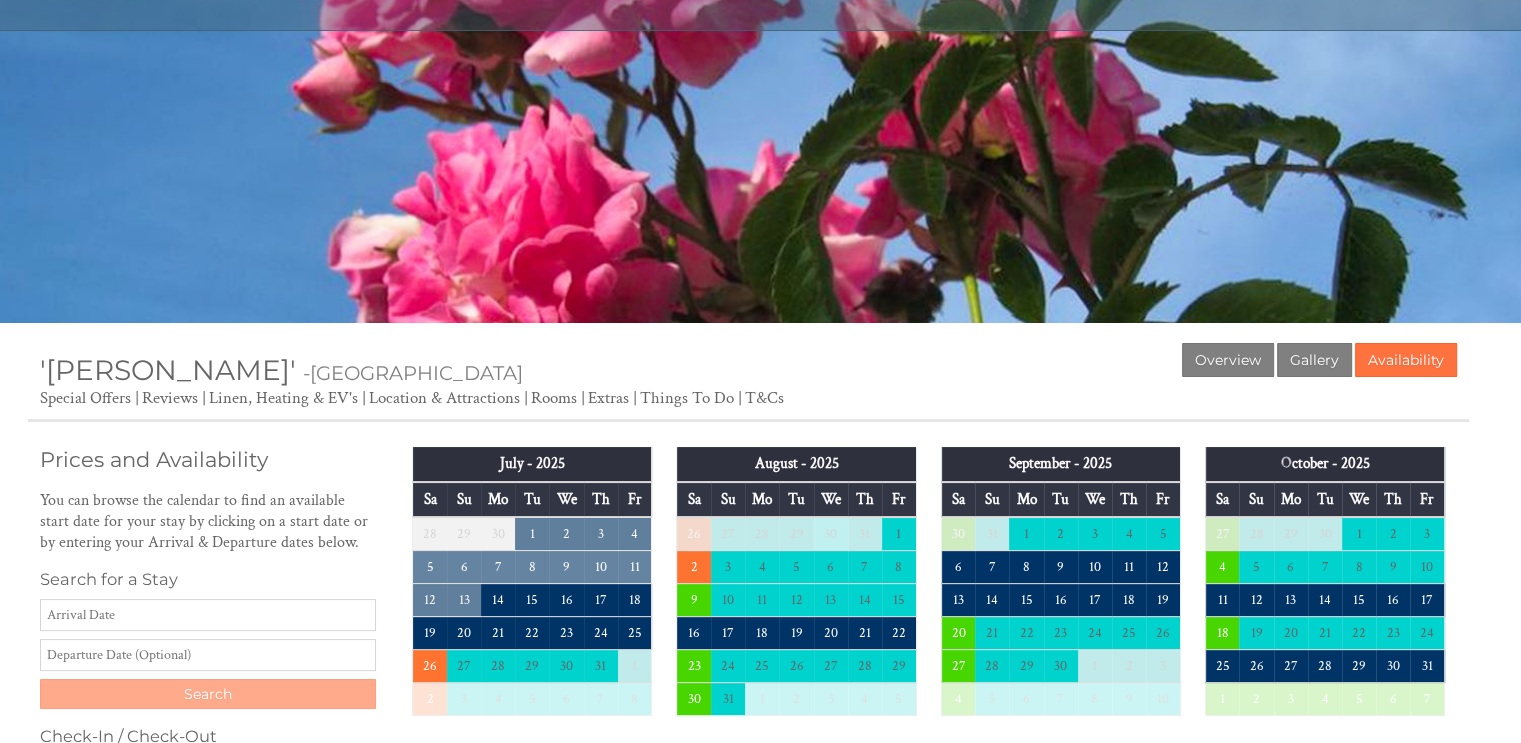 scroll, scrollTop: 200, scrollLeft: 0, axis: vertical 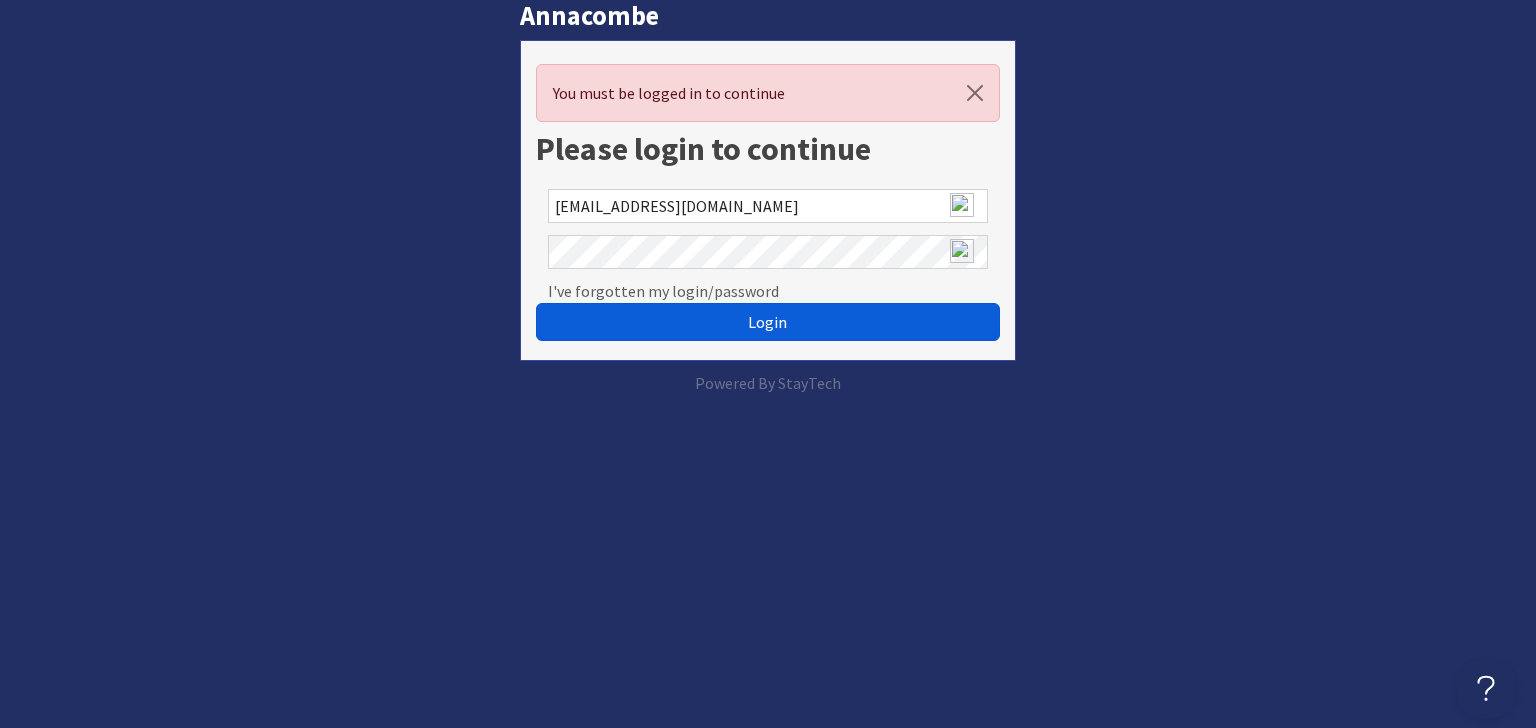 click on "Login" at bounding box center (767, 322) 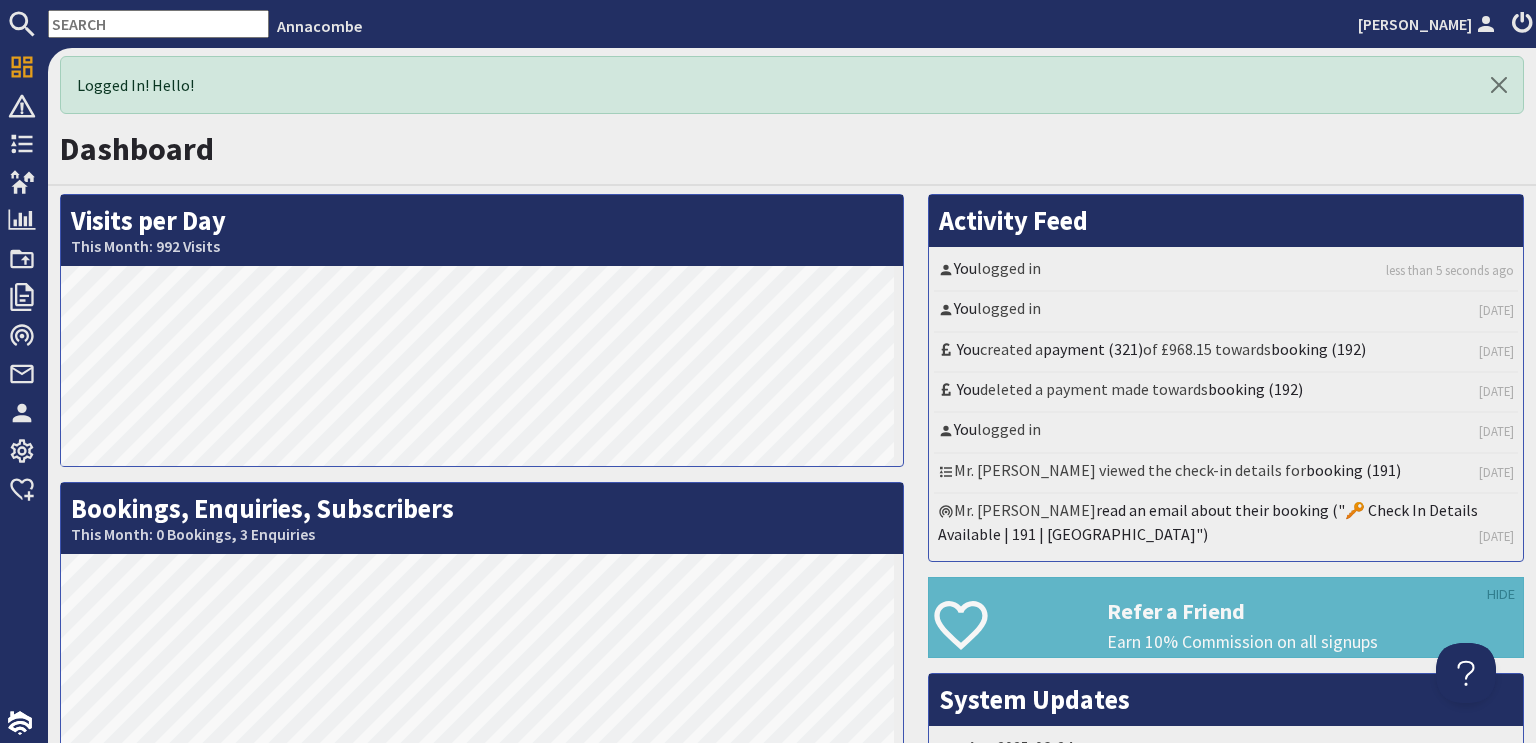 scroll, scrollTop: 0, scrollLeft: 0, axis: both 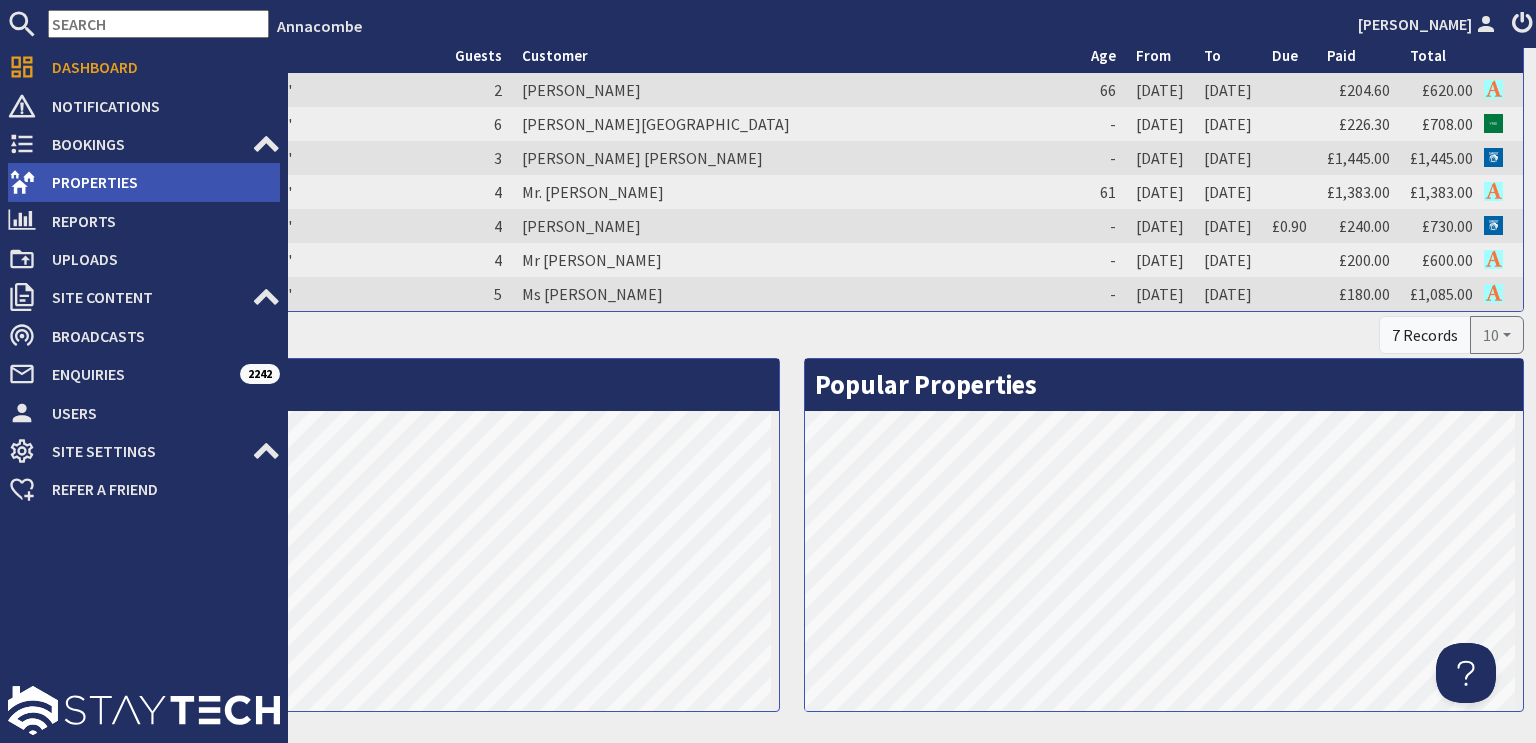 click 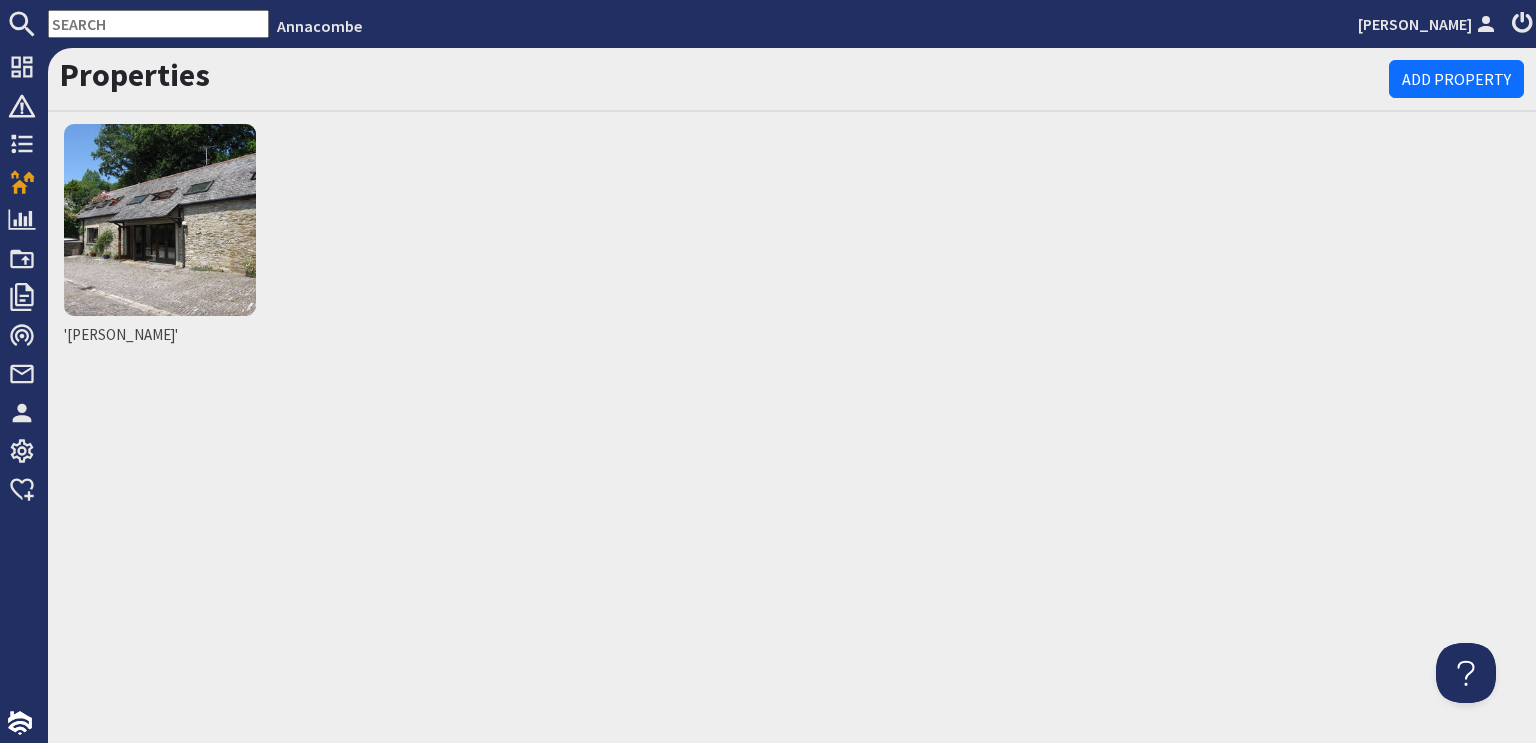 scroll, scrollTop: 0, scrollLeft: 0, axis: both 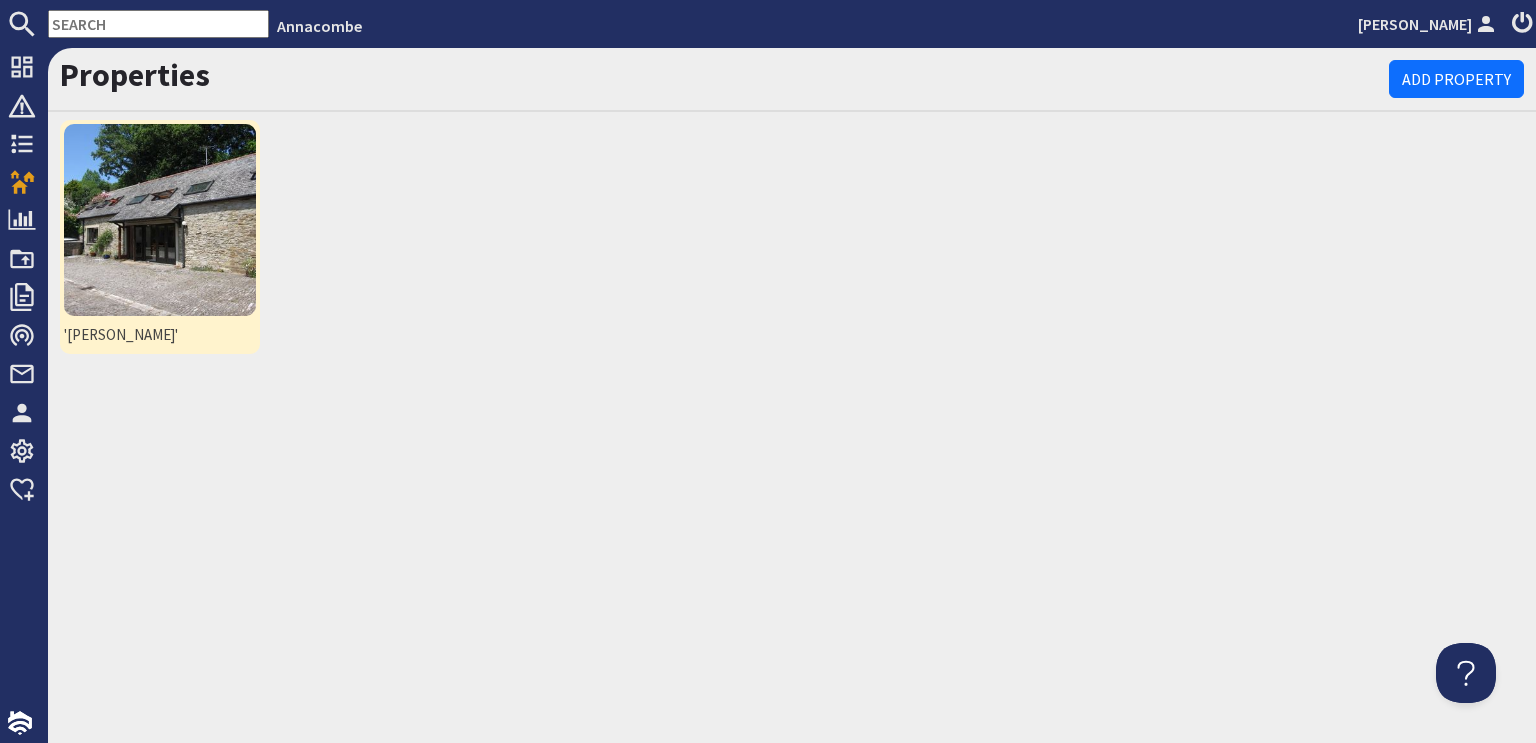 click at bounding box center [160, 220] 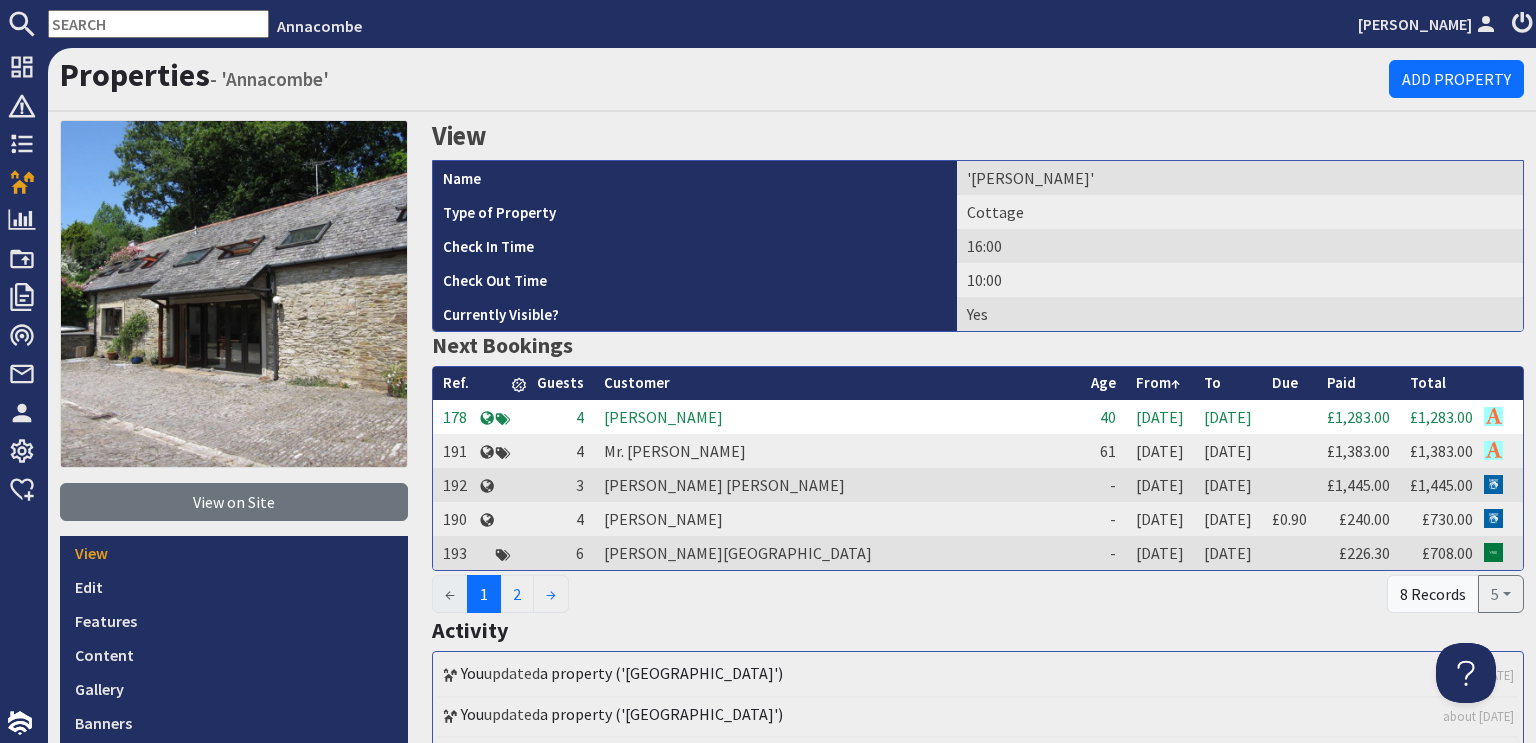 scroll, scrollTop: 0, scrollLeft: 0, axis: both 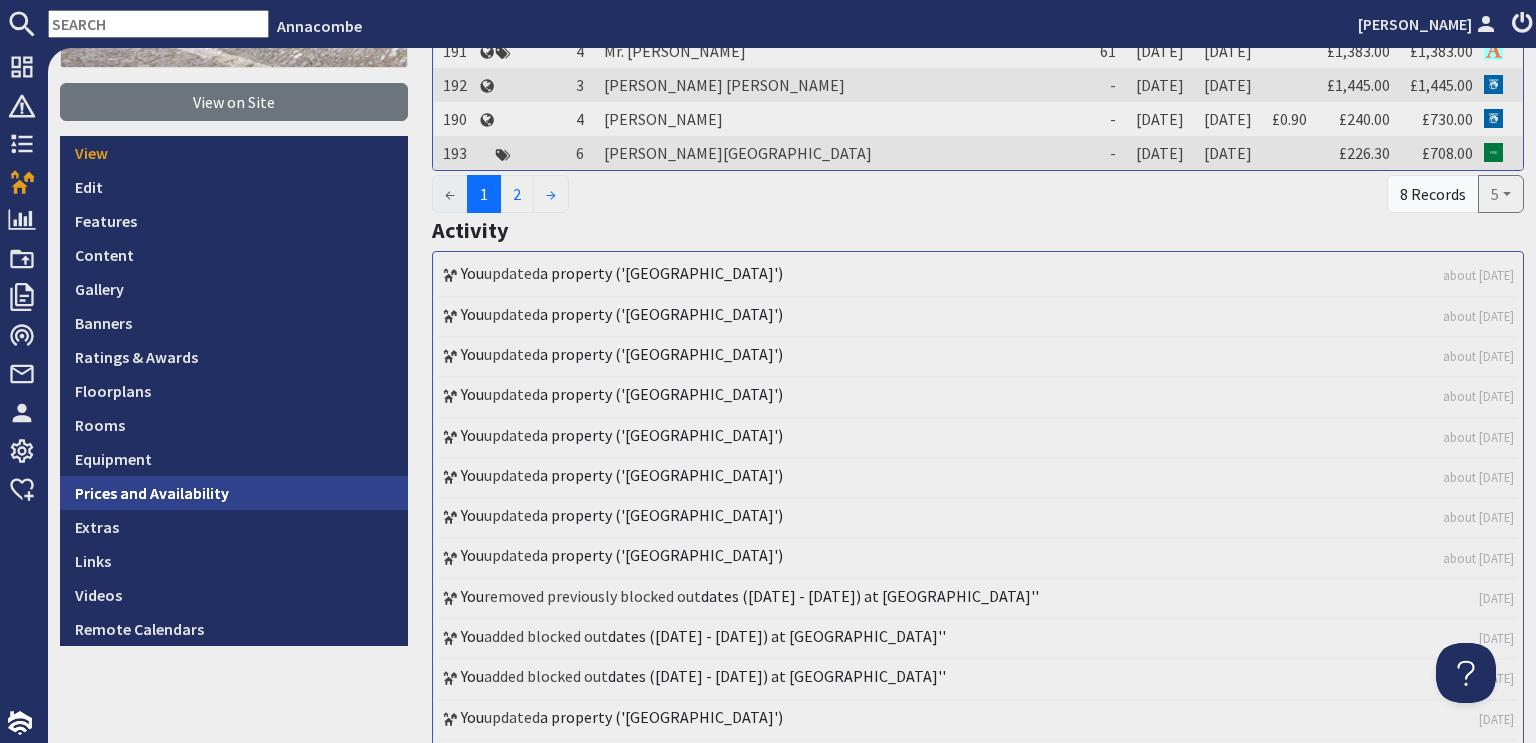 click on "Prices and Availability" at bounding box center (234, 493) 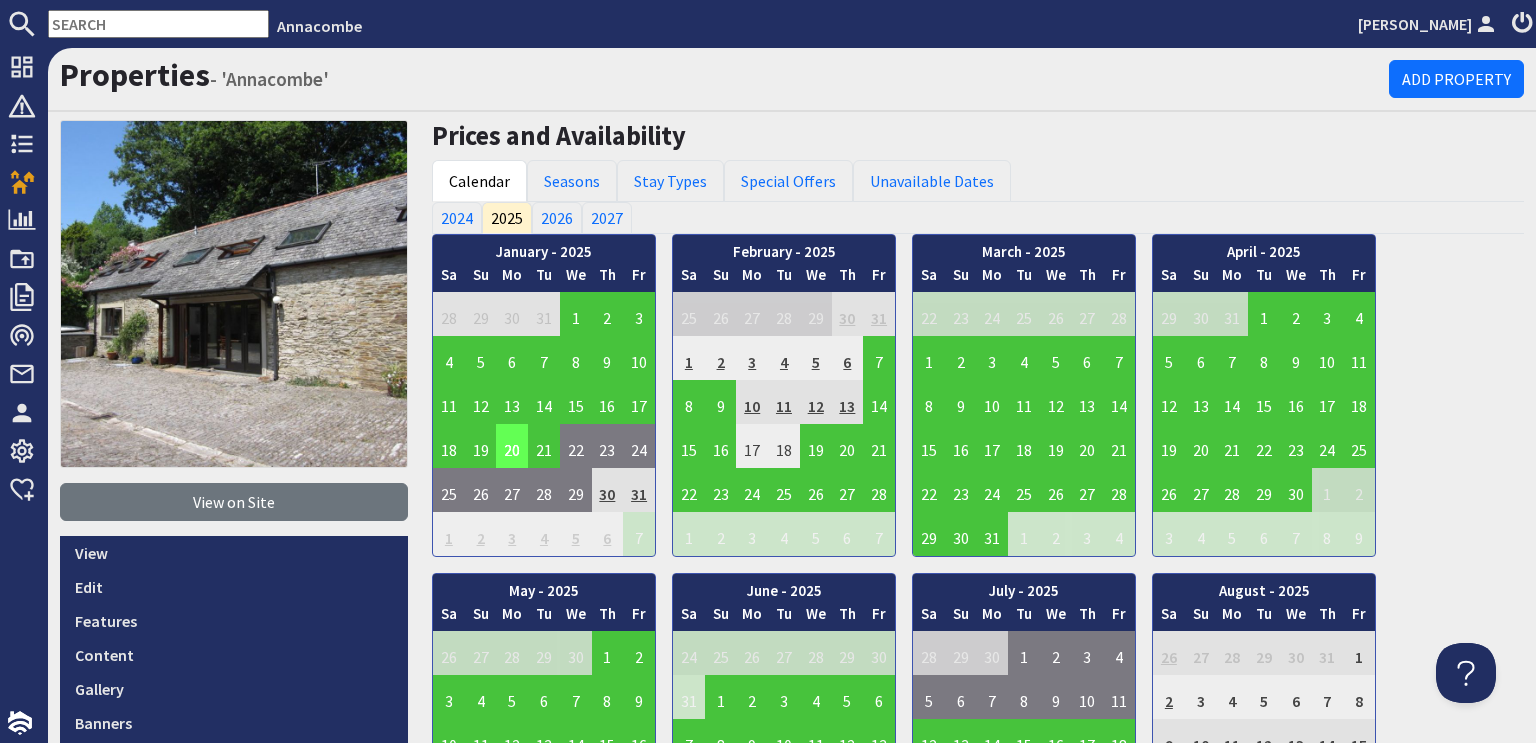scroll, scrollTop: 0, scrollLeft: 0, axis: both 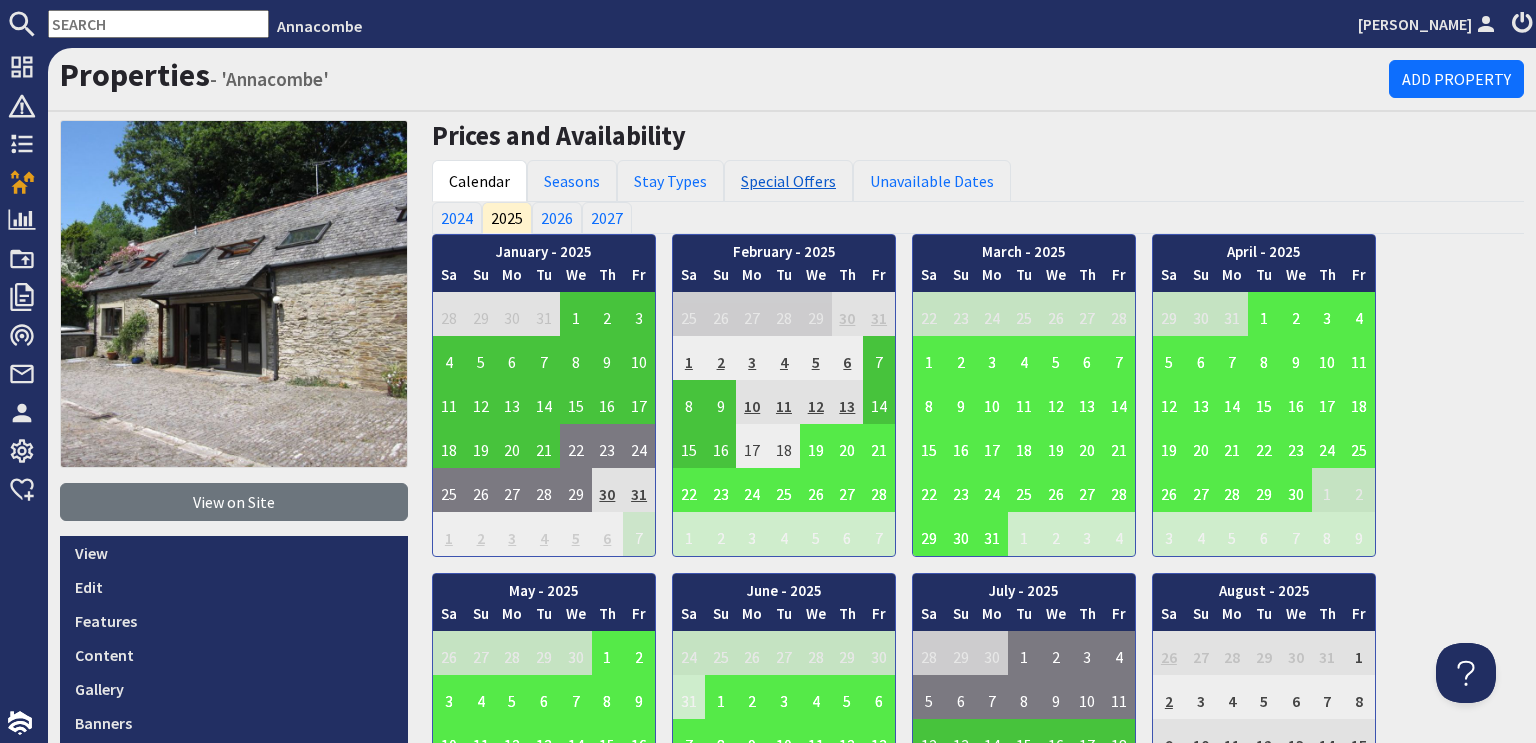 click on "Special Offers" at bounding box center (788, 181) 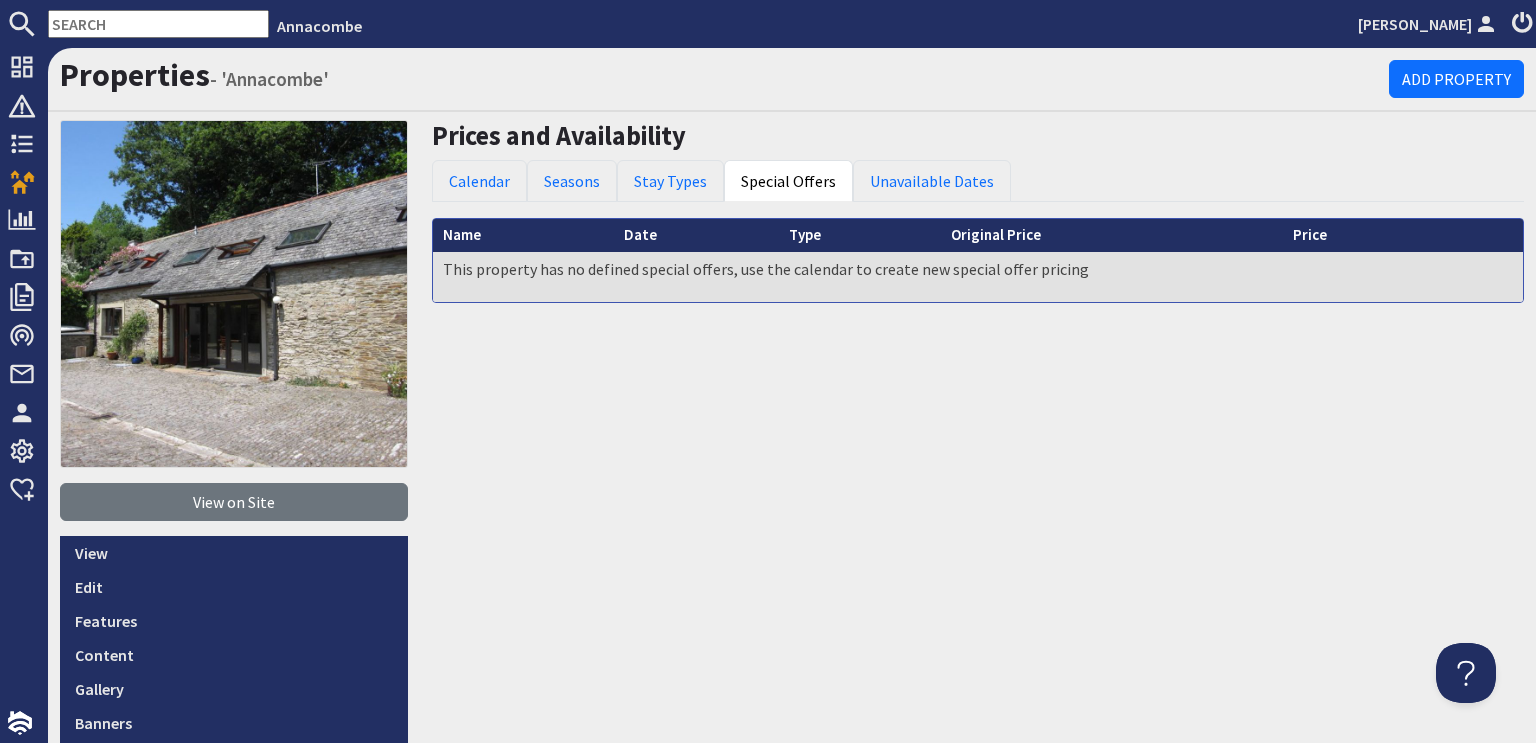 scroll, scrollTop: 0, scrollLeft: 0, axis: both 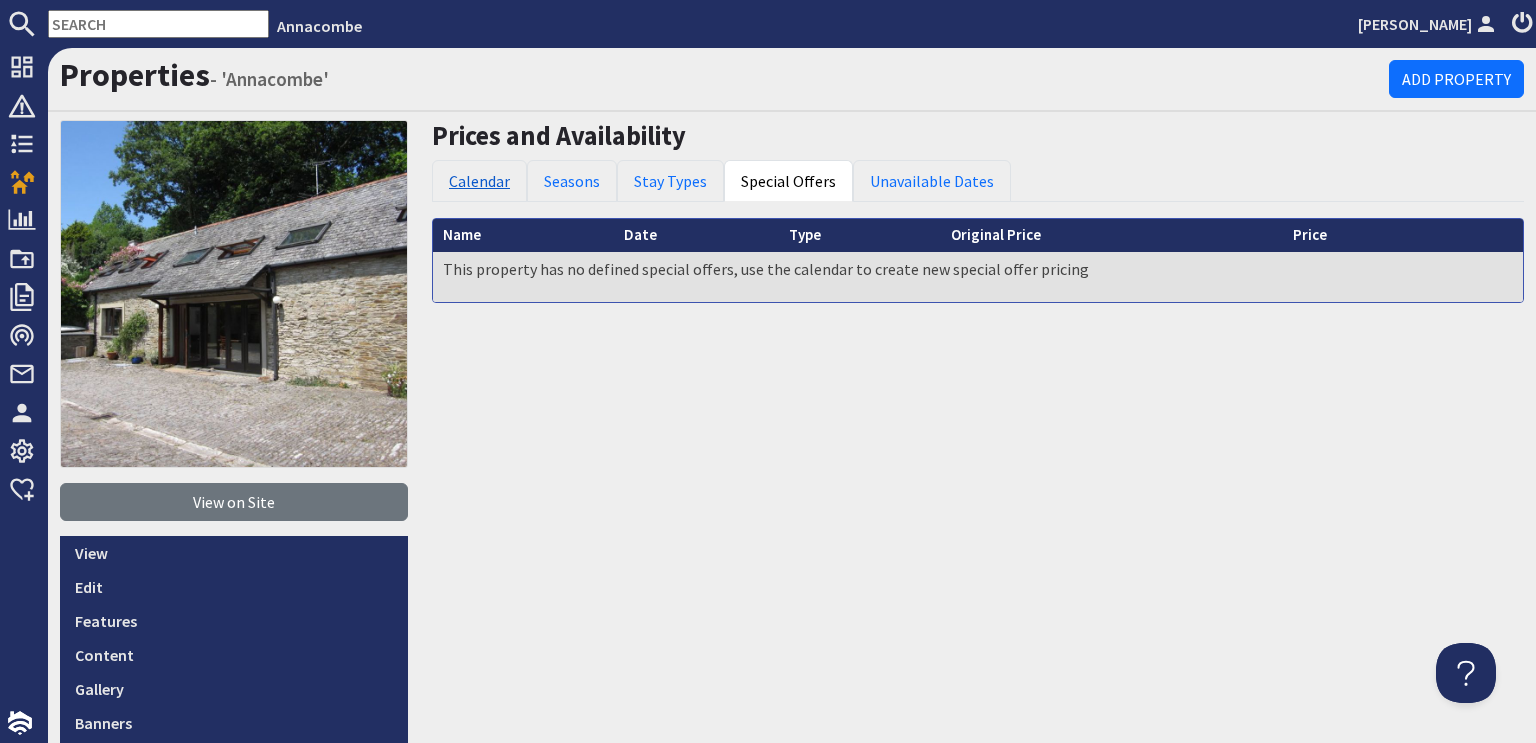 click on "Calendar" at bounding box center (479, 181) 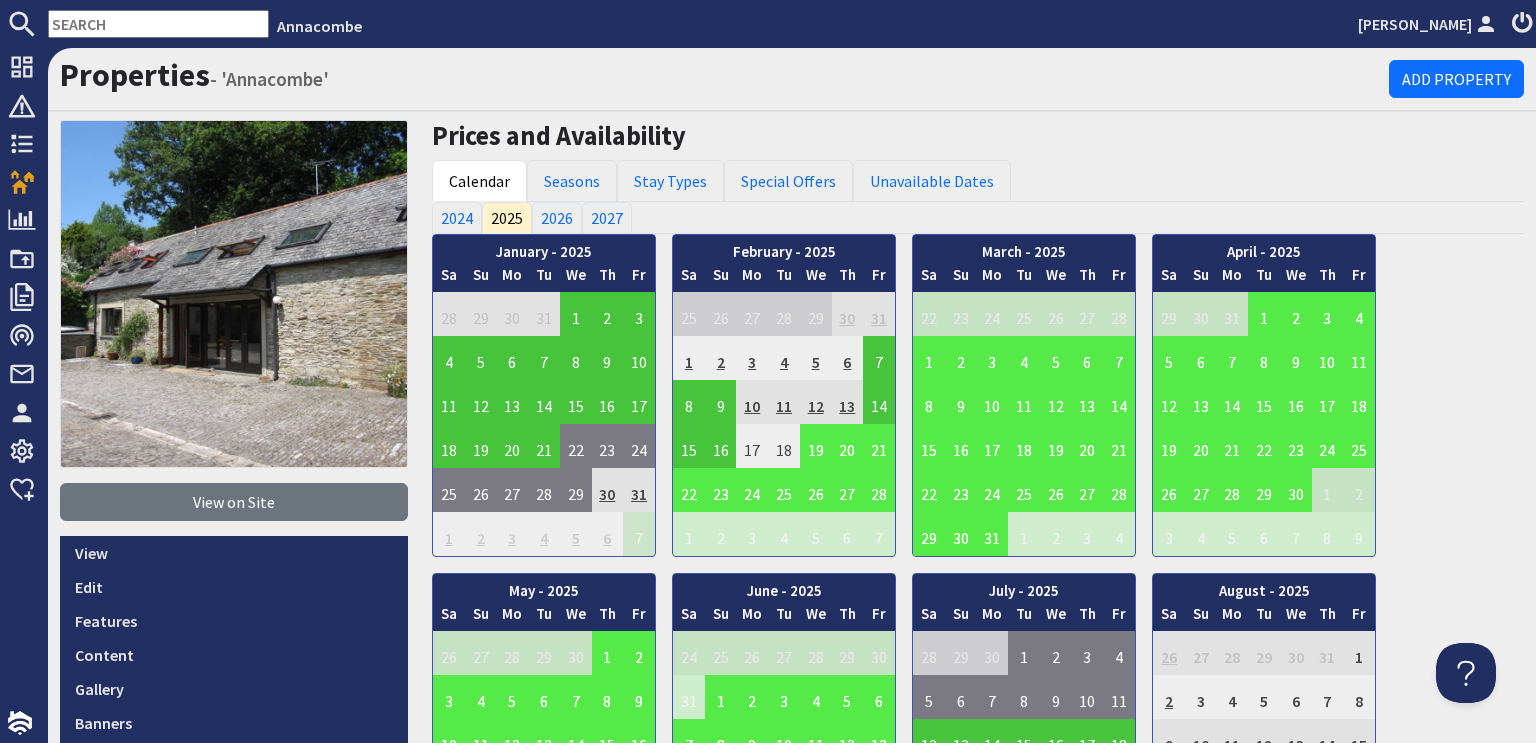 scroll, scrollTop: 0, scrollLeft: 0, axis: both 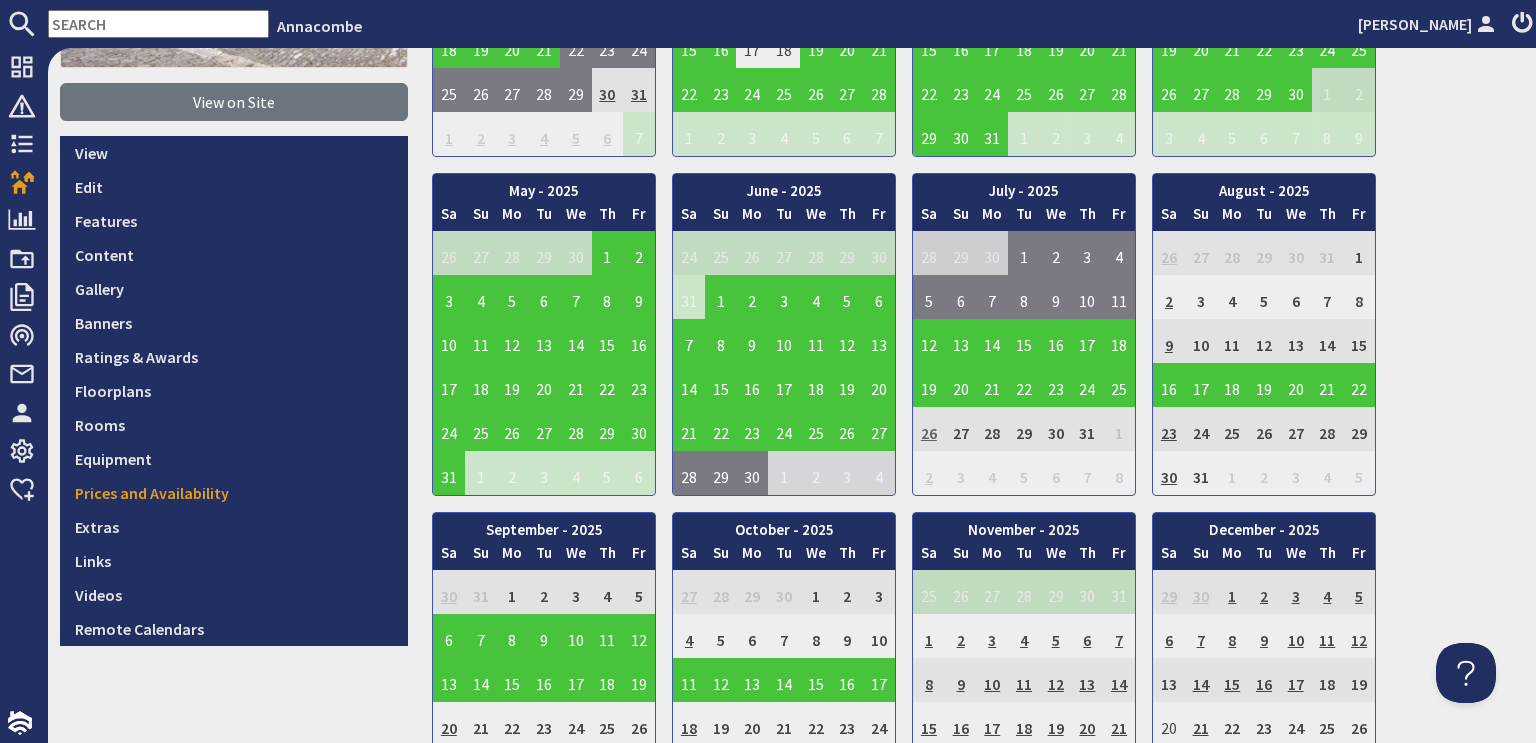 click on "26" at bounding box center [929, 429] 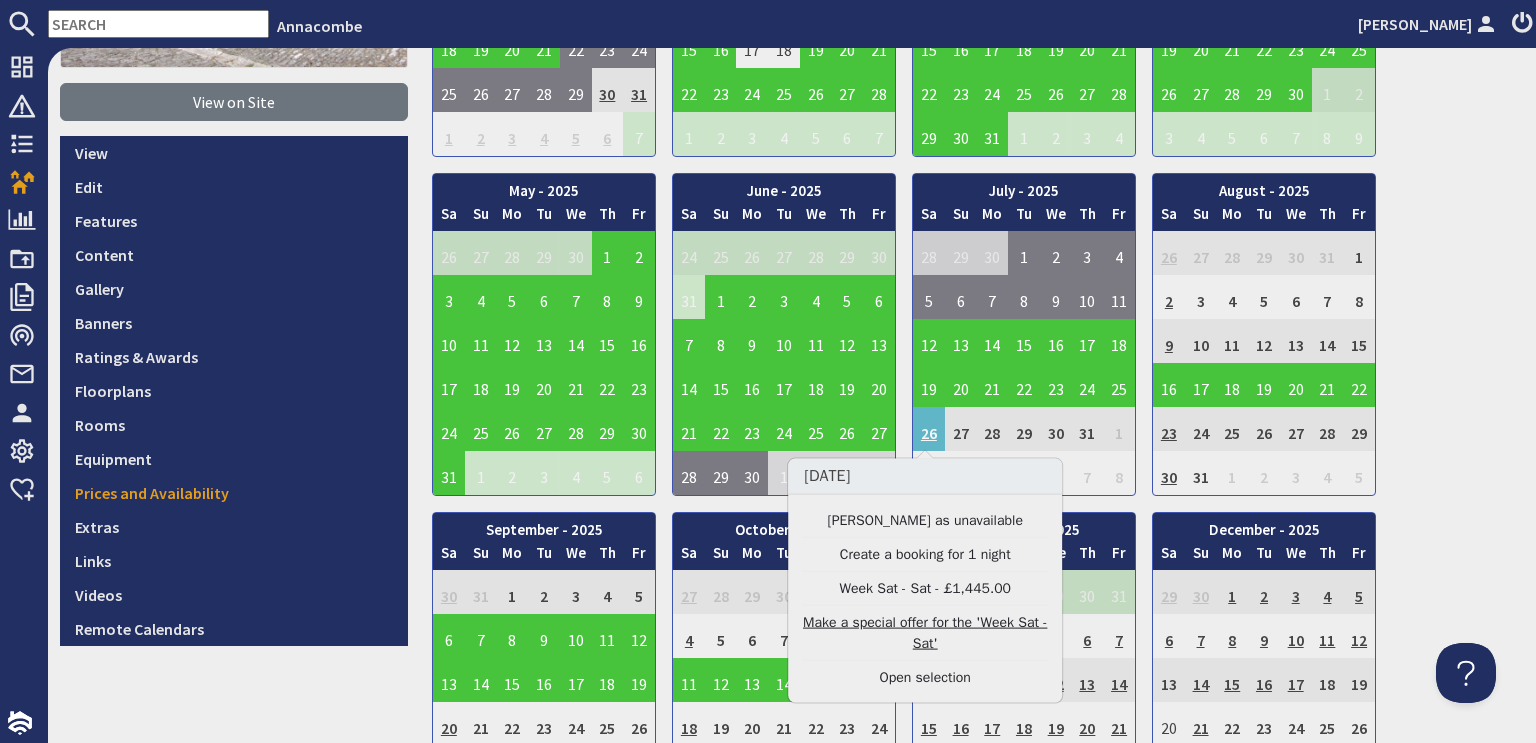 click on "Make a special offer for the 'Week Sat - Sat'" at bounding box center [925, 633] 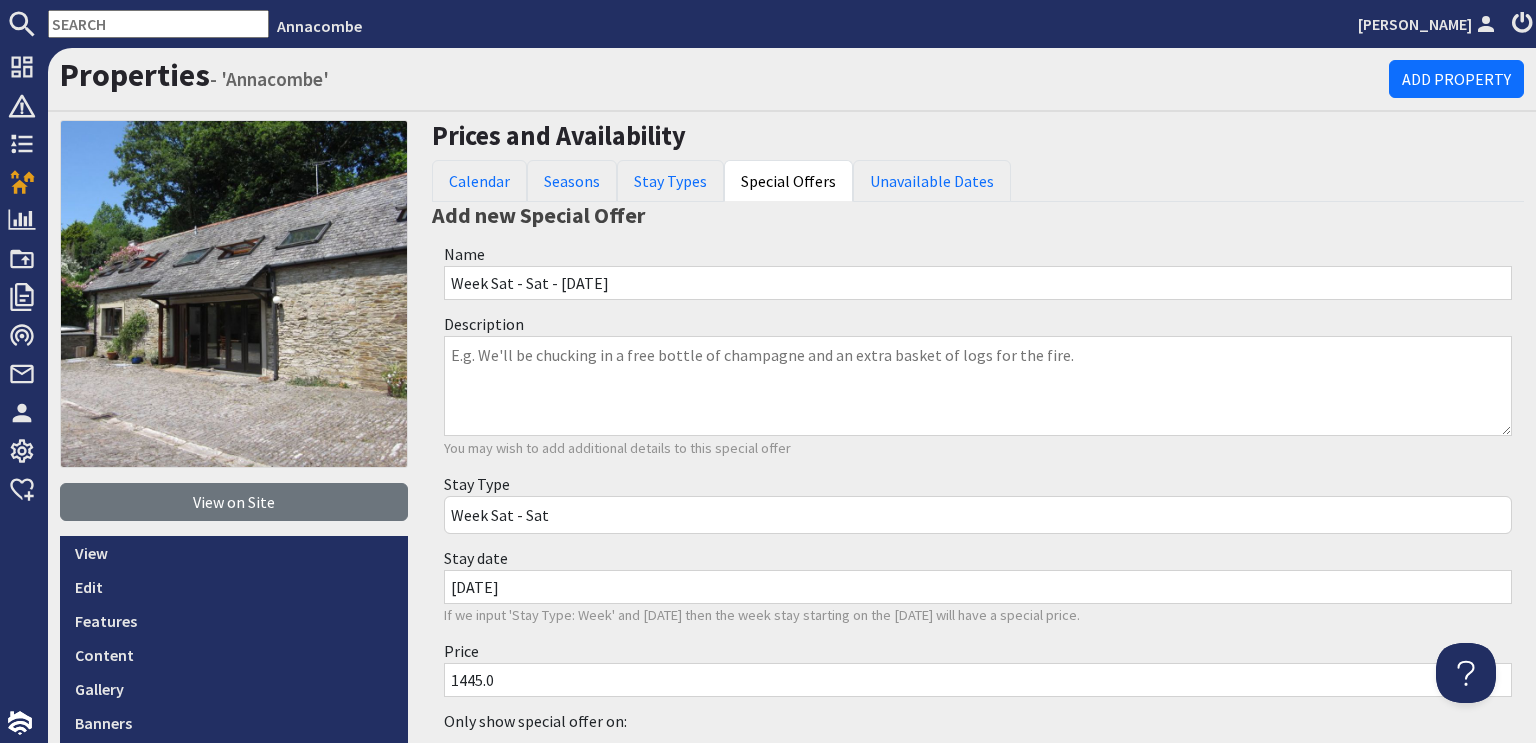 scroll, scrollTop: 0, scrollLeft: 0, axis: both 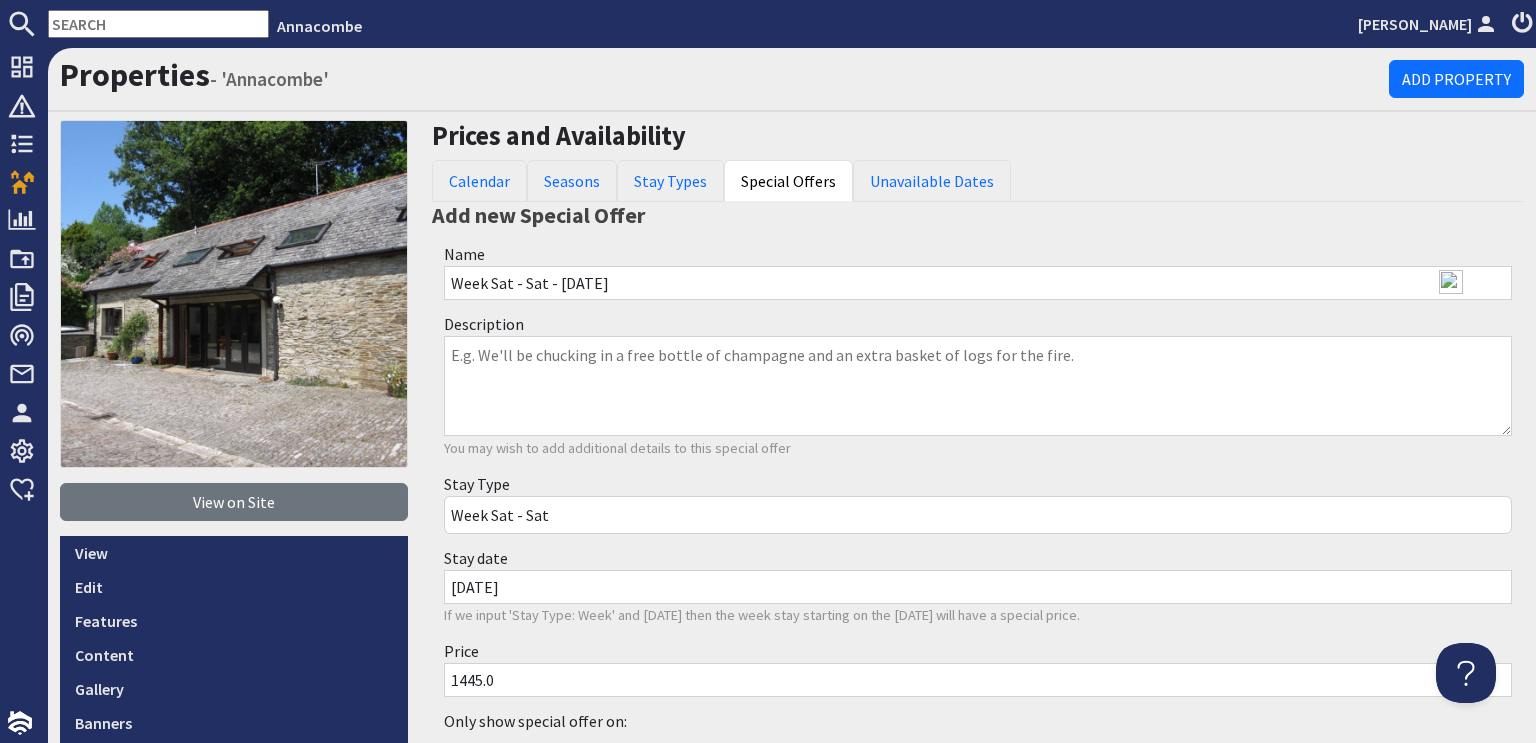 drag, startPoint x: 455, startPoint y: 676, endPoint x: 468, endPoint y: 675, distance: 13.038404 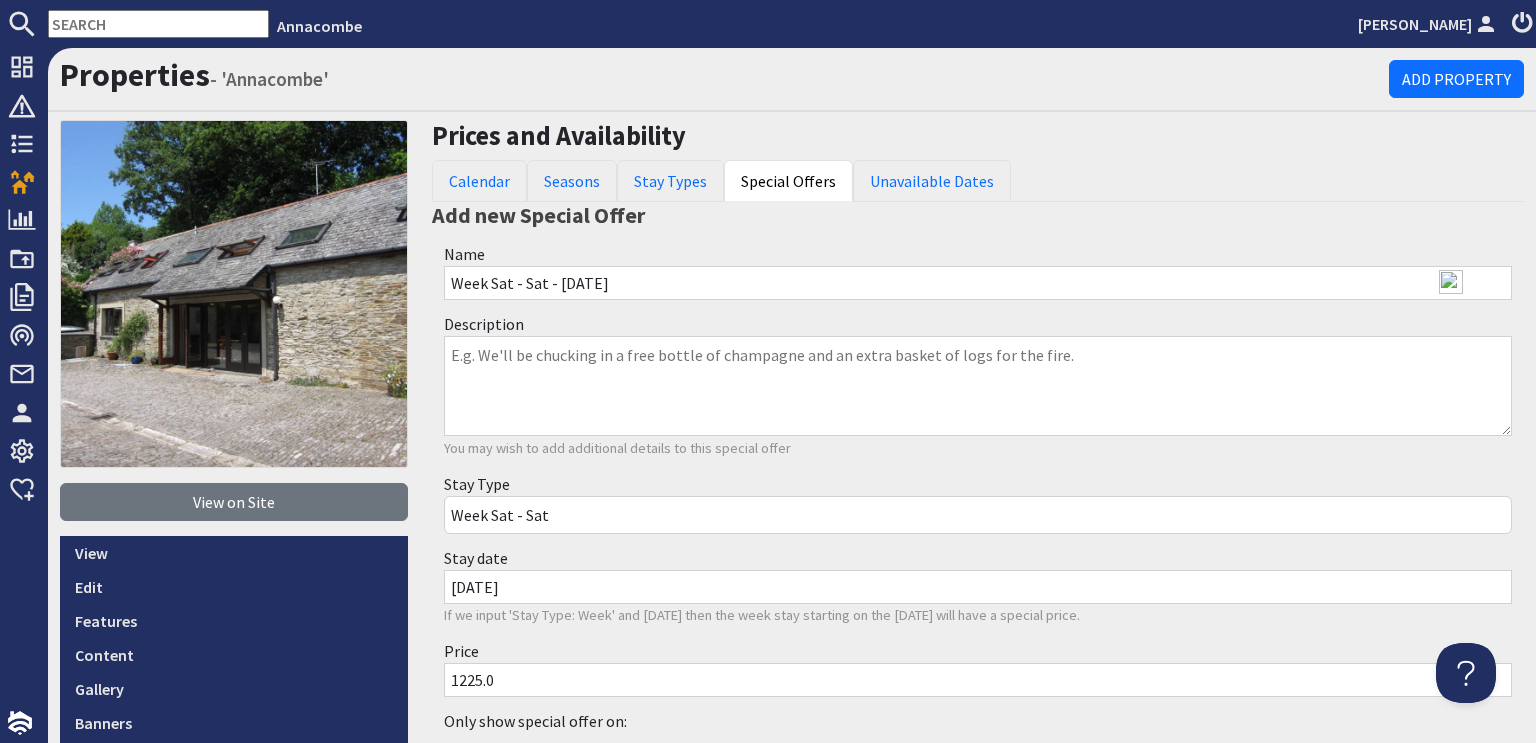 click on "1225.0" at bounding box center [978, 680] 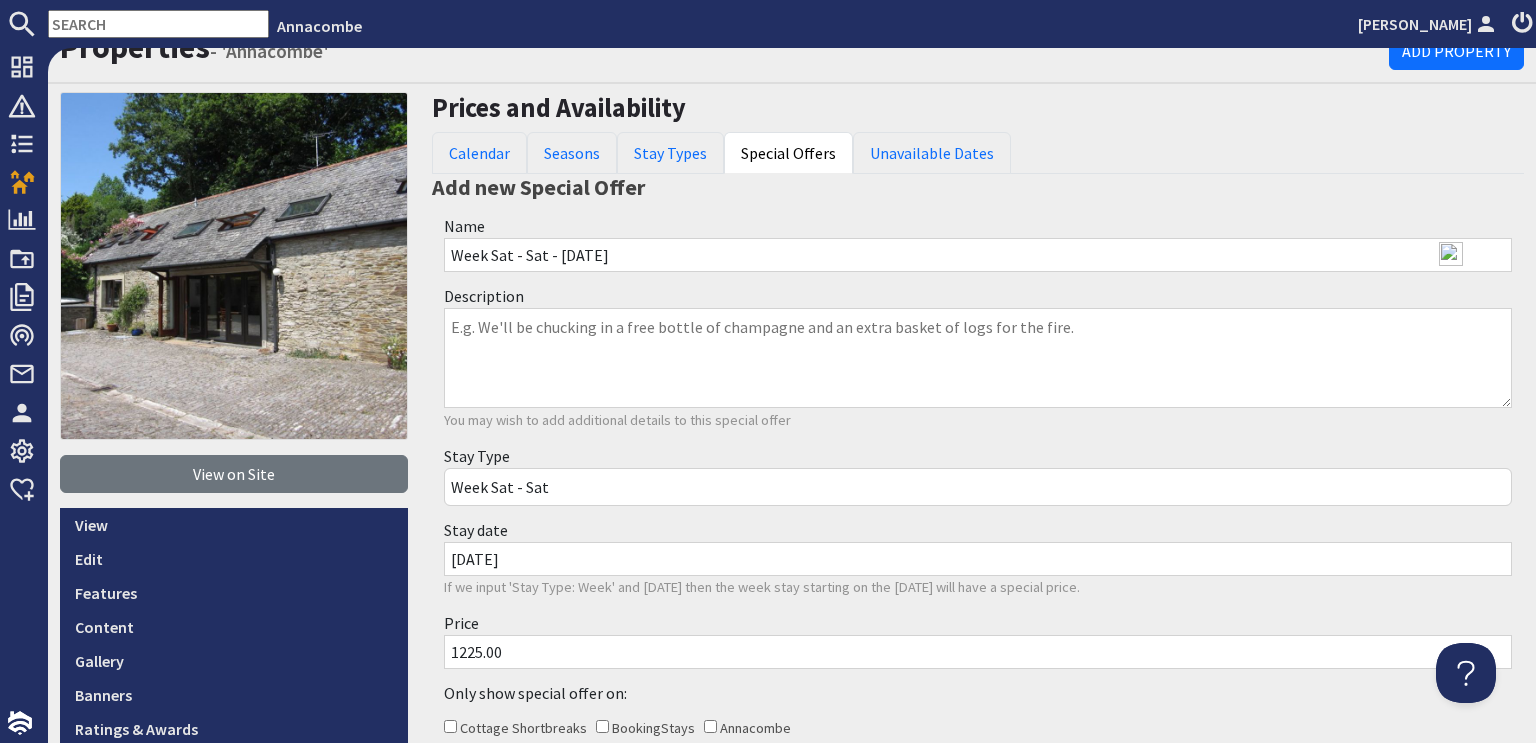 scroll, scrollTop: 0, scrollLeft: 0, axis: both 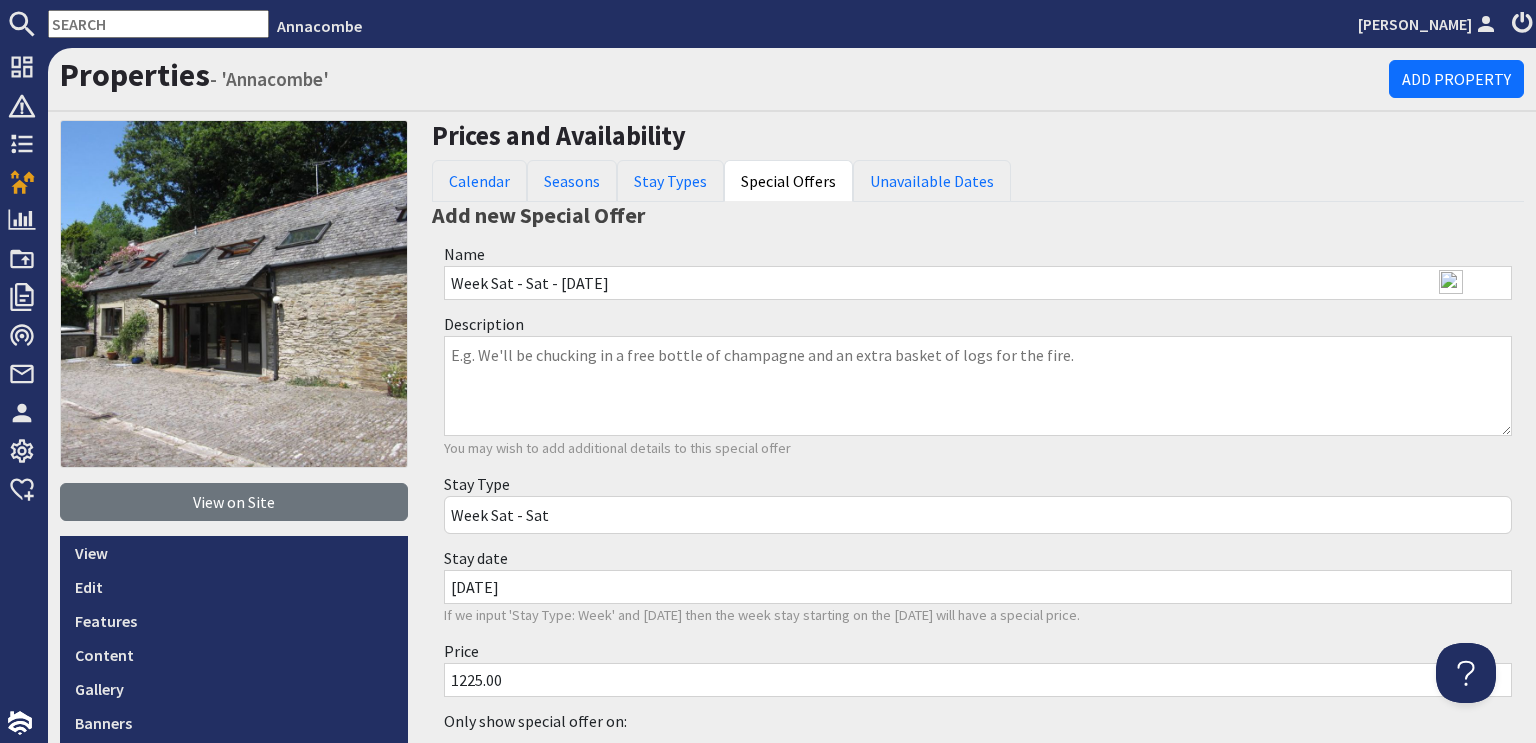 type on "1225.00" 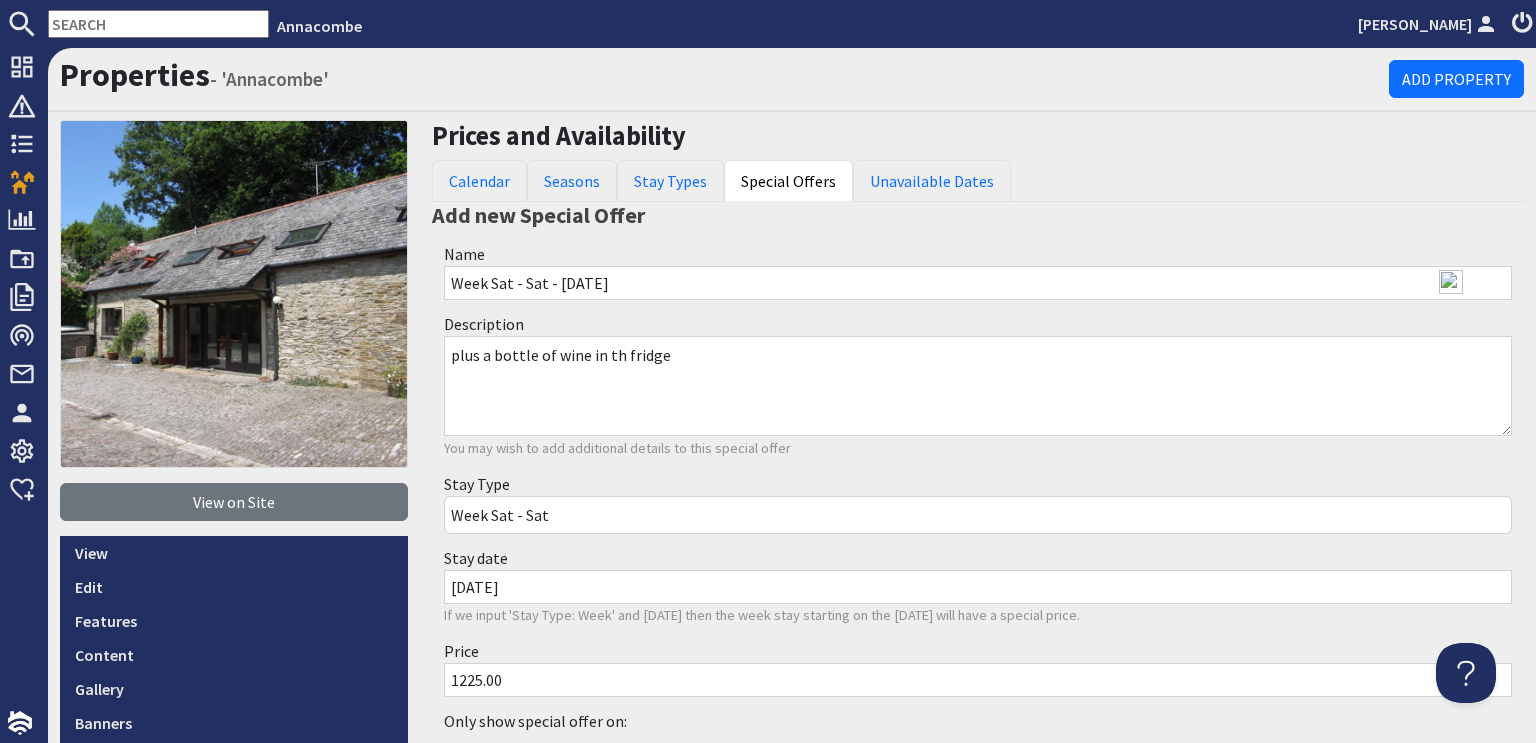 click on "plus a bottle of wine in th fridge" at bounding box center [978, 386] 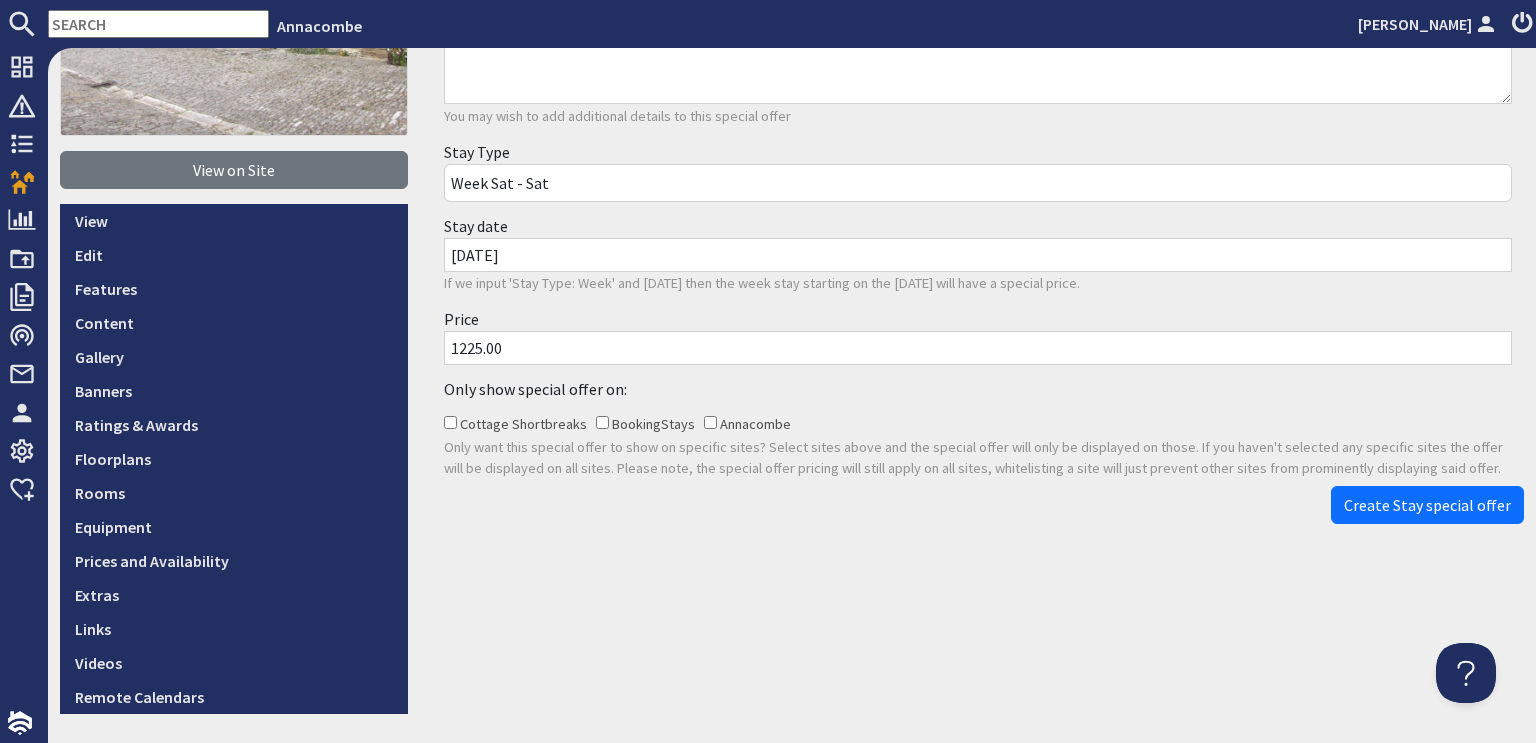 scroll, scrollTop: 398, scrollLeft: 0, axis: vertical 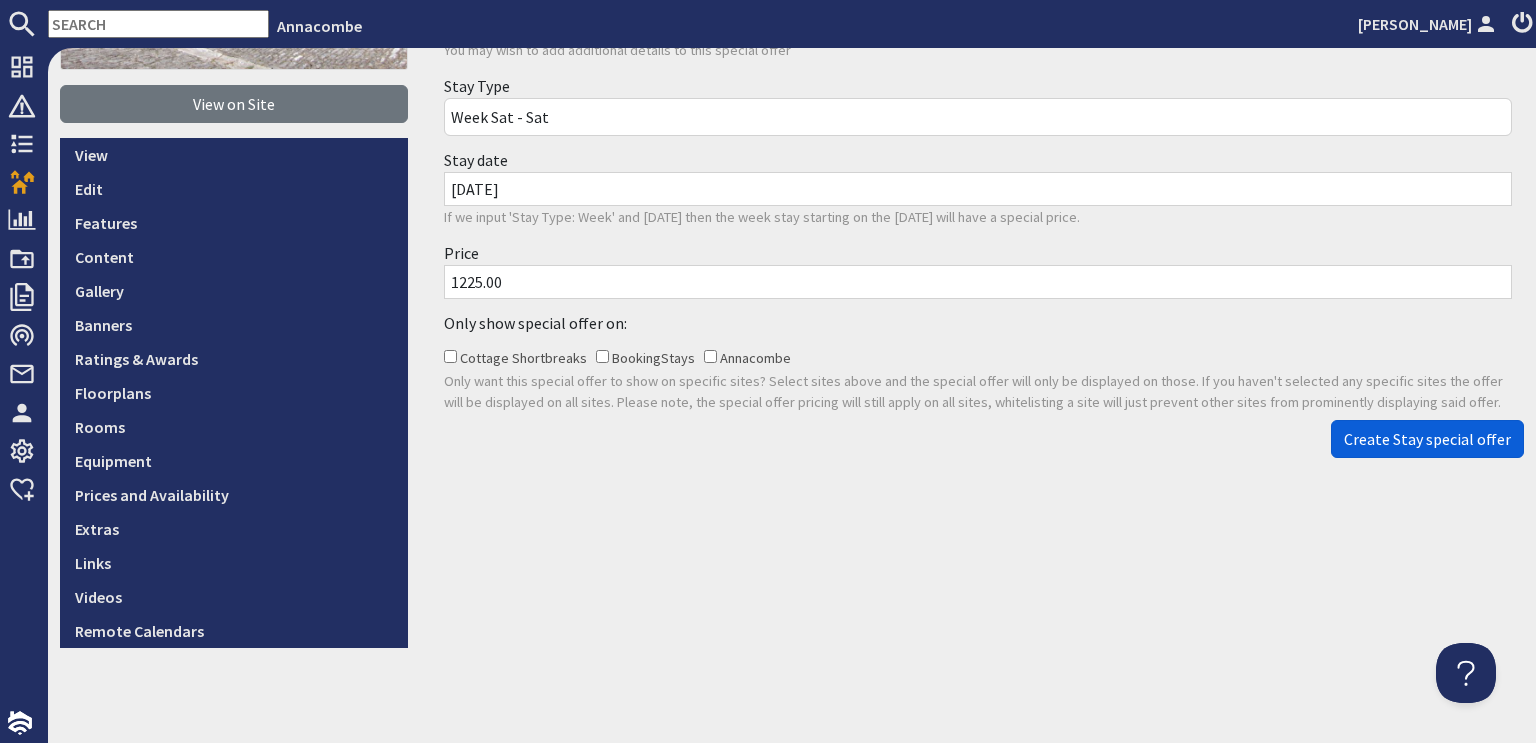 type on "plus a bottle of wine in the fridge" 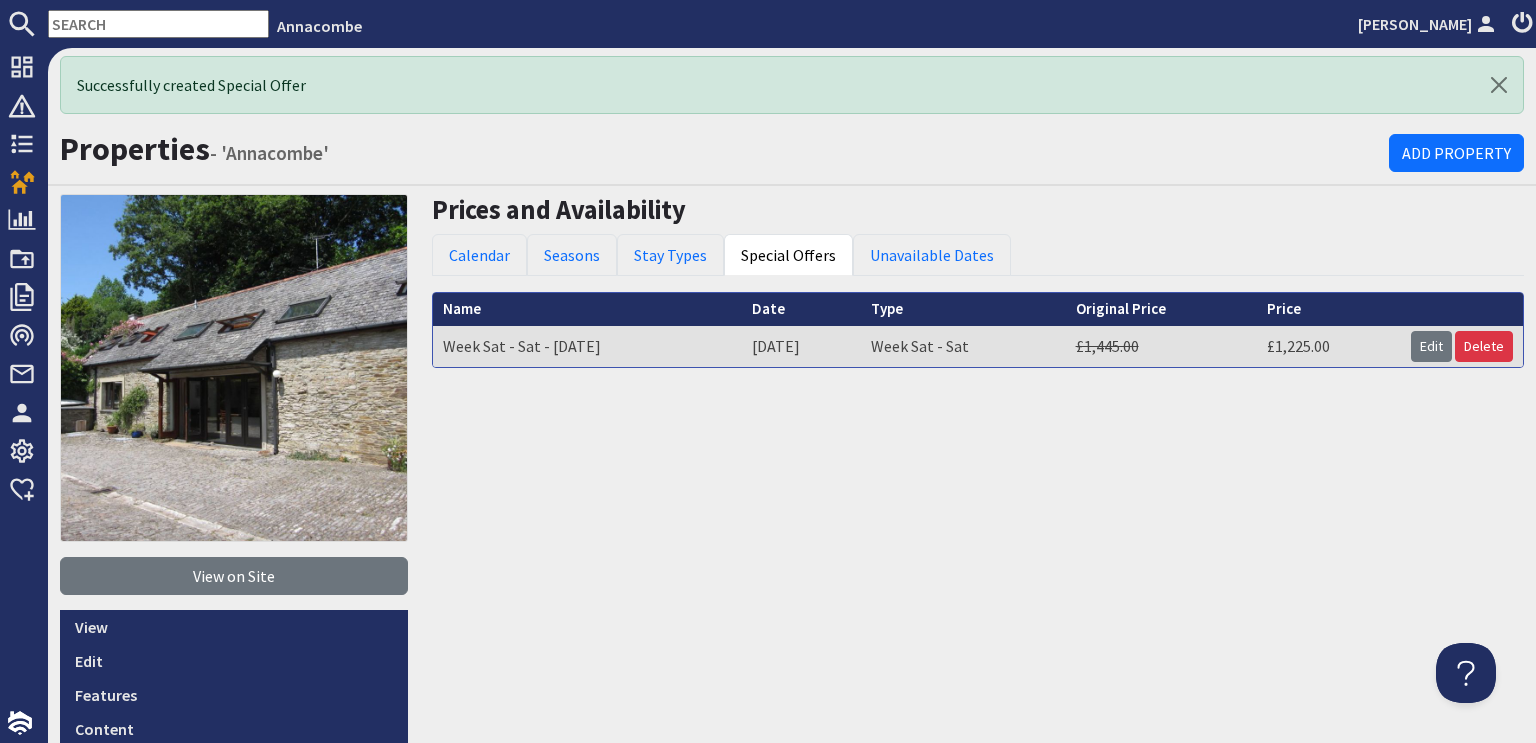 scroll, scrollTop: 0, scrollLeft: 0, axis: both 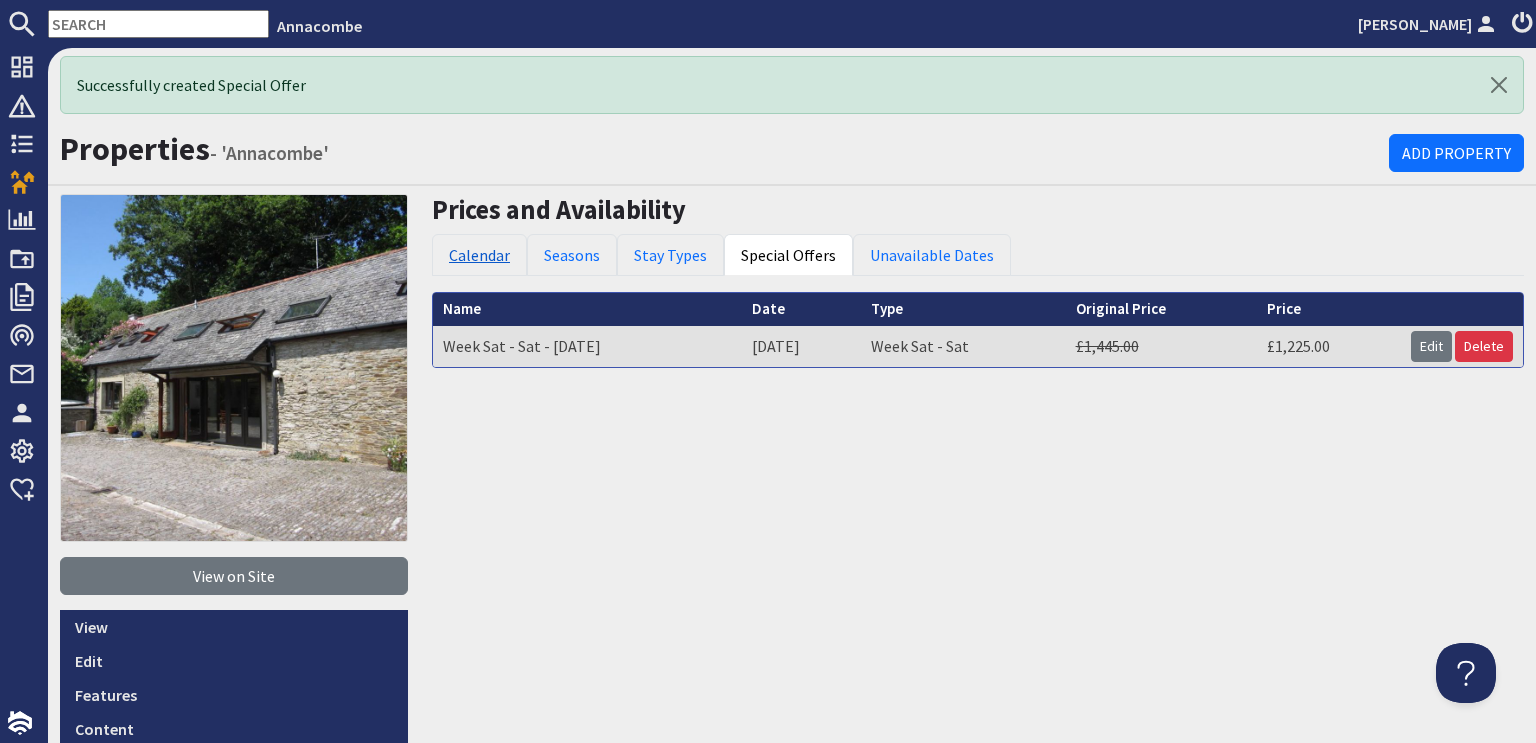 click on "Calendar" at bounding box center (479, 255) 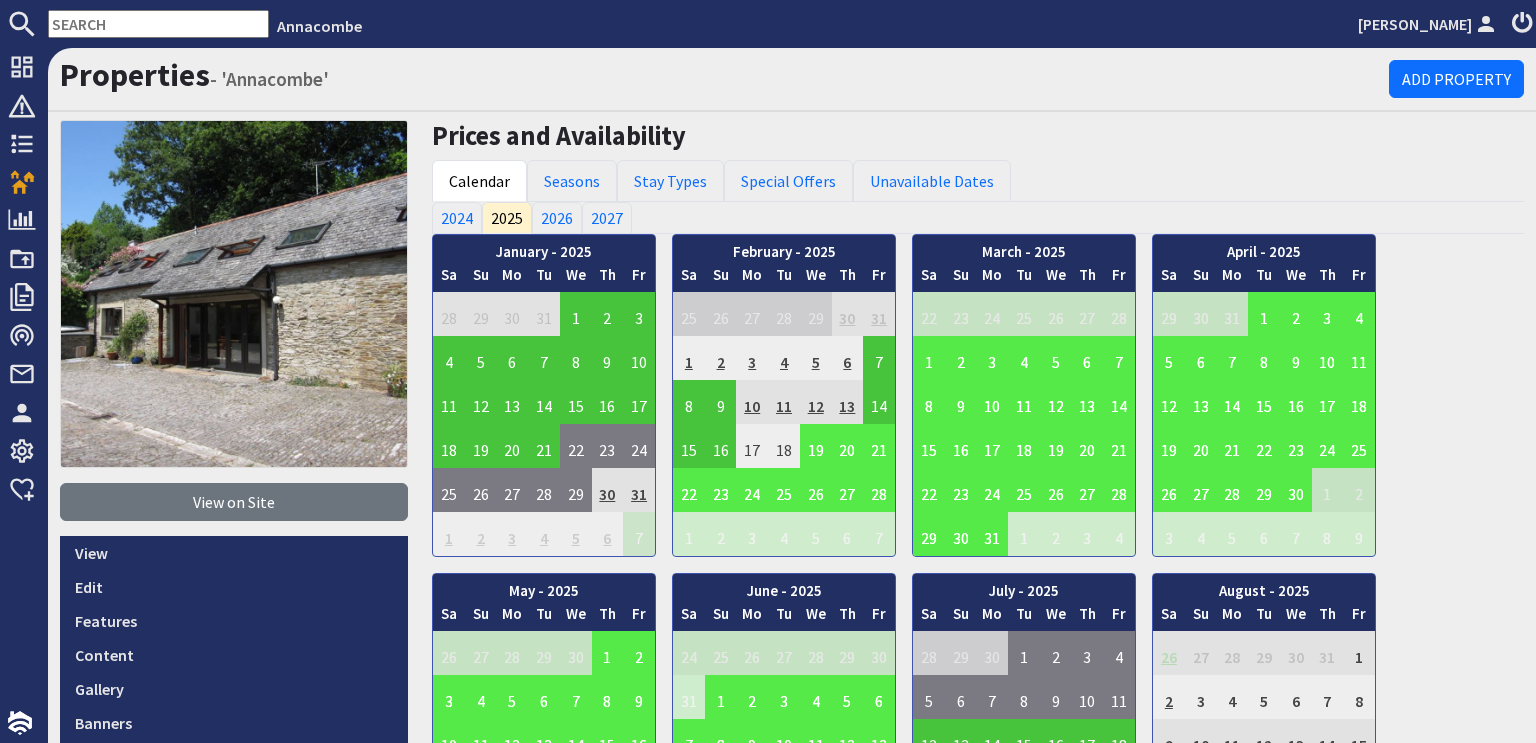 scroll, scrollTop: 0, scrollLeft: 0, axis: both 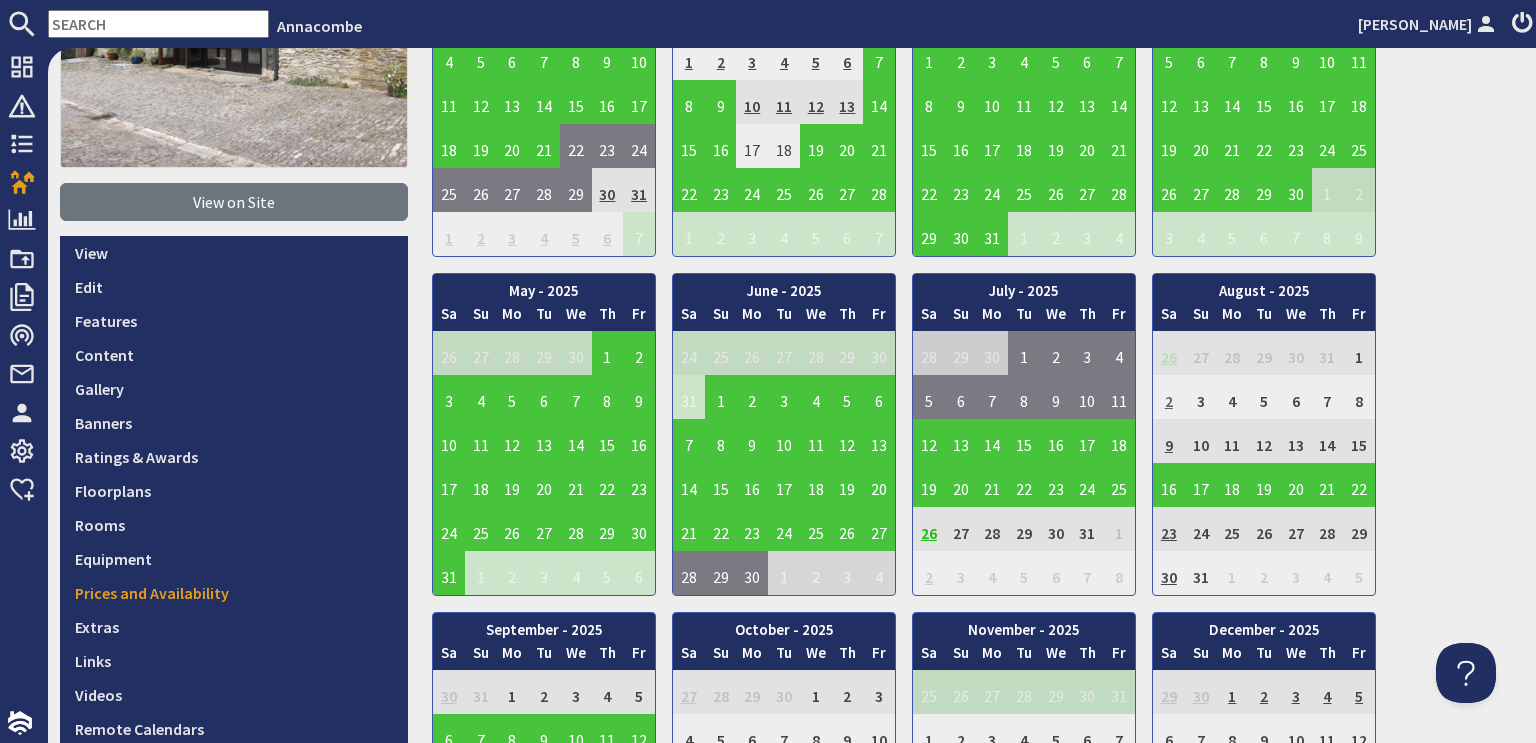 click on "2" at bounding box center [1169, 397] 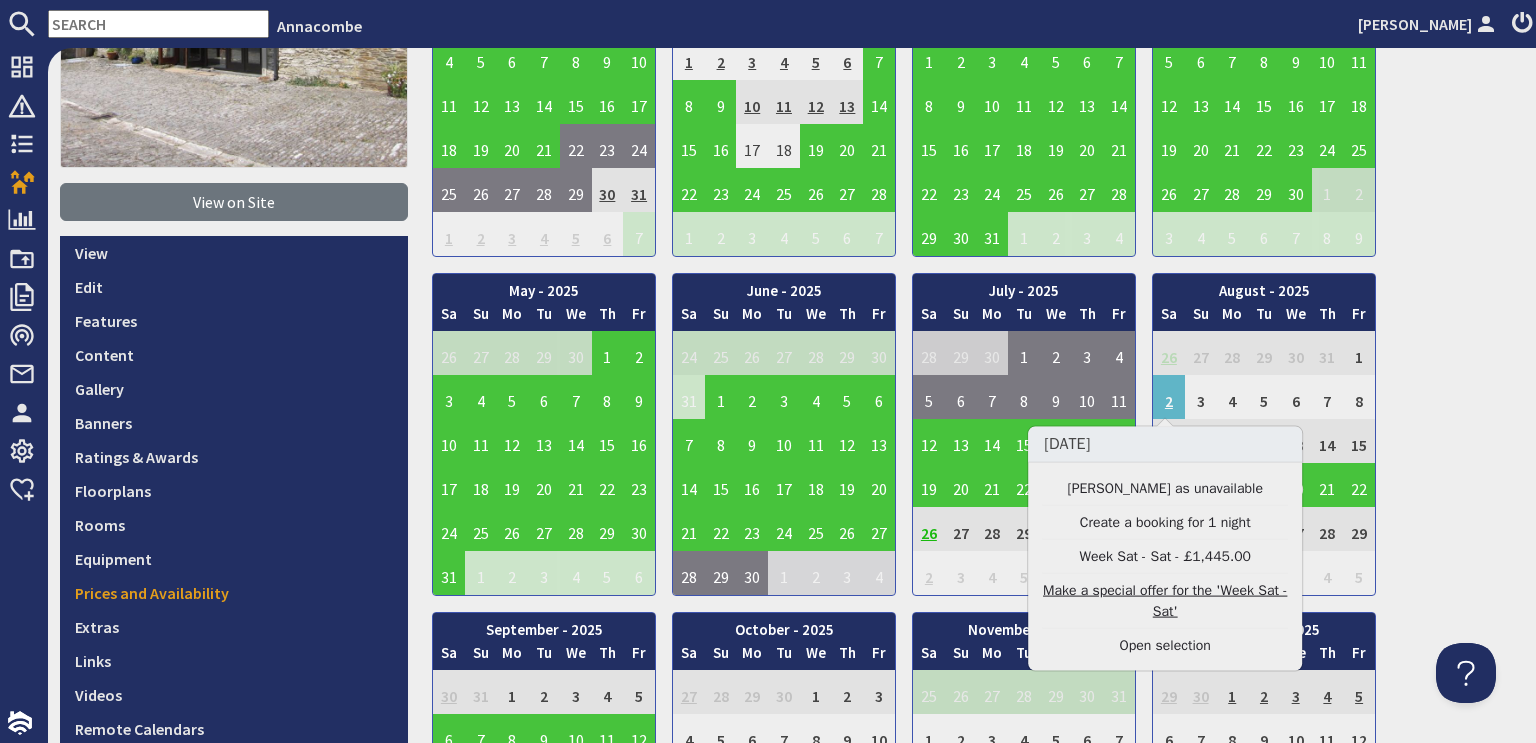 click on "Make a special offer for the 'Week Sat - Sat'" at bounding box center (1165, 601) 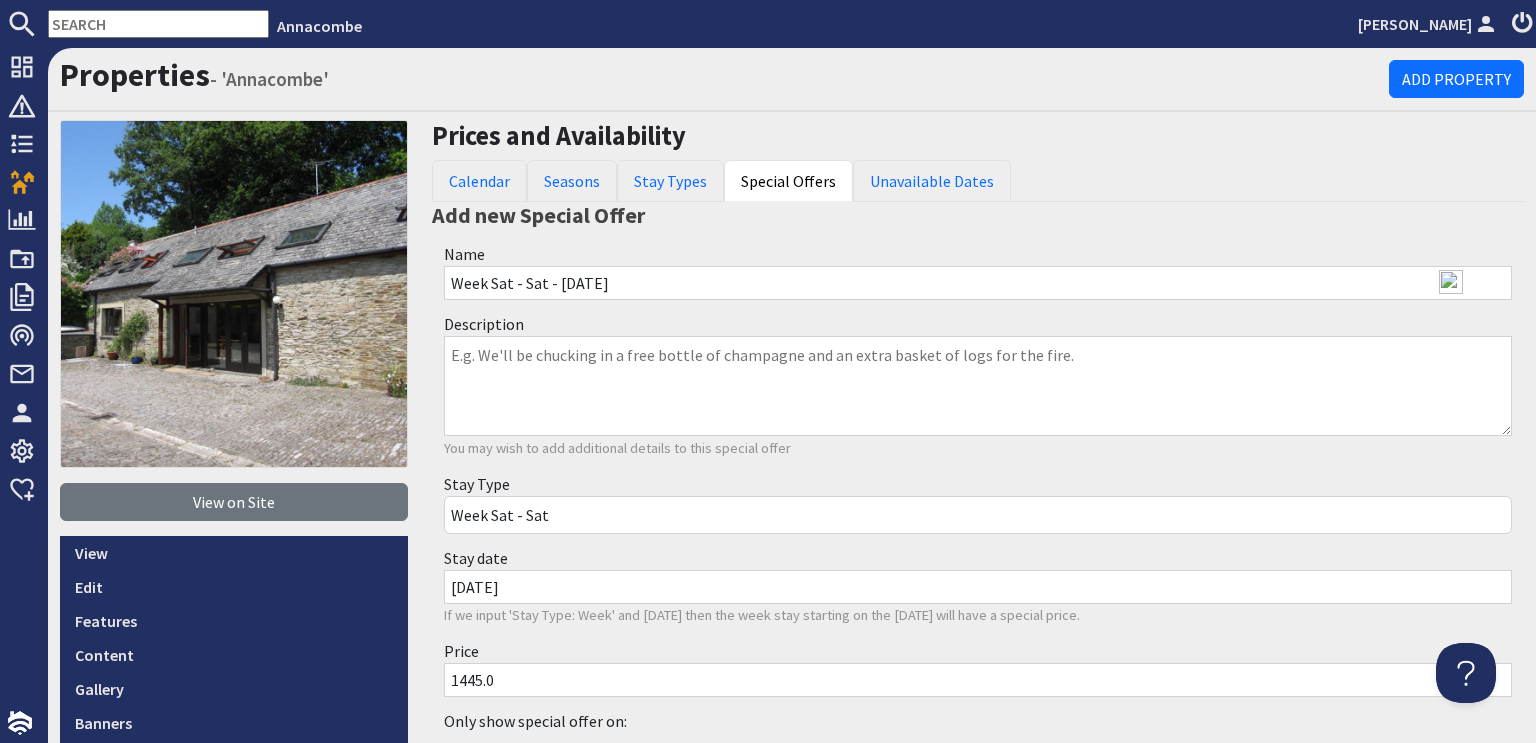 scroll, scrollTop: 0, scrollLeft: 0, axis: both 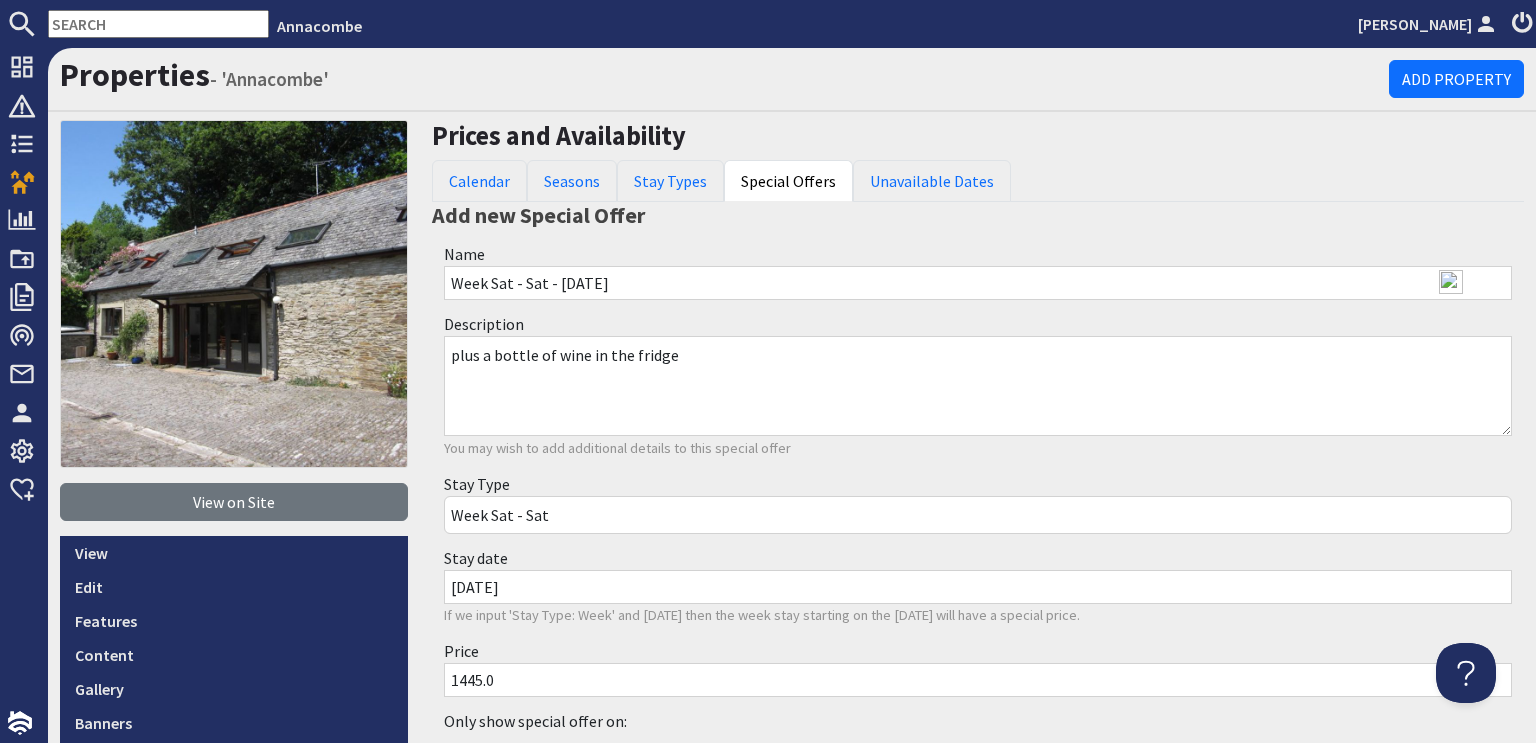 type on "plus a bottle of wine in the fridge" 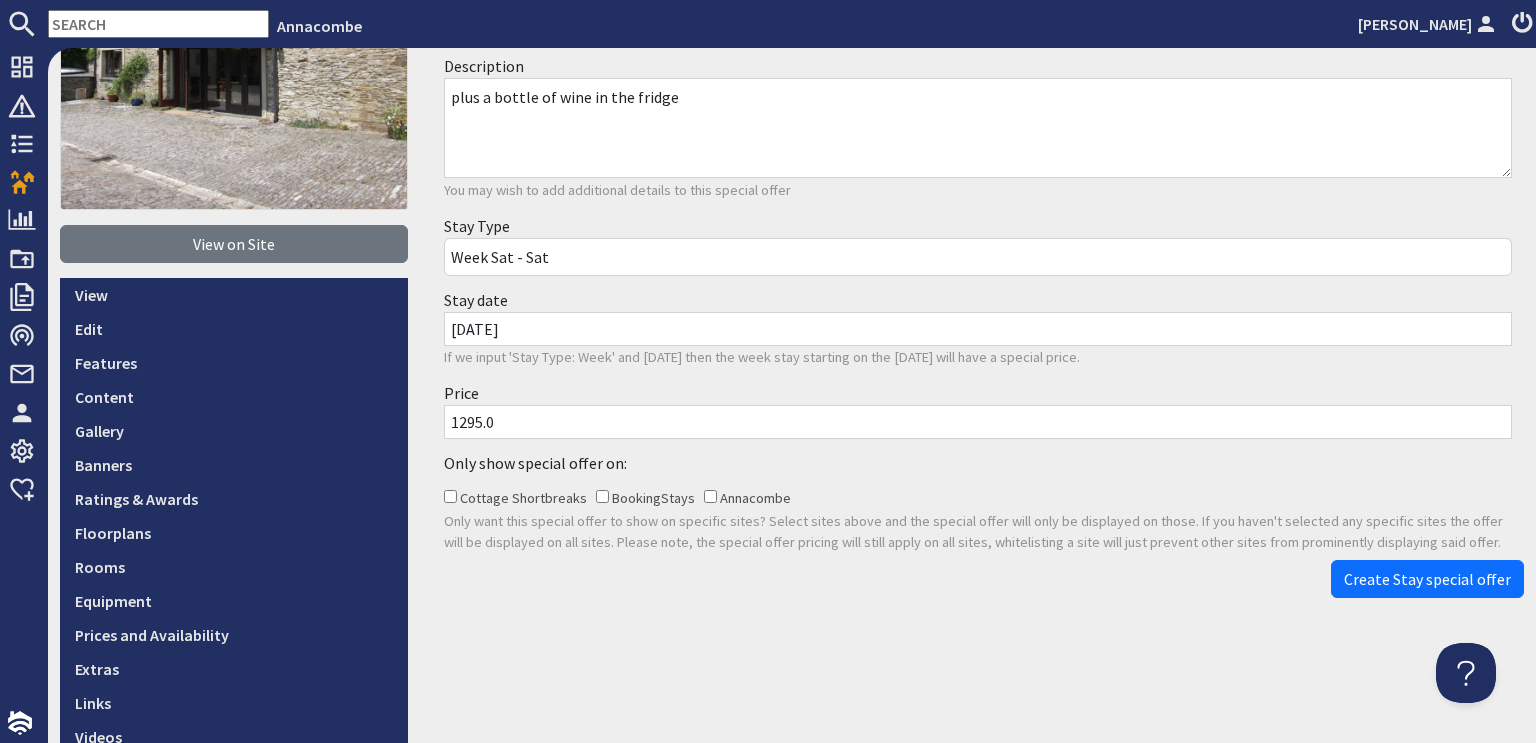 scroll, scrollTop: 300, scrollLeft: 0, axis: vertical 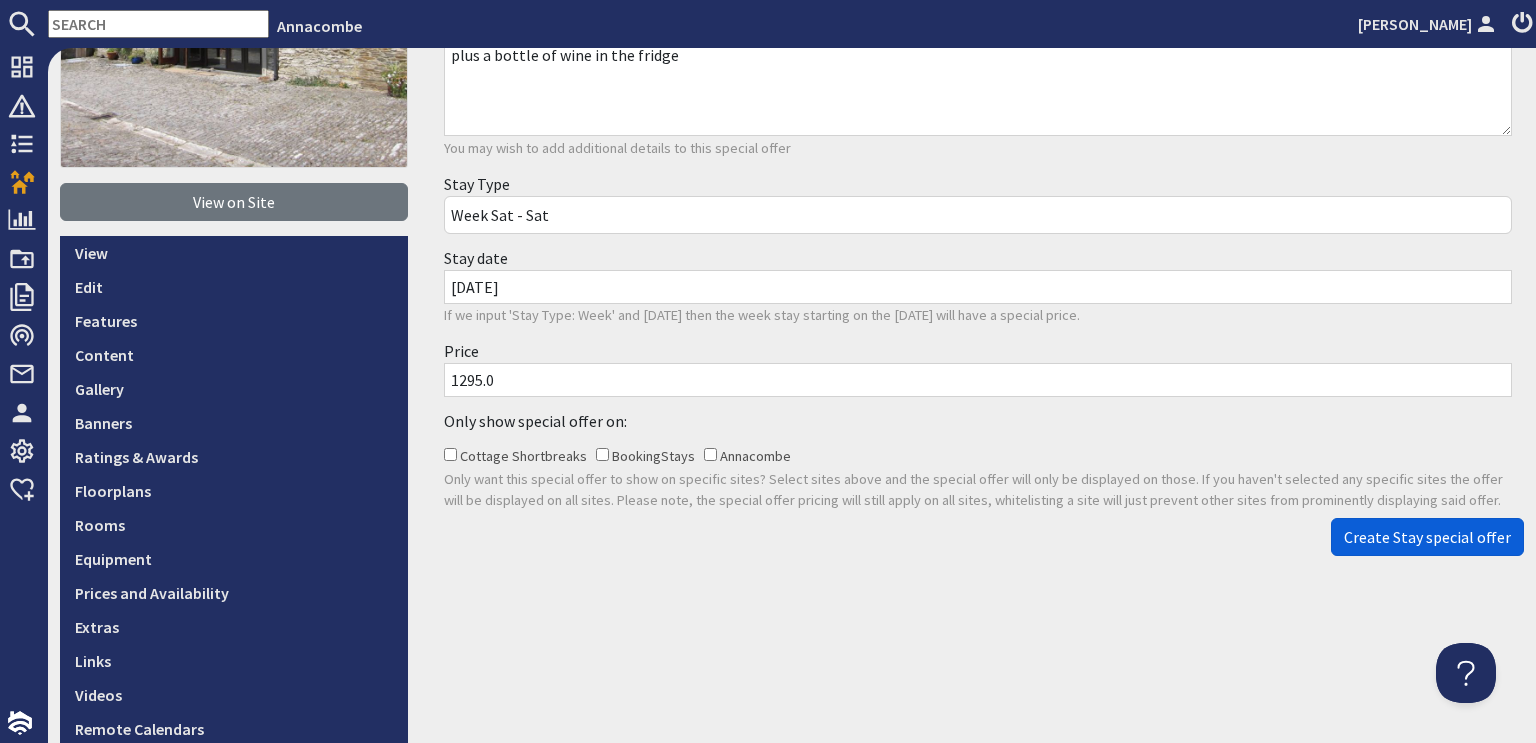 type on "1295.0" 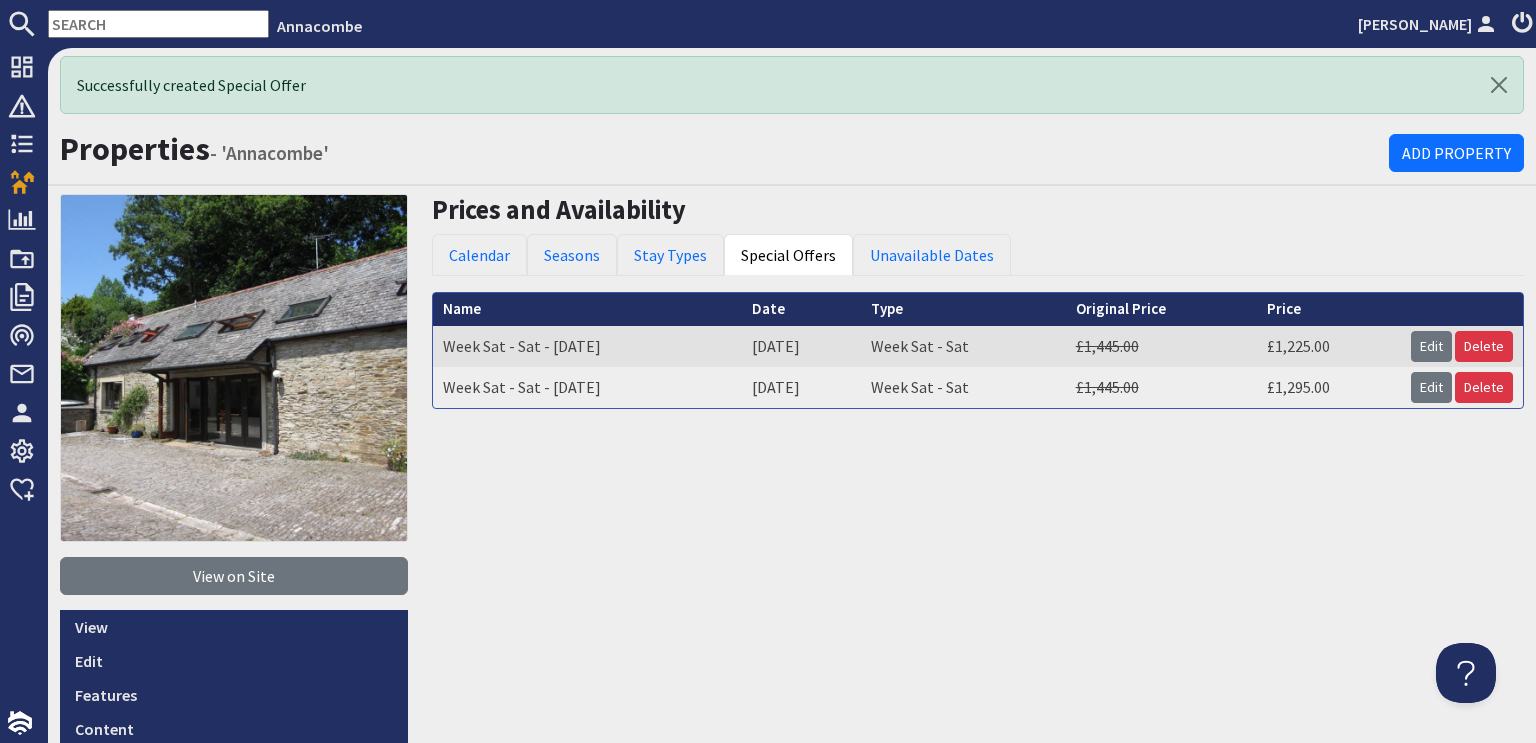 scroll, scrollTop: 0, scrollLeft: 0, axis: both 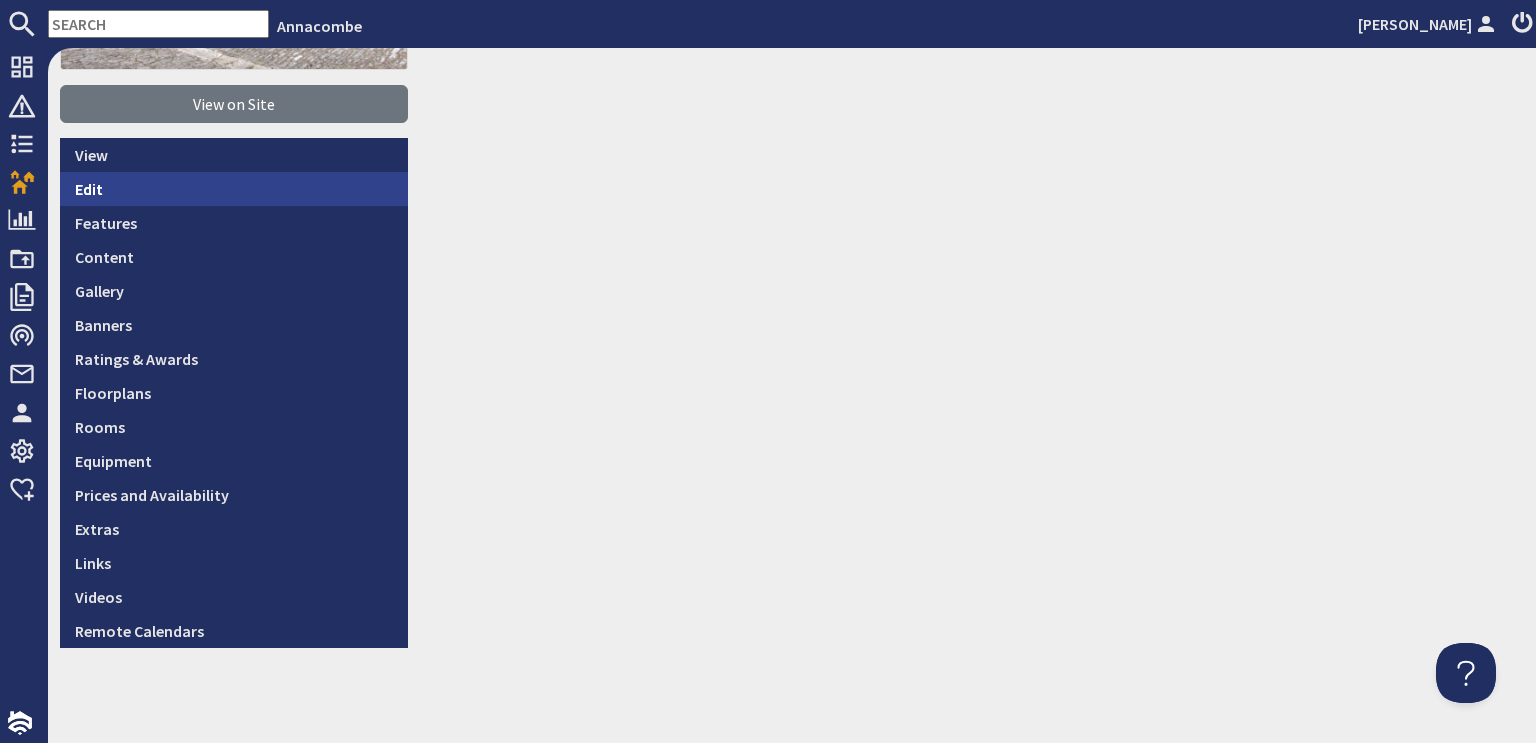 click on "Edit" at bounding box center [234, 189] 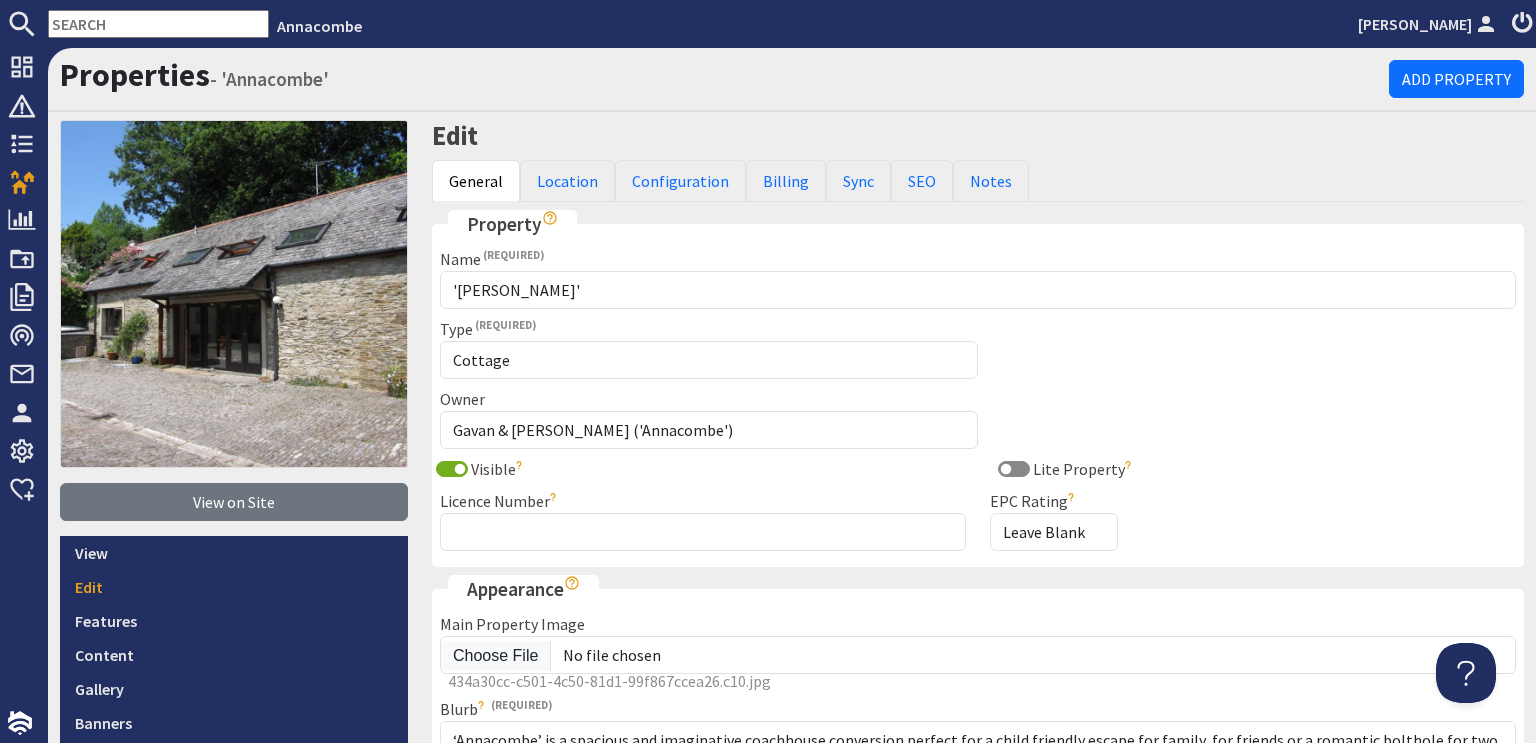 scroll, scrollTop: 0, scrollLeft: 0, axis: both 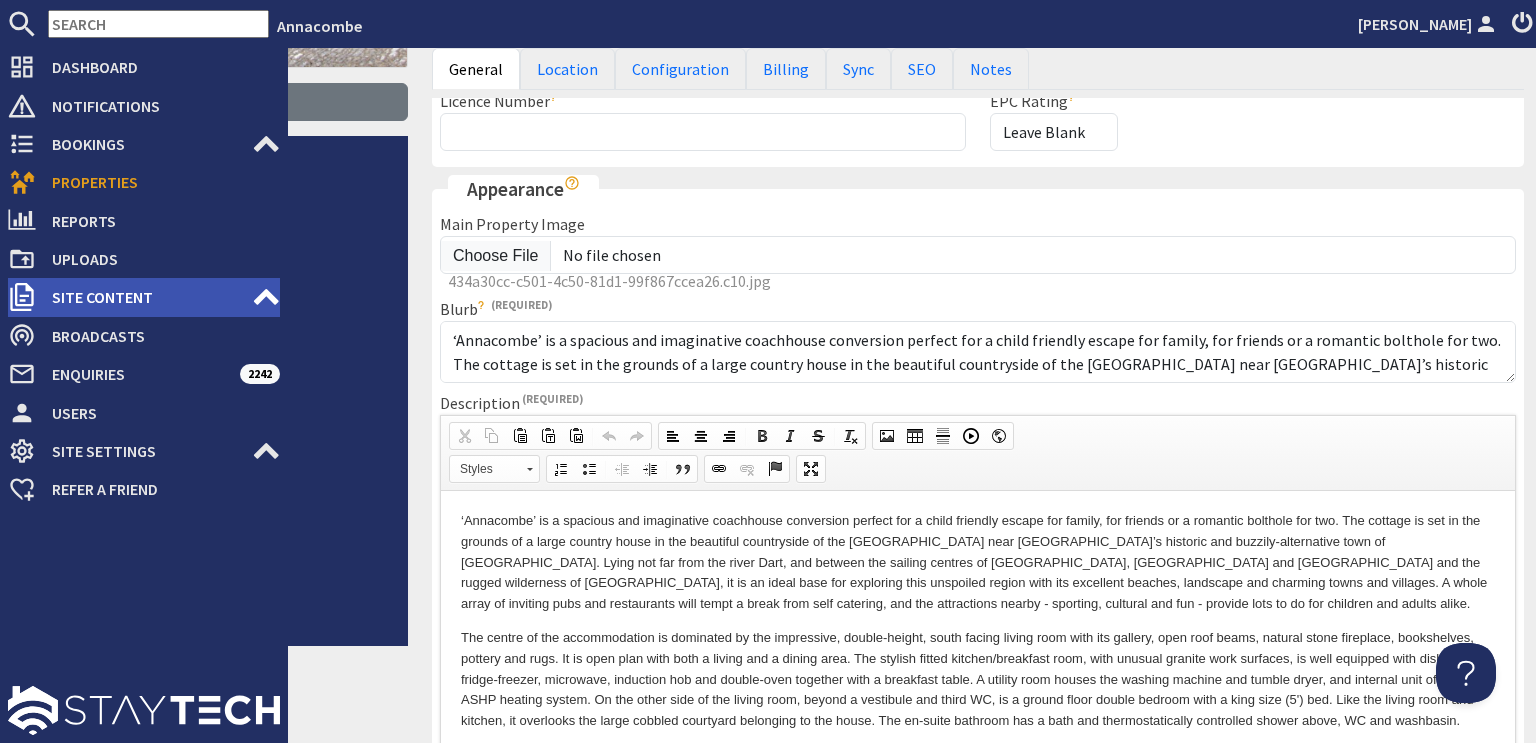 click 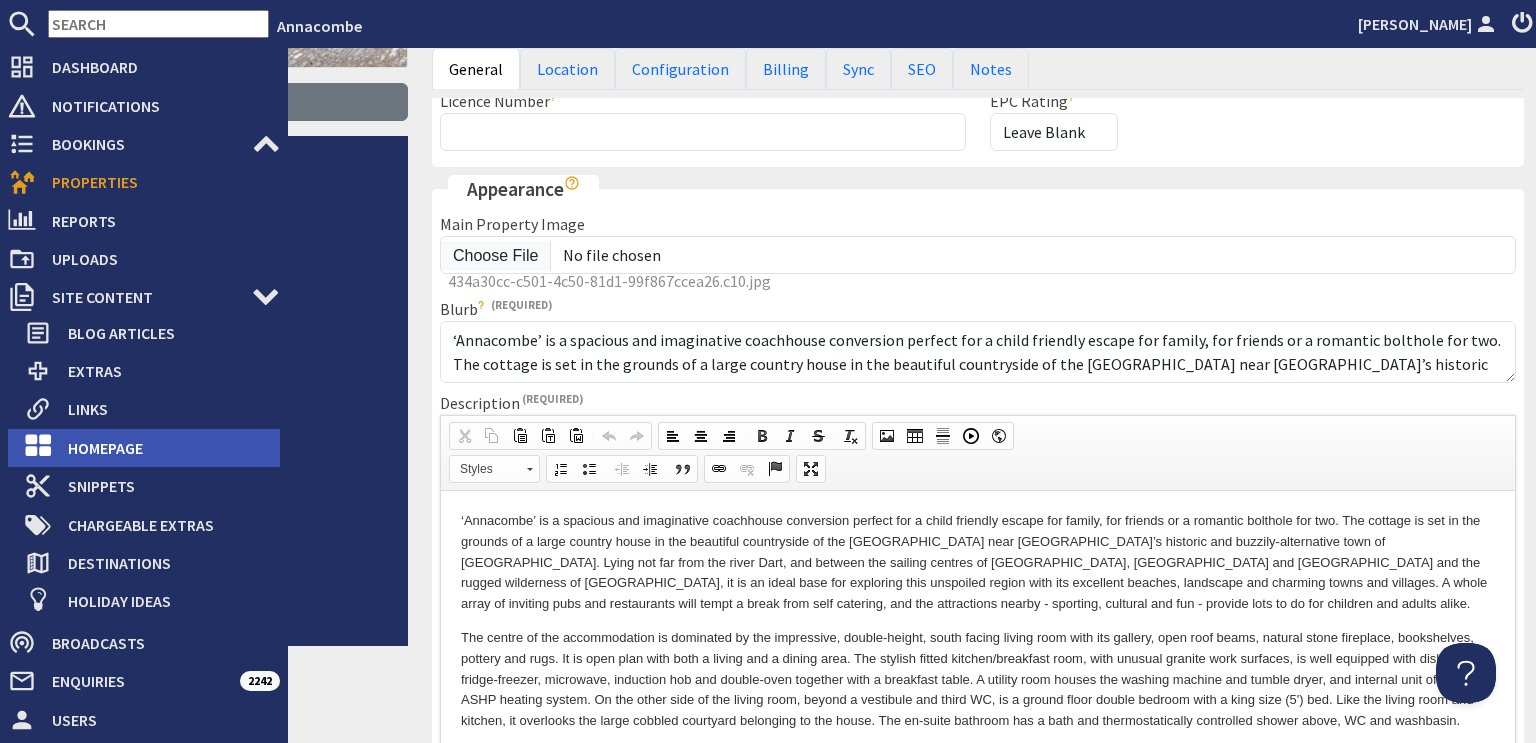 click on "Homepage" at bounding box center (166, 448) 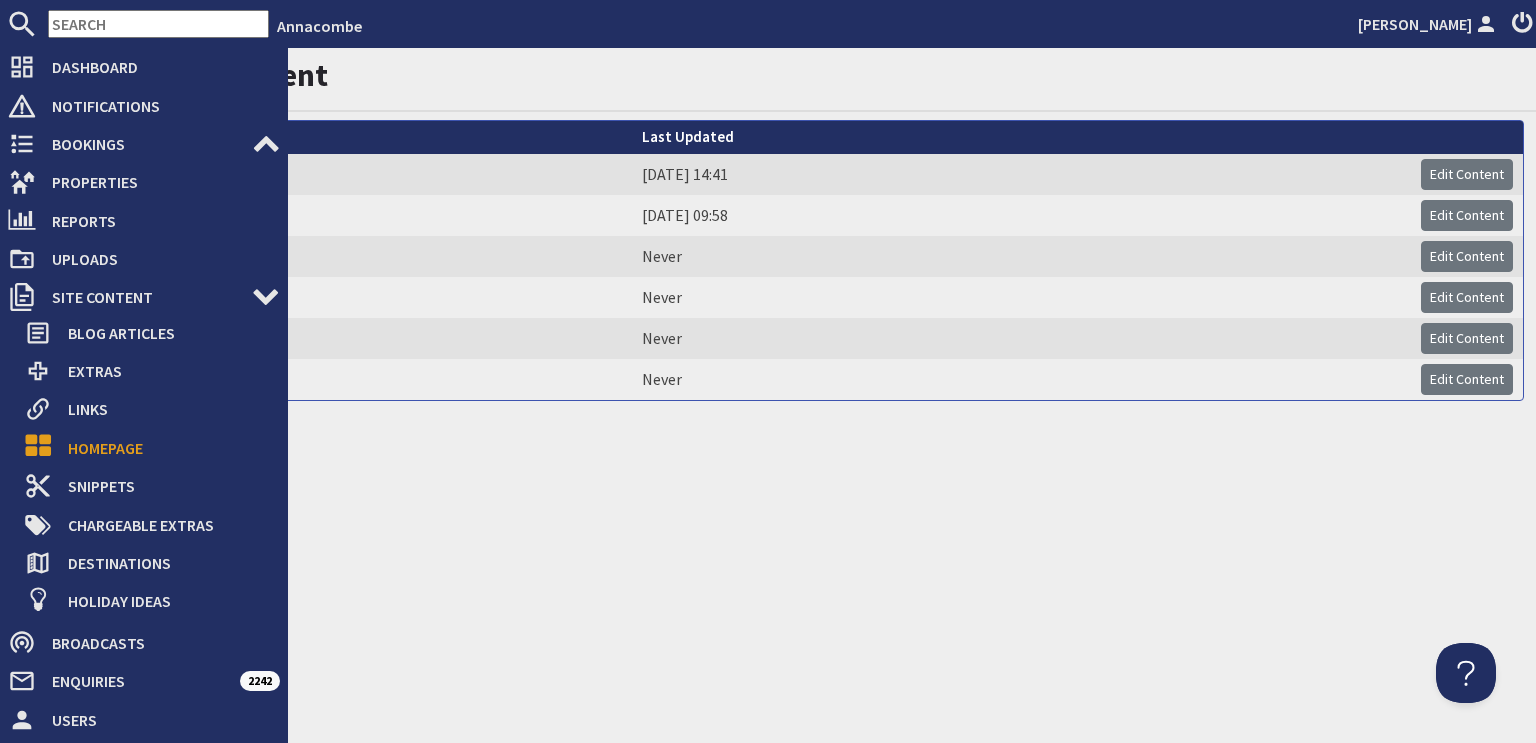 scroll, scrollTop: 0, scrollLeft: 0, axis: both 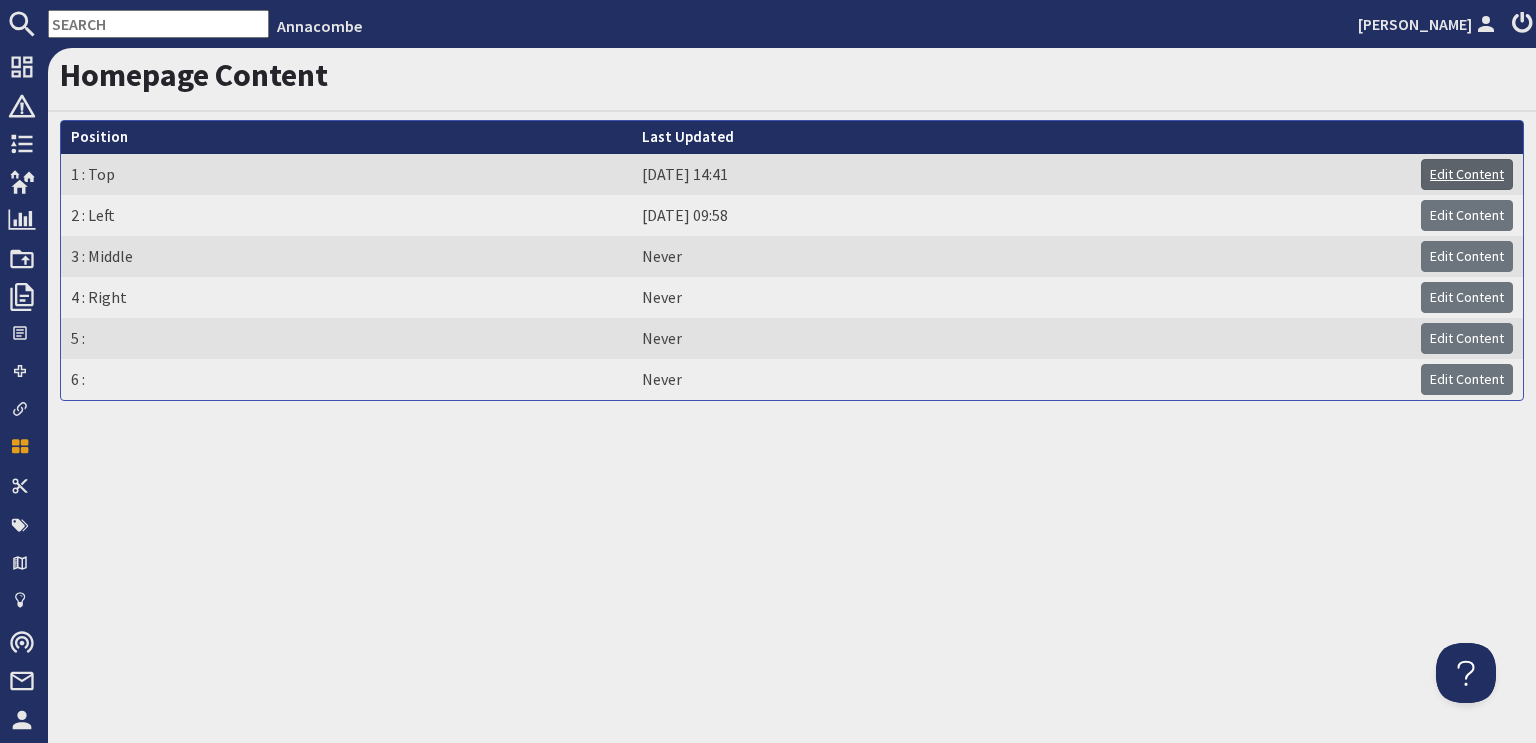 click on "Edit Content" at bounding box center [1467, 174] 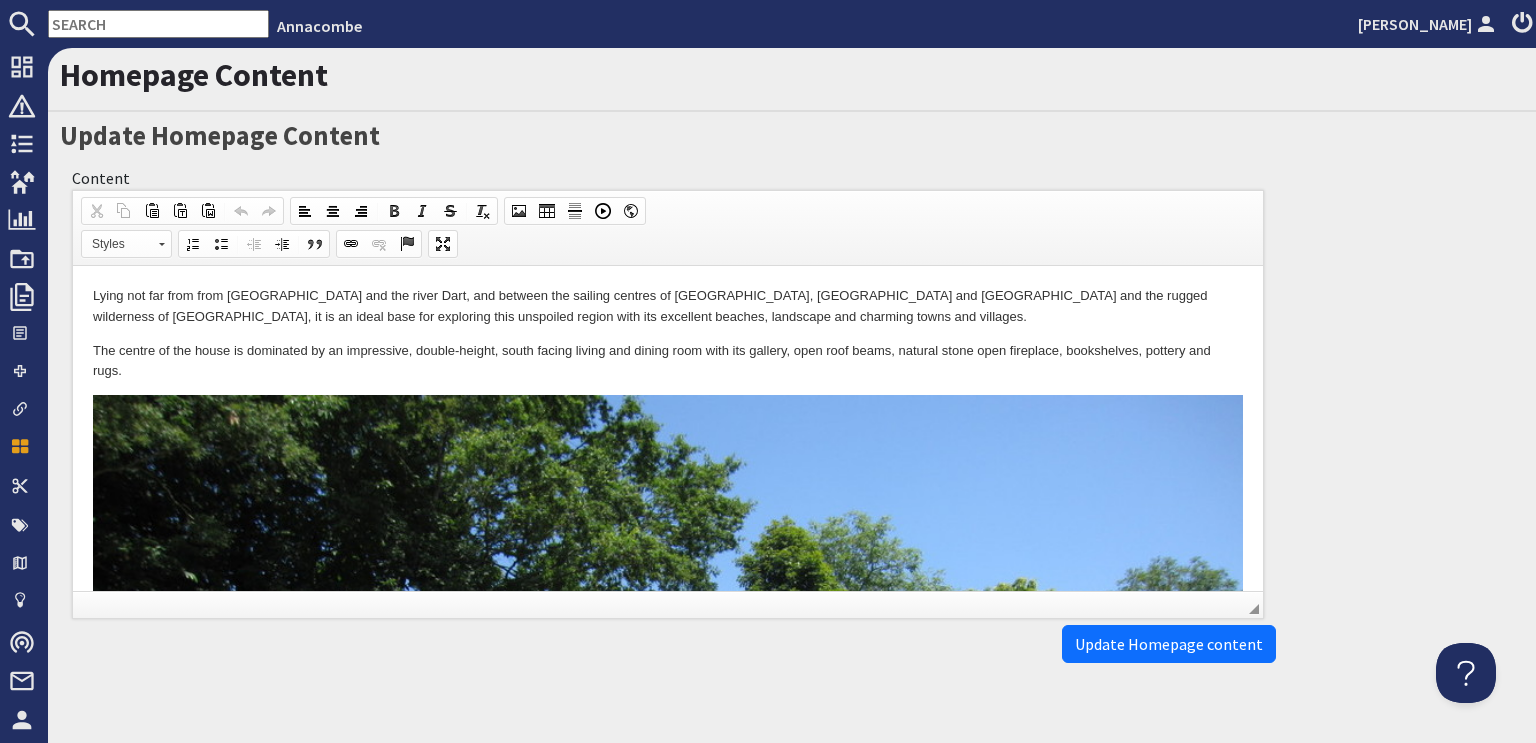 scroll, scrollTop: 0, scrollLeft: 0, axis: both 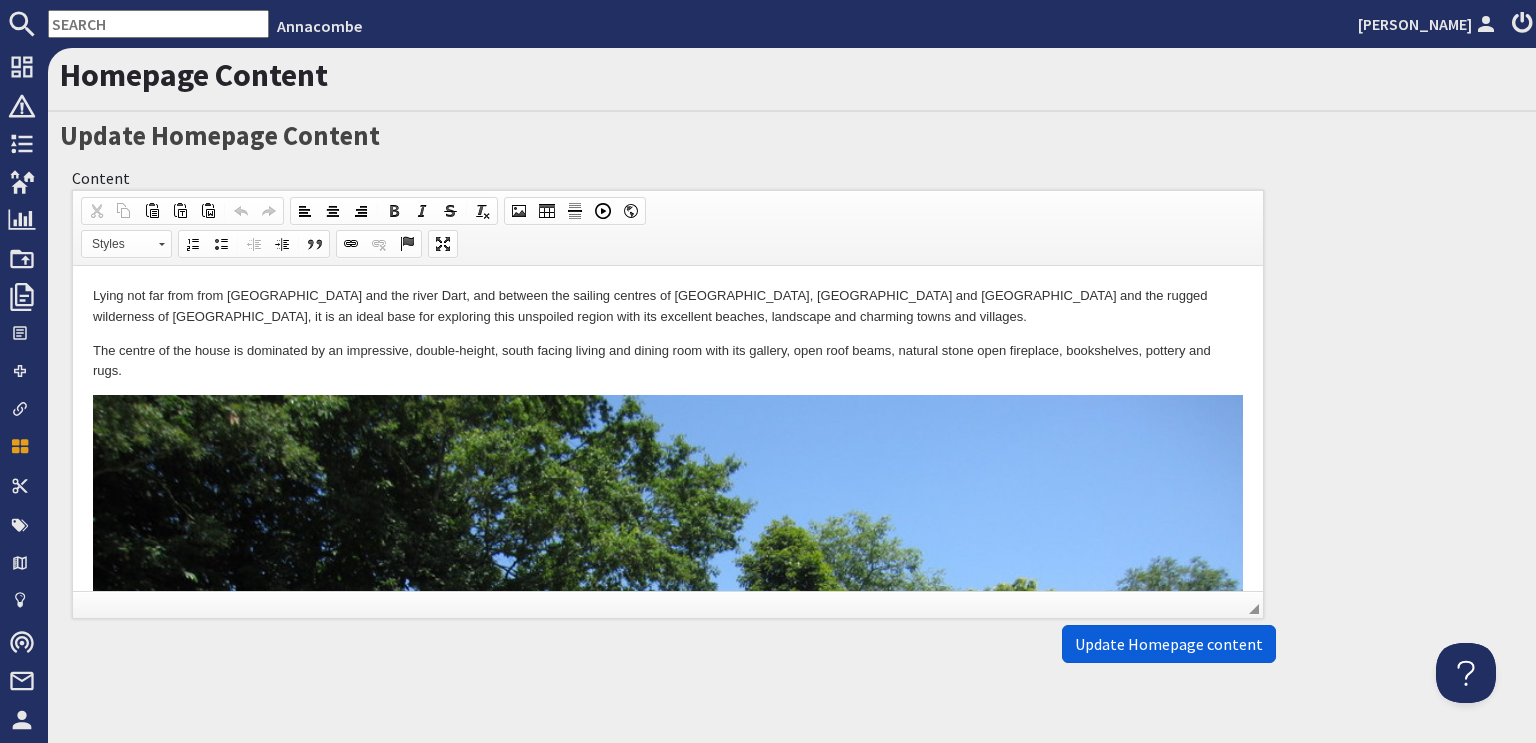 click on "Update Homepage content" at bounding box center [1169, 644] 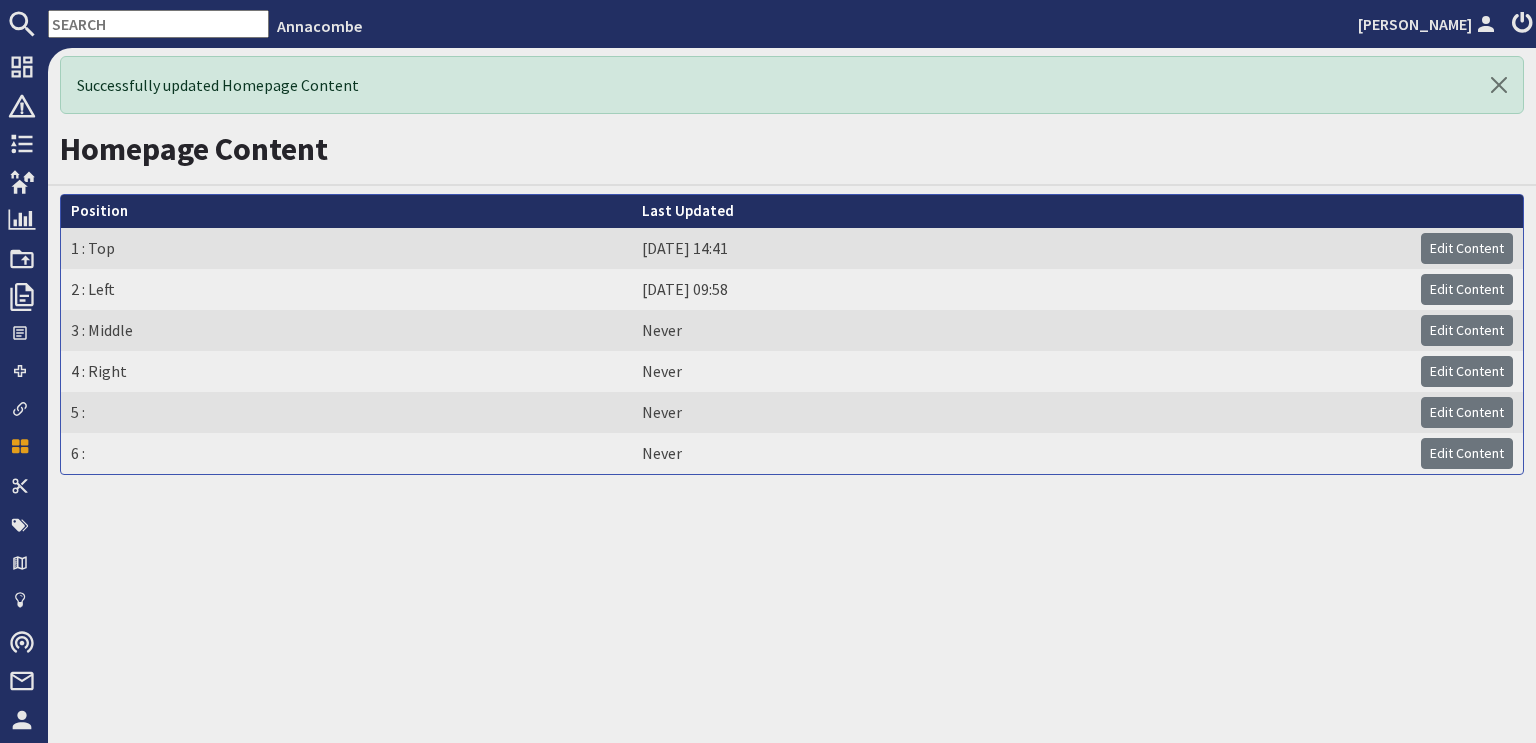scroll, scrollTop: 0, scrollLeft: 0, axis: both 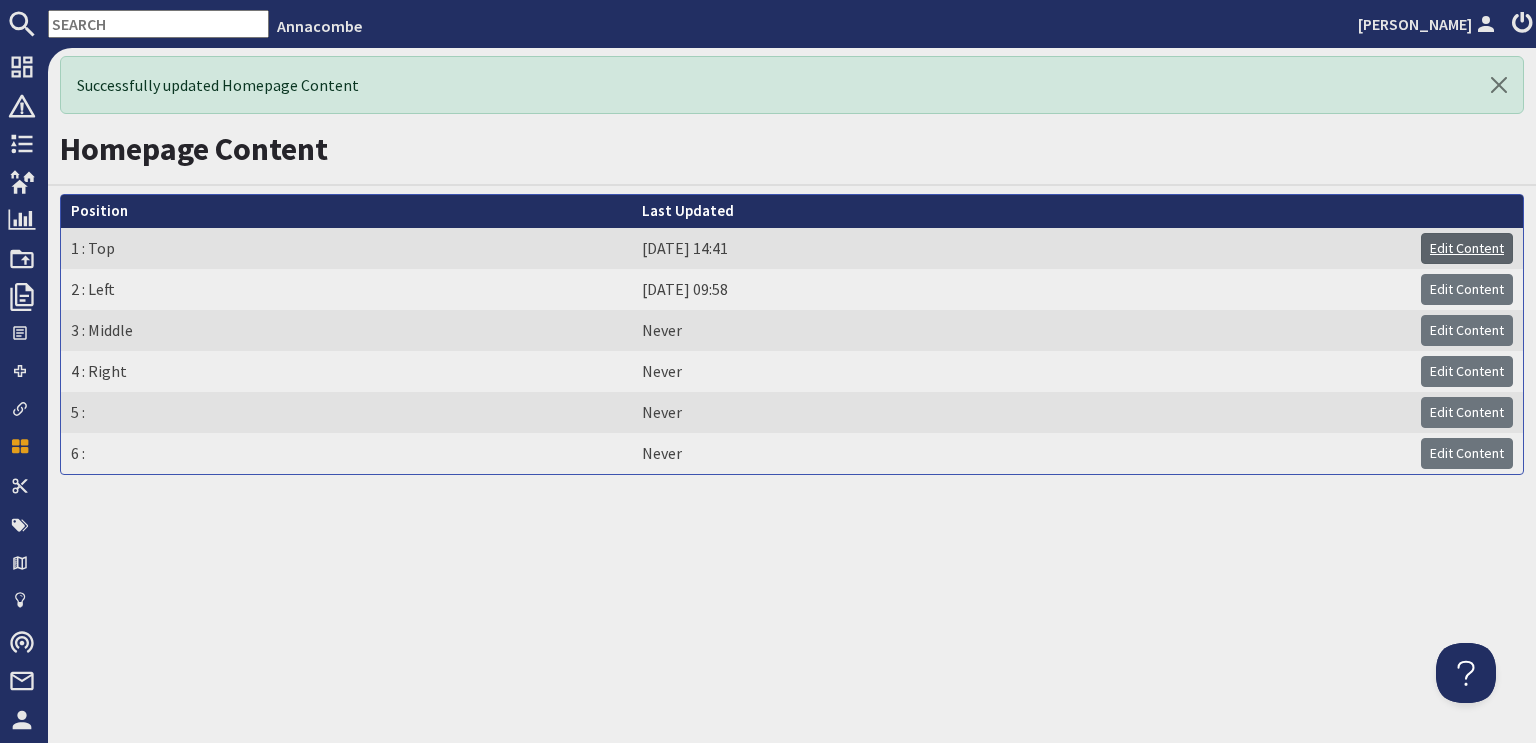 click on "Edit Content" at bounding box center [1467, 248] 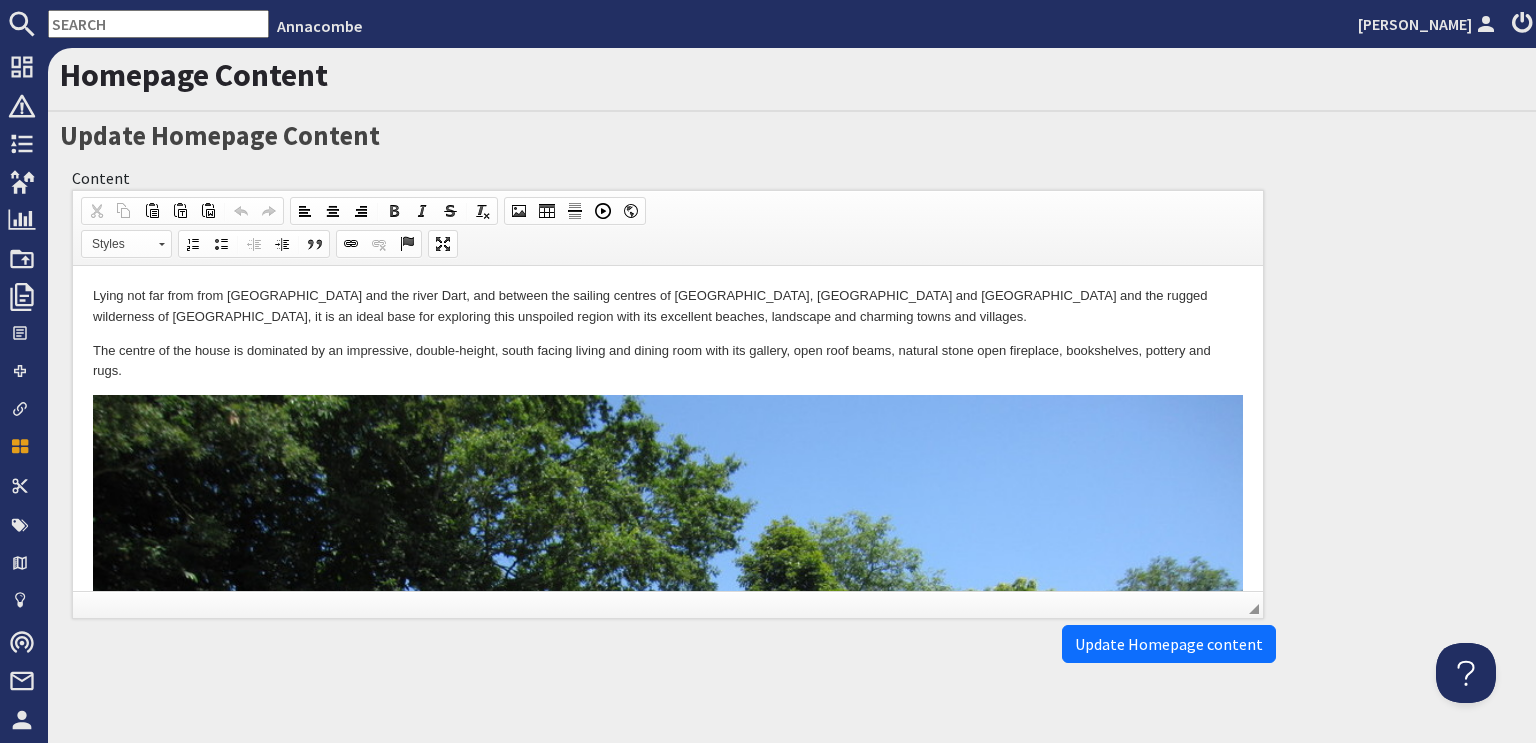 scroll, scrollTop: 0, scrollLeft: 0, axis: both 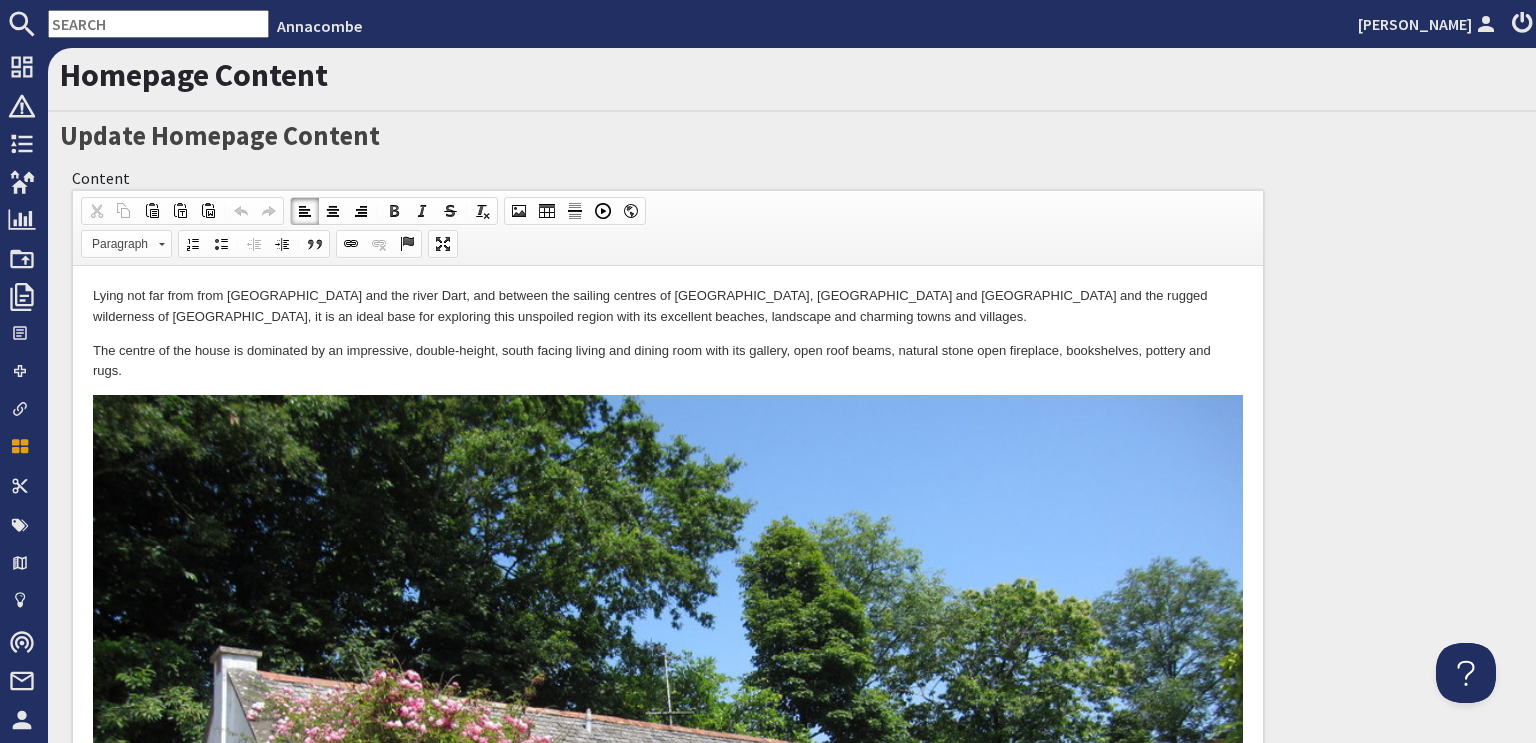 drag, startPoint x: 1245, startPoint y: 322, endPoint x: 1279, endPoint y: 564, distance: 244.37675 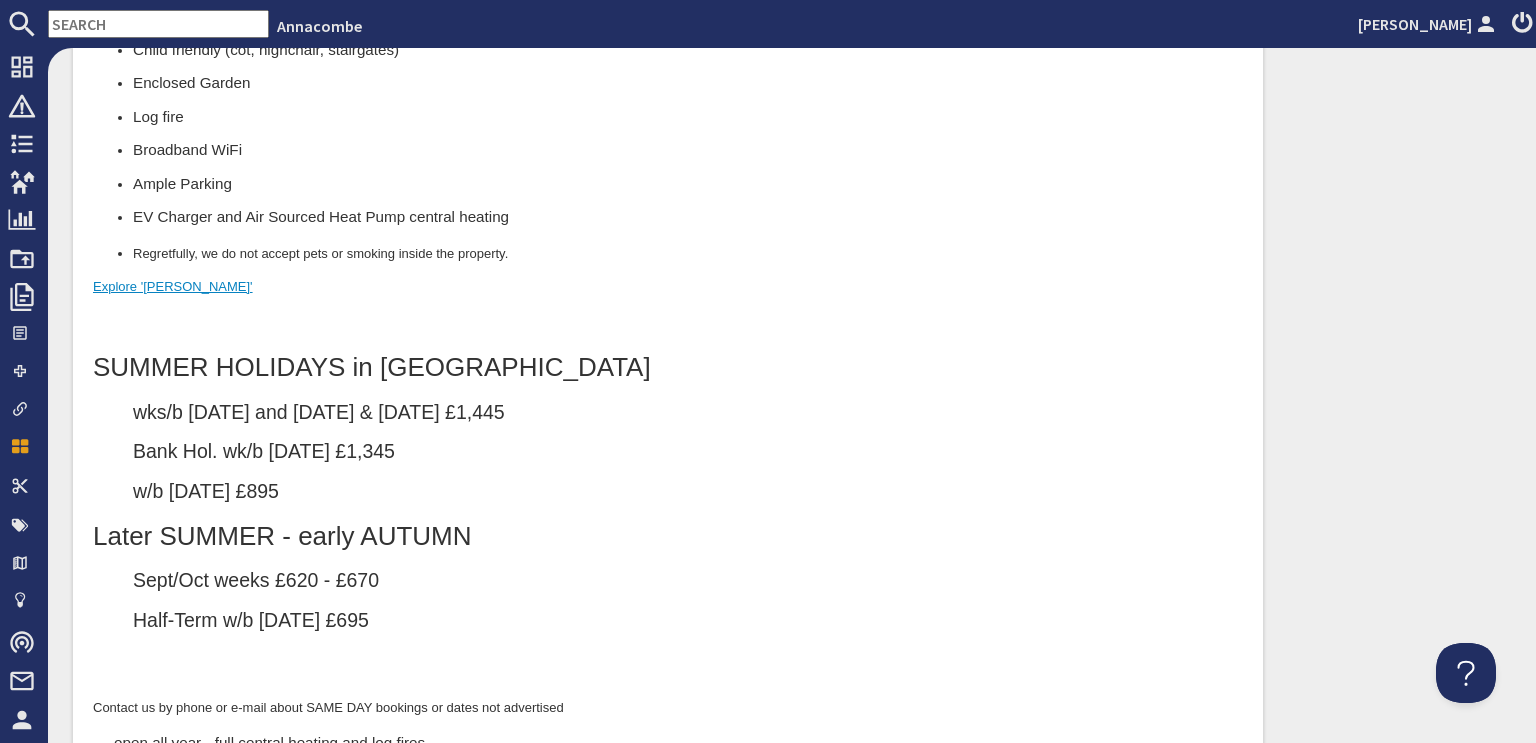 scroll, scrollTop: 1400, scrollLeft: 0, axis: vertical 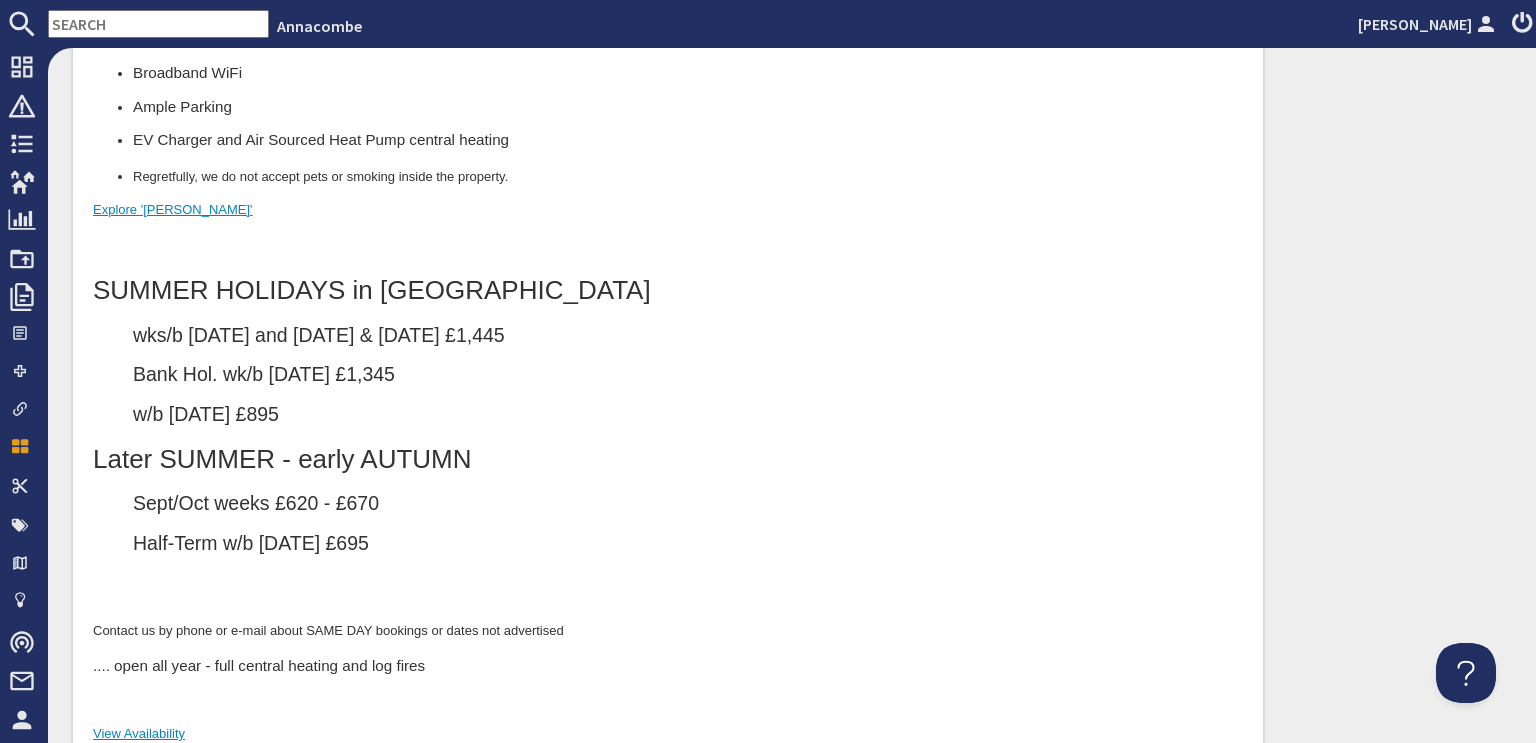 click on "SUMMER HOLIDAYS in DEVON" at bounding box center [668, 291] 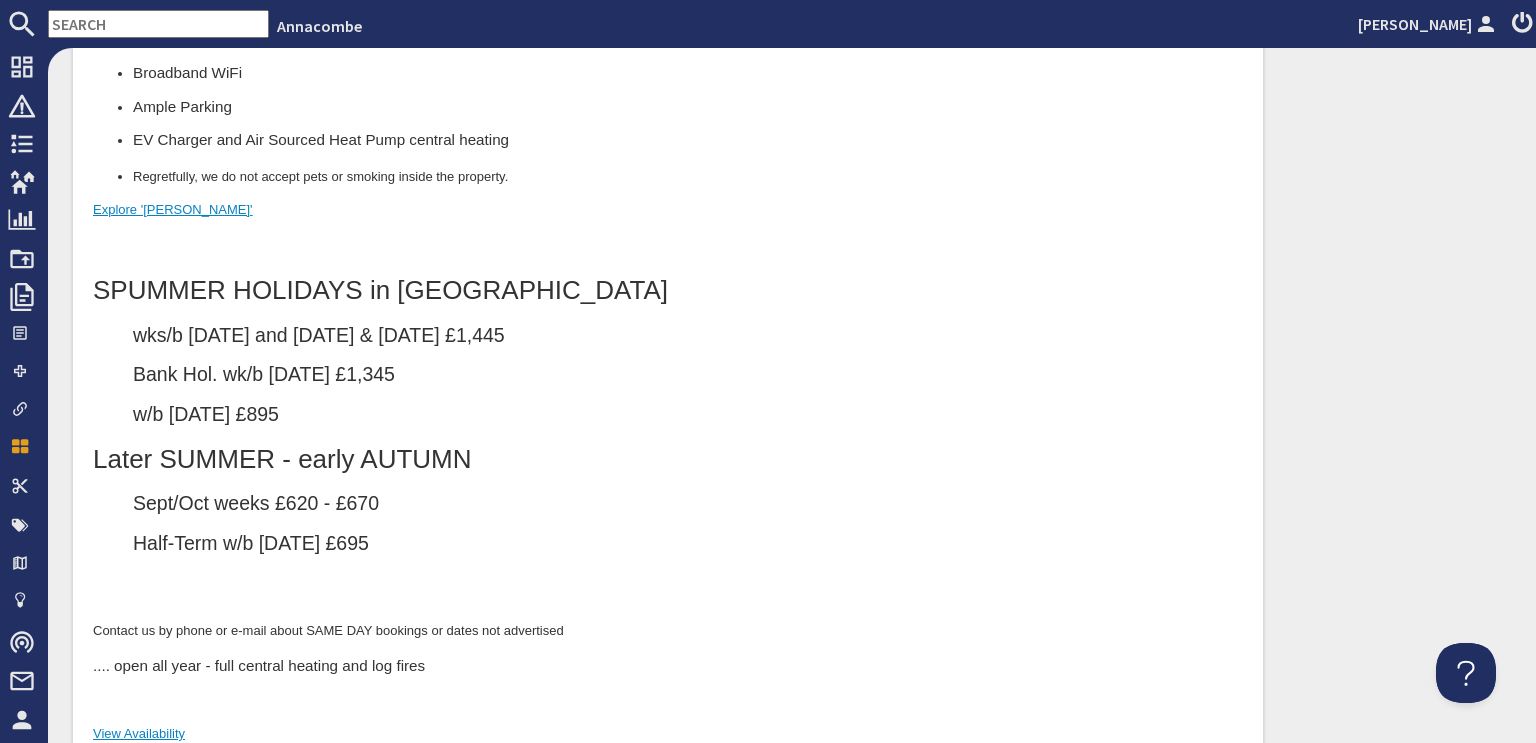 type 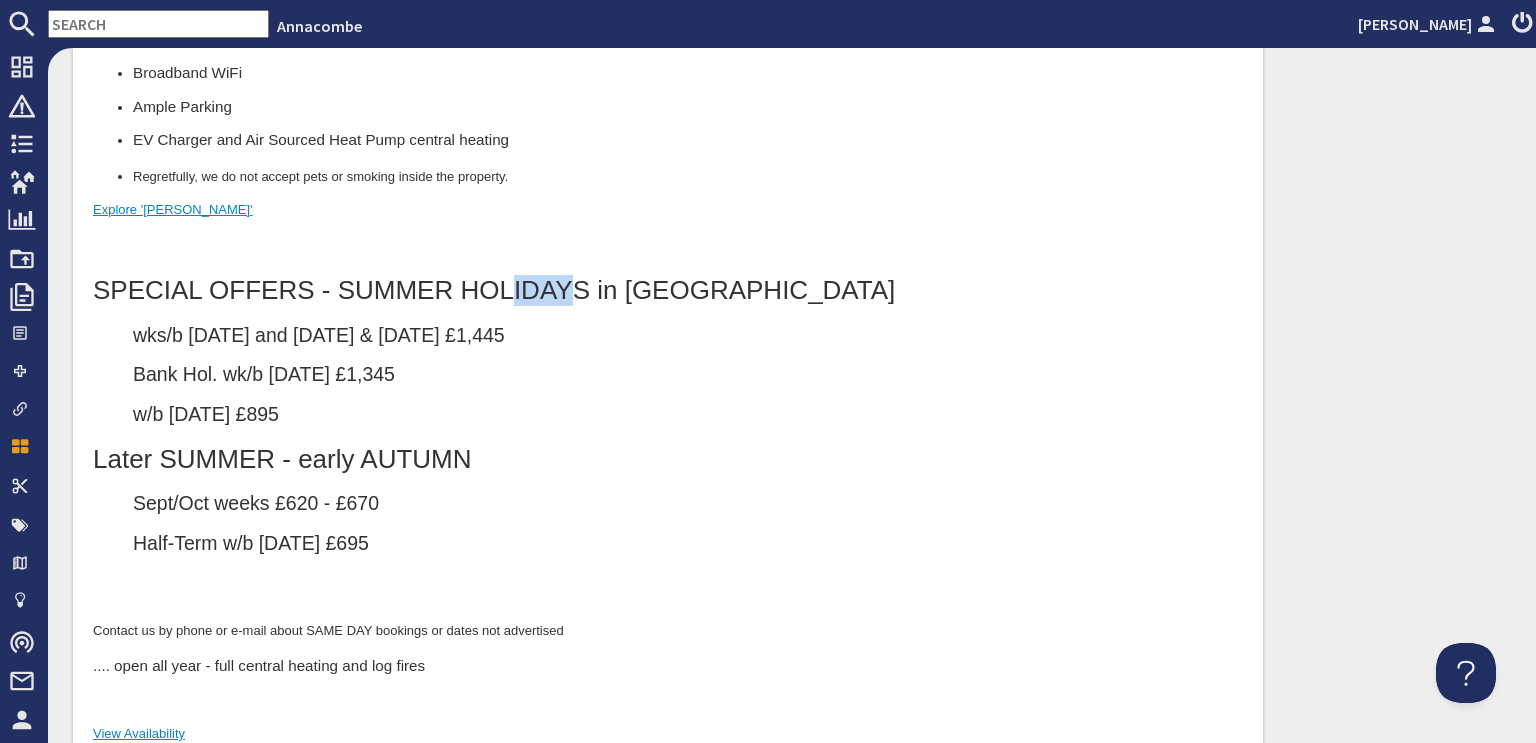 drag, startPoint x: 517, startPoint y: 295, endPoint x: 567, endPoint y: 294, distance: 50.01 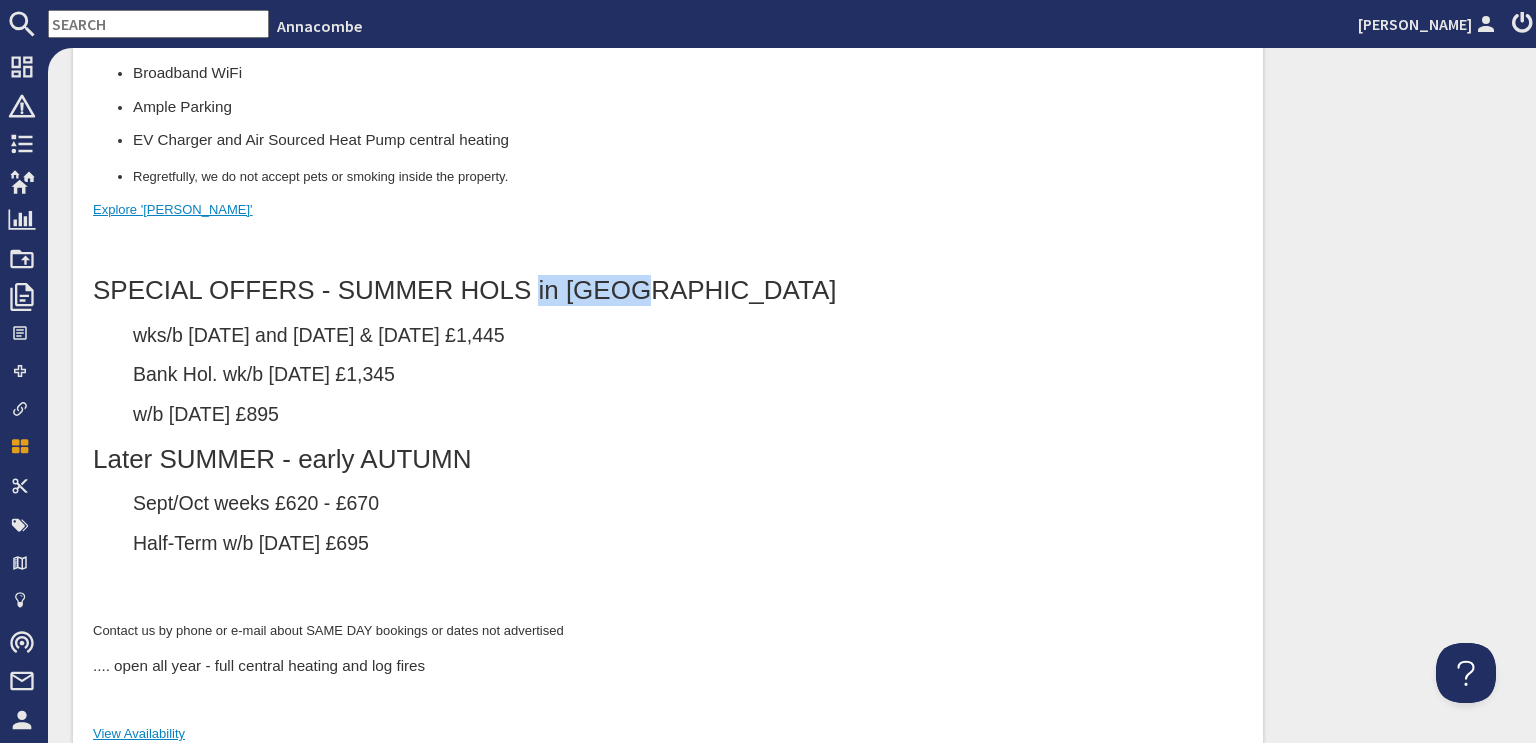 drag, startPoint x: 535, startPoint y: 291, endPoint x: 653, endPoint y: 291, distance: 118 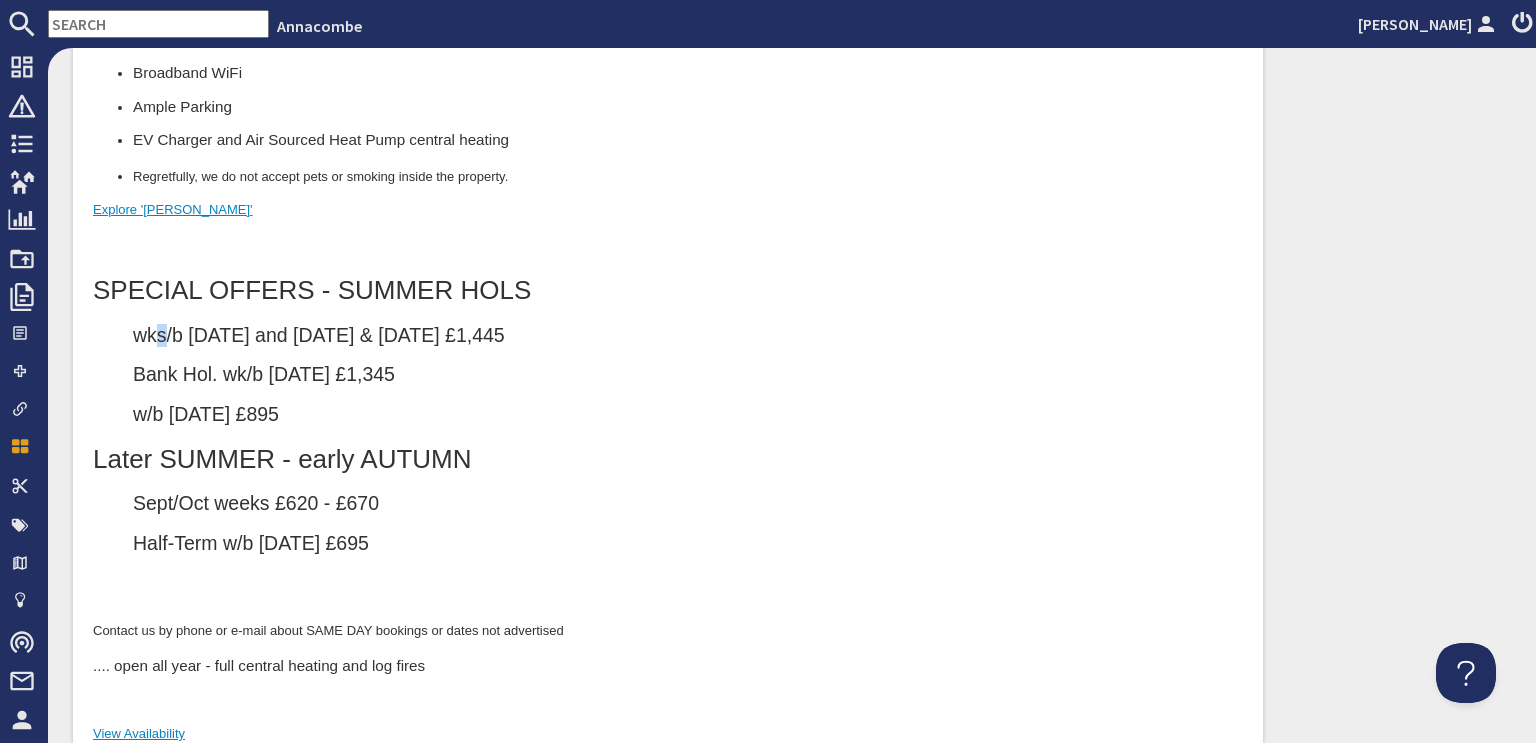 click on "wks/b 26 July and 2 & 9 Aug £1,445" at bounding box center [688, 336] 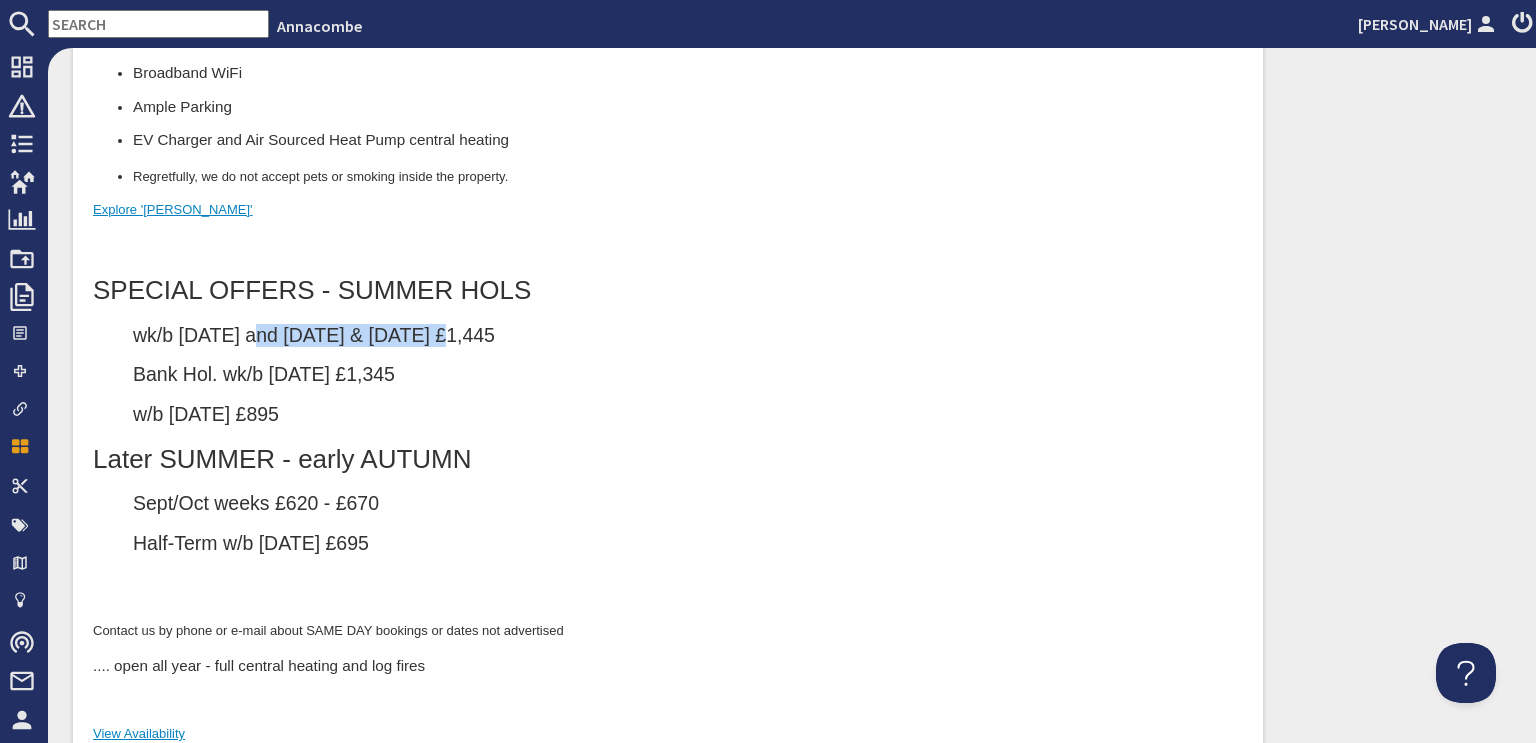 drag, startPoint x: 249, startPoint y: 338, endPoint x: 476, endPoint y: 338, distance: 227 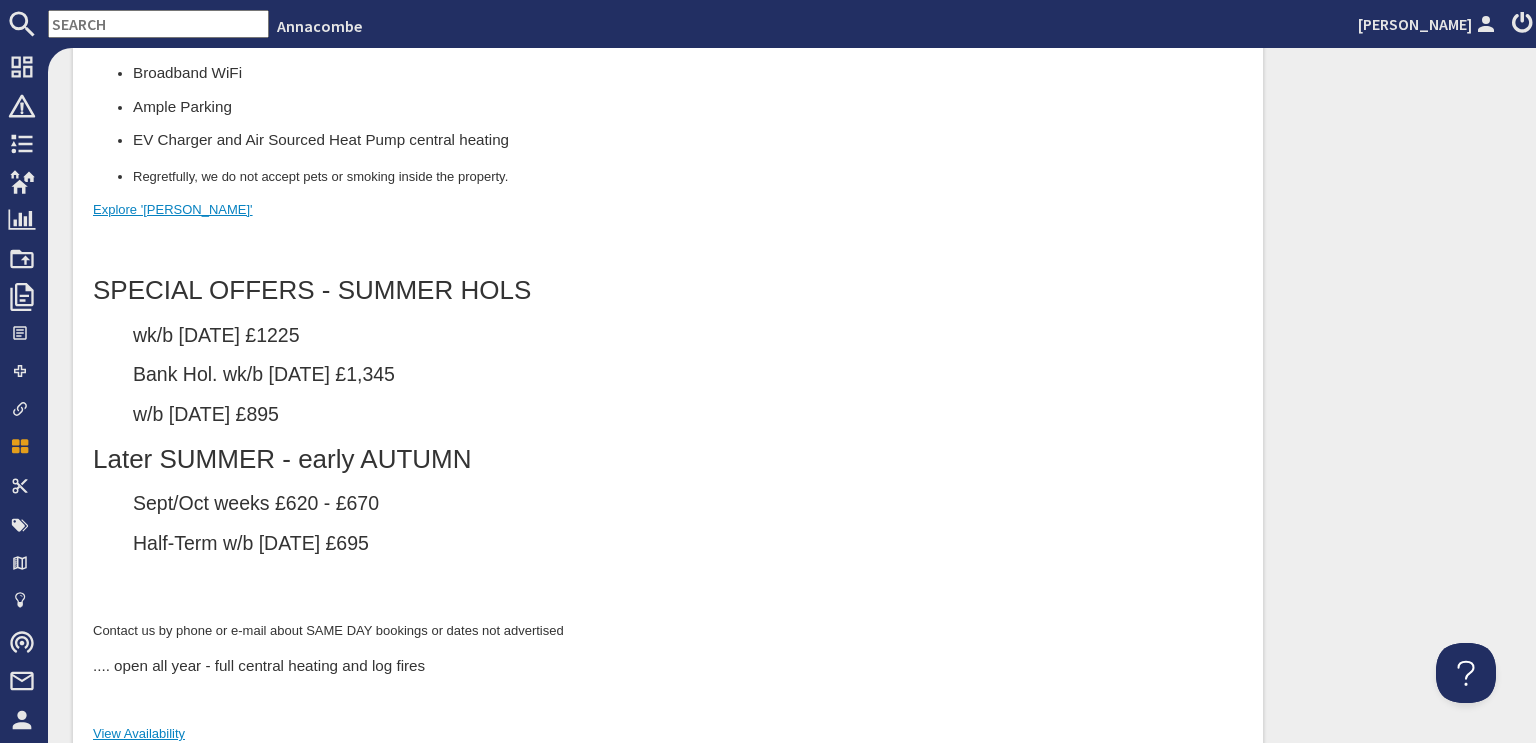 click on "wk/b 26 July £1225" at bounding box center [688, 336] 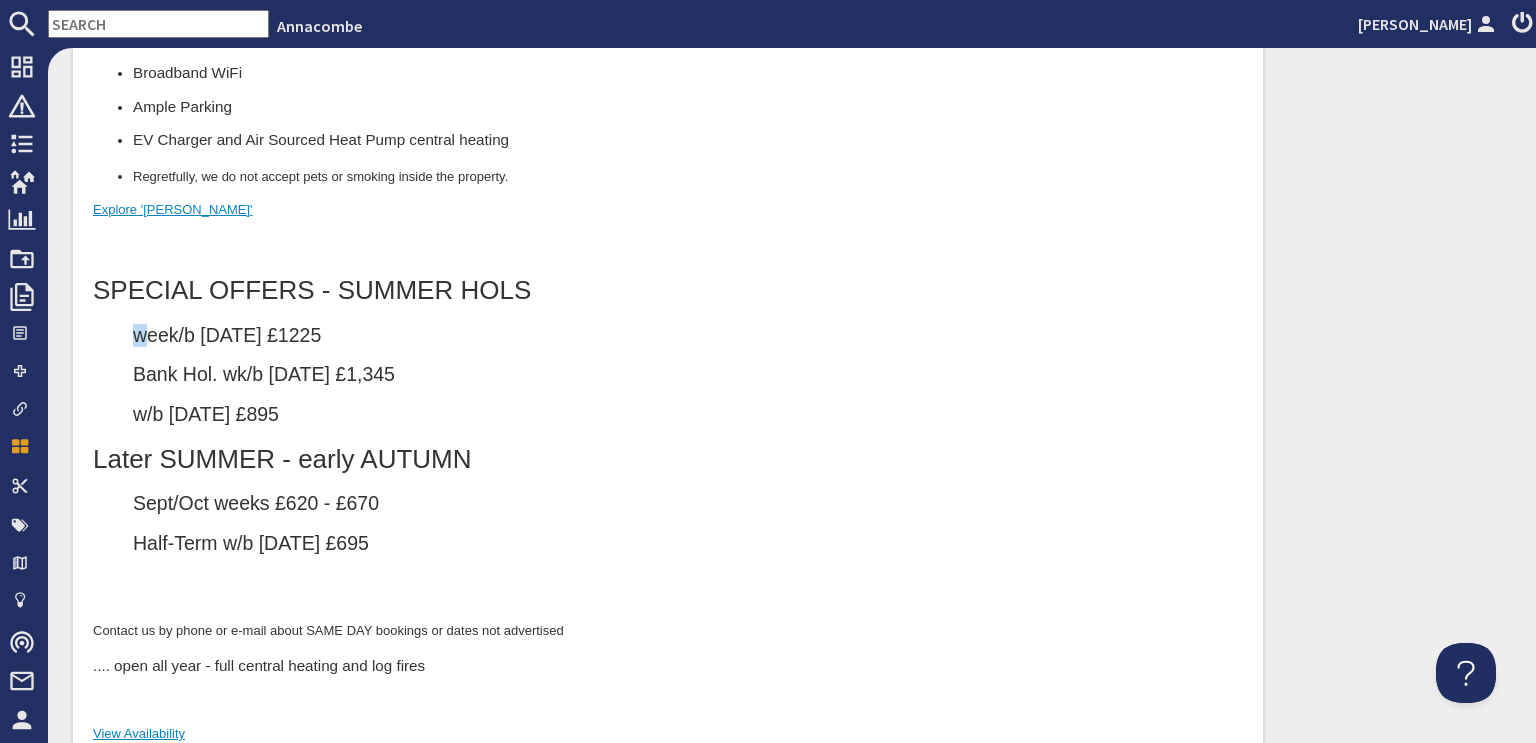drag, startPoint x: 130, startPoint y: 338, endPoint x: 141, endPoint y: 338, distance: 11 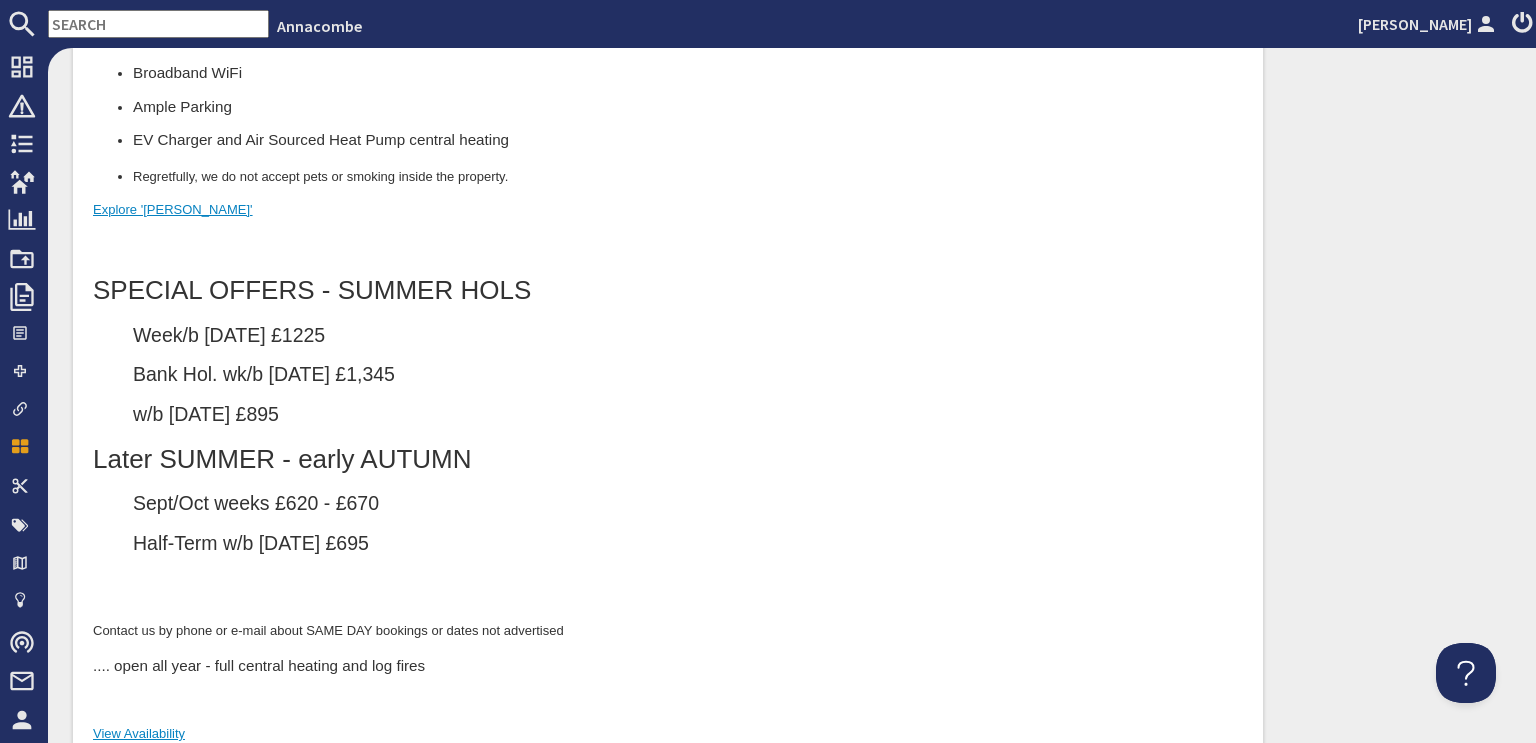 drag, startPoint x: 196, startPoint y: 339, endPoint x: 190, endPoint y: 384, distance: 45.39824 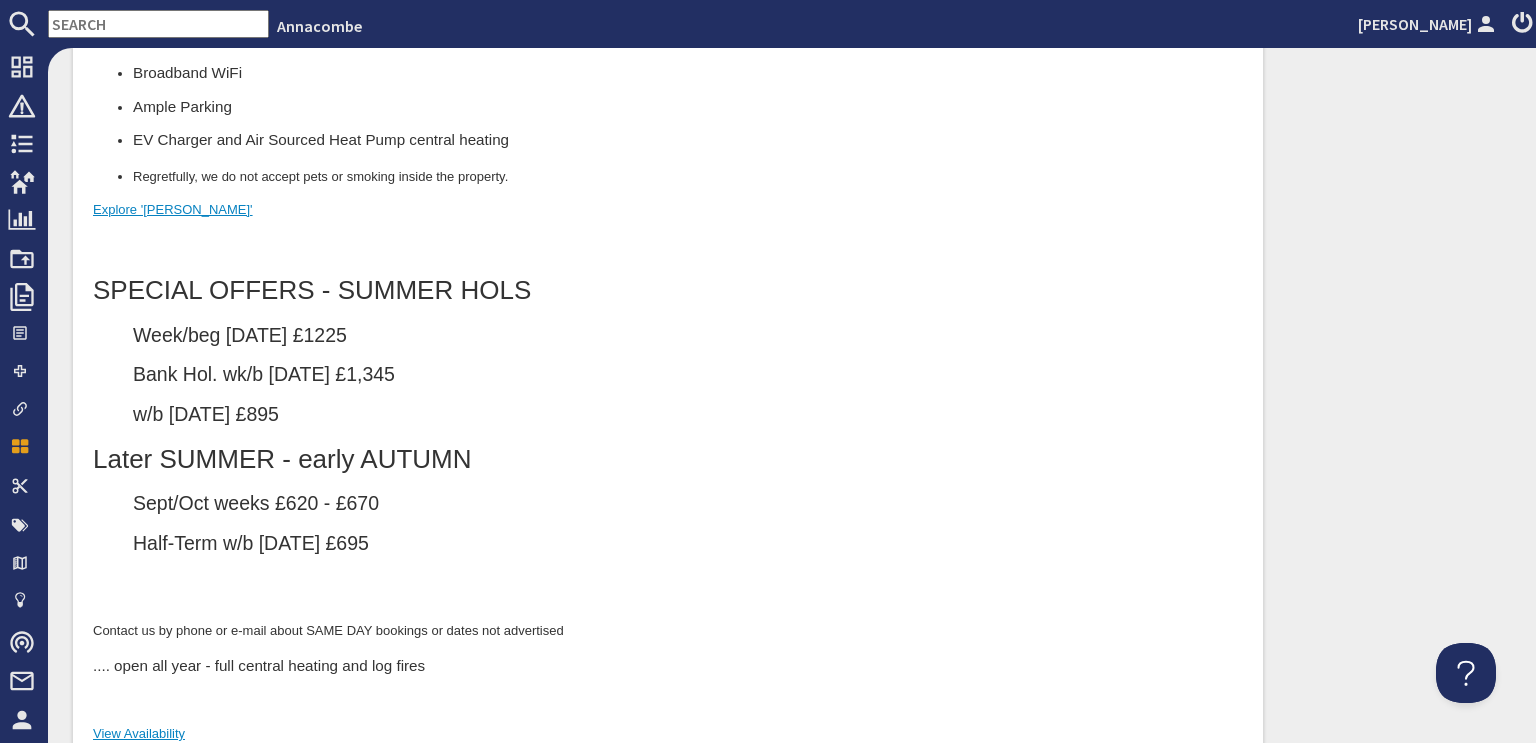 click on "Lying not far from from Totnes and the river Dart, and between the sailing centres of Dartmouth, Kingsbridge and Salcombe and the rugged wilderness of Dartmoor, it is an ideal base for exploring this unspoiled region with its excellent beaches, landscape and charming towns and villages. The centre of the house is dominated by an impressive, double-height, south facing living and dining room with its gallery, open roof beams, natural stone open fireplace, bookshelves, pottery and rugs. Special Features 3 Bedrooms & 2 Bathrooms (ensuite on ground floor) Child friendly (cot, highchair, stairgates) Enclosed Garden Log fire Broadband WiFi Ample Parking EV Charger and Air Sourced Heat Pump central heating Regretfully, we do not accept pets or smoking inside the property. Explore 'Annacombe' SPECIAL OFFERS - SUMMER HOLS Wee k/beg 26 July £1225 Bank Hol. wk/b 23 Aug £1,345 w/b 30 Aug £895 Later SUMMER - early AUTUMN Sept/Oct weeks £620 - £670 Half-Term w/b 18 Oct £695 View Availability" at bounding box center [668, -185] 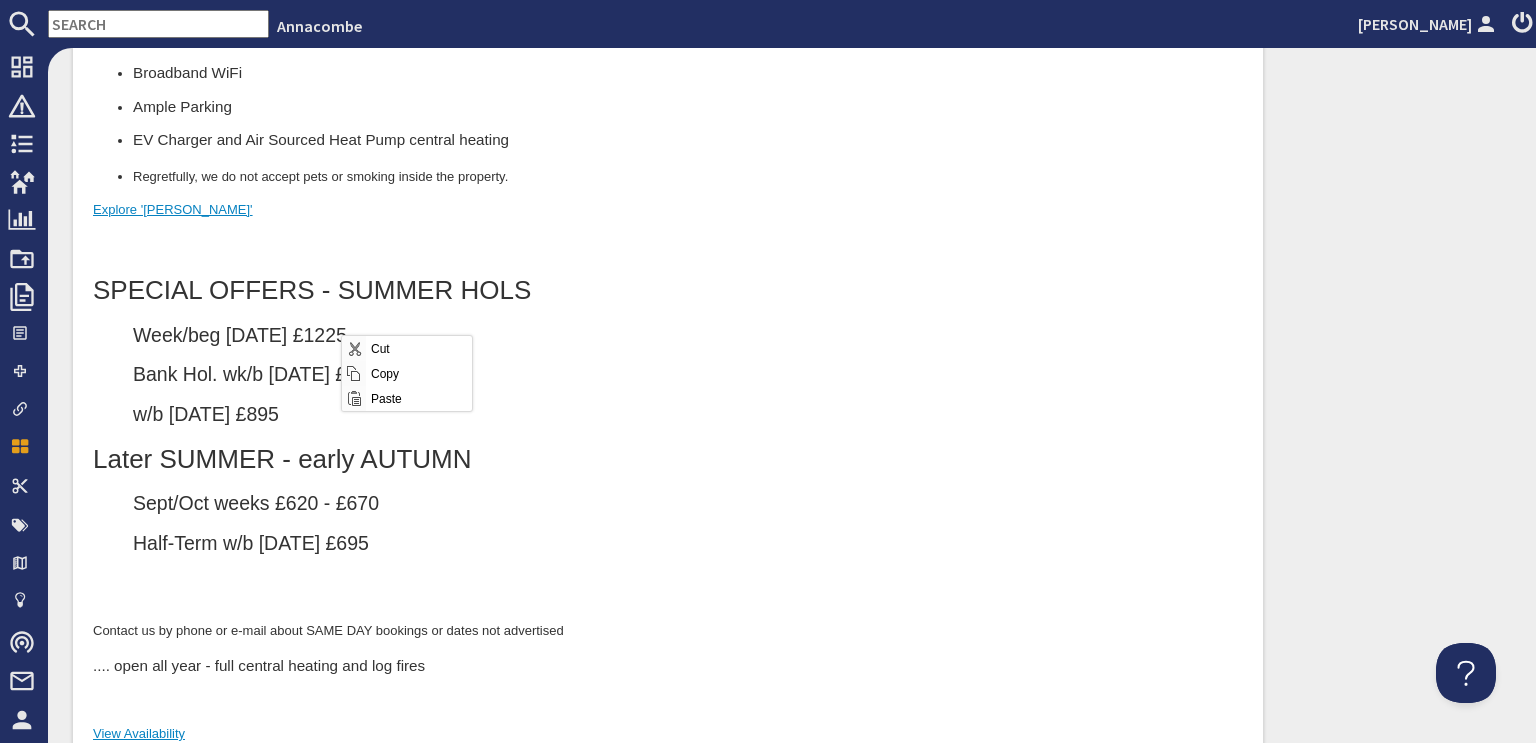 scroll, scrollTop: 0, scrollLeft: 0, axis: both 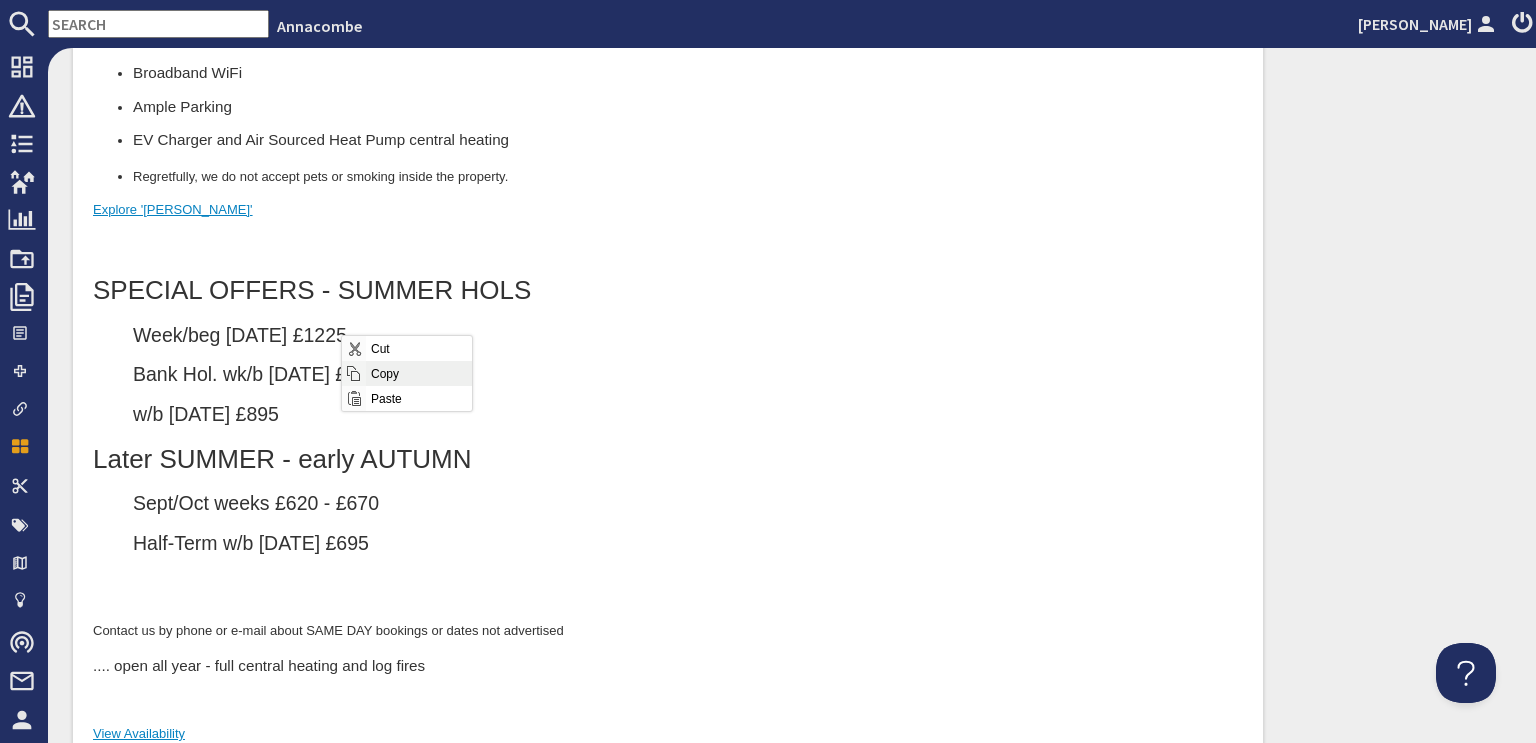 drag, startPoint x: 388, startPoint y: 373, endPoint x: 520, endPoint y: 1875, distance: 1507.7891 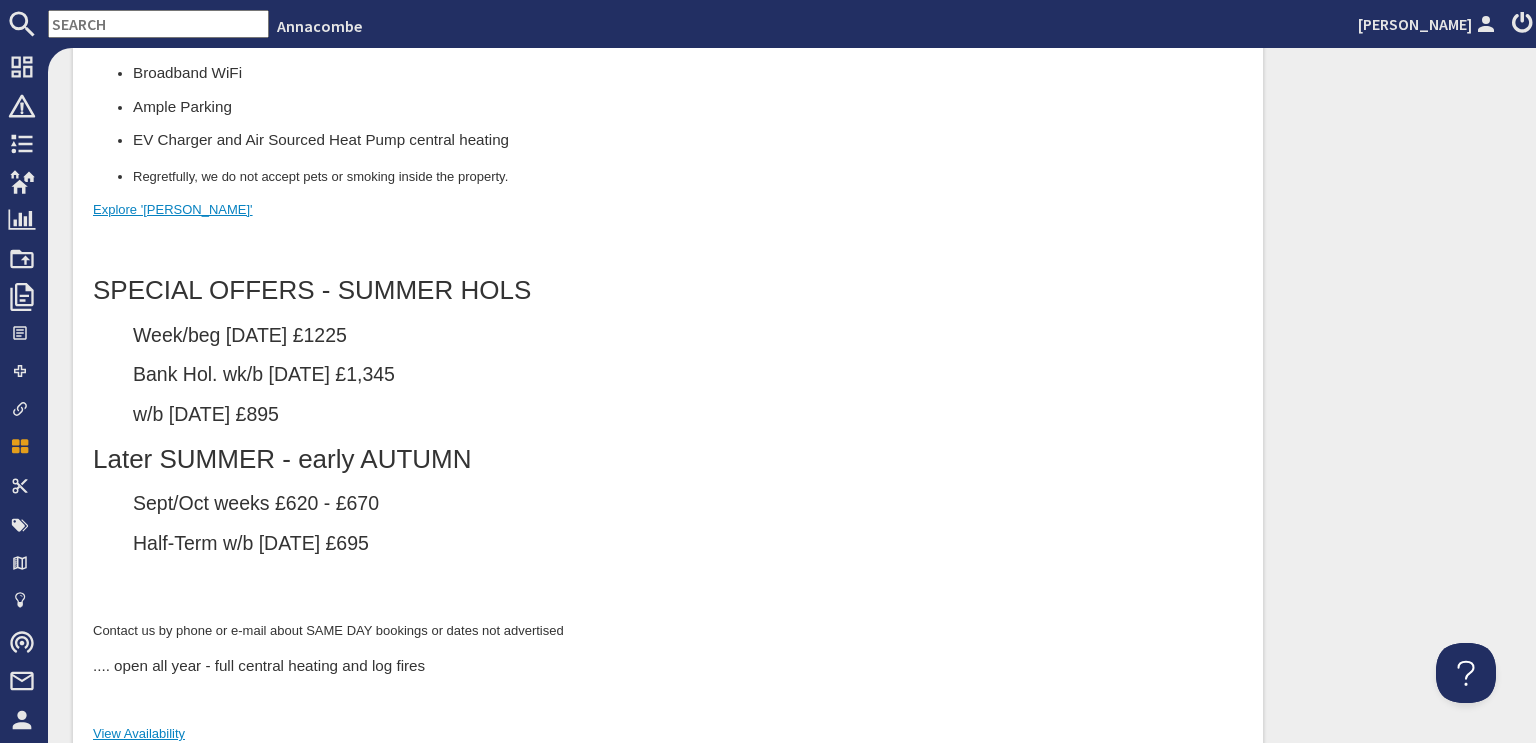 click on "Wee k/beg 26 July £1225" at bounding box center (688, 336) 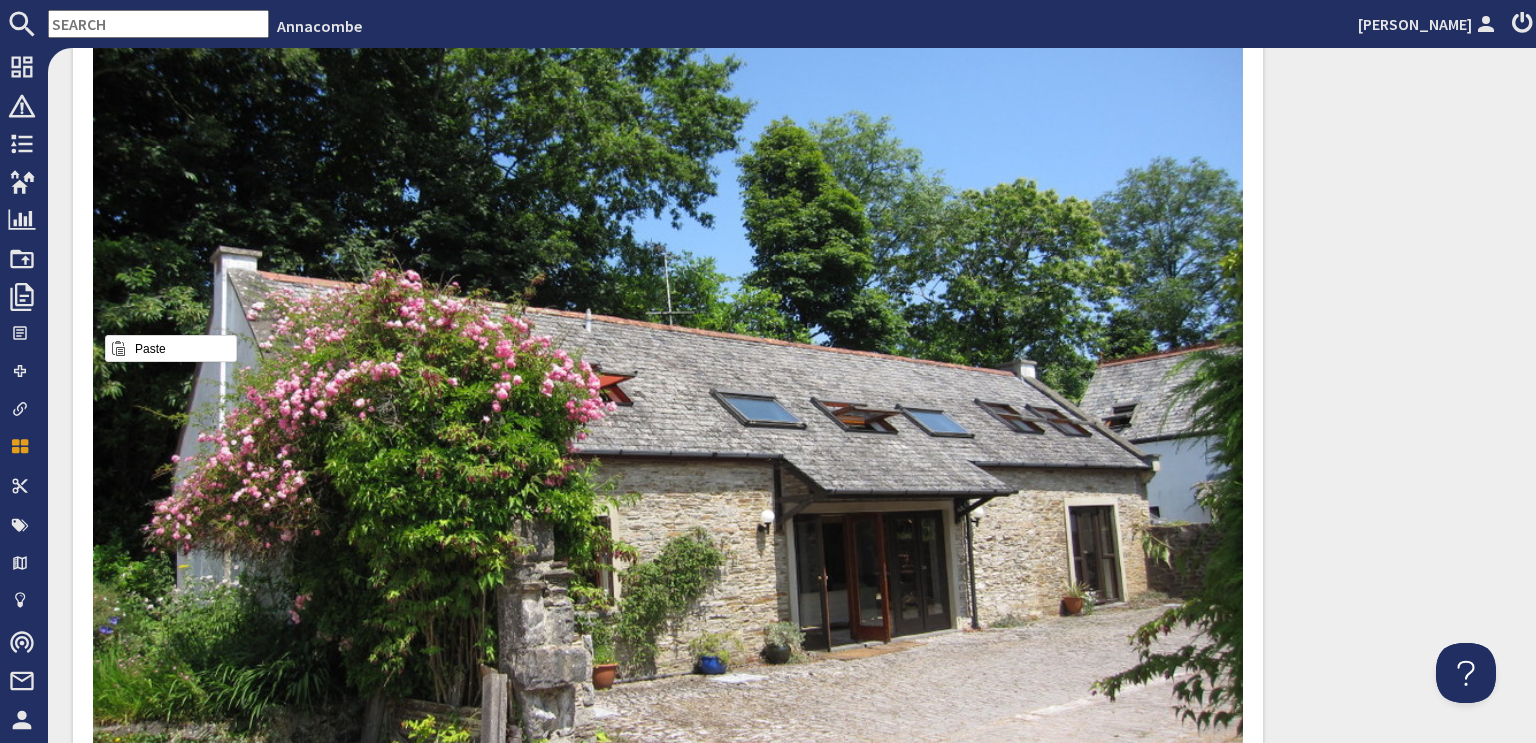 scroll, scrollTop: 0, scrollLeft: 0, axis: both 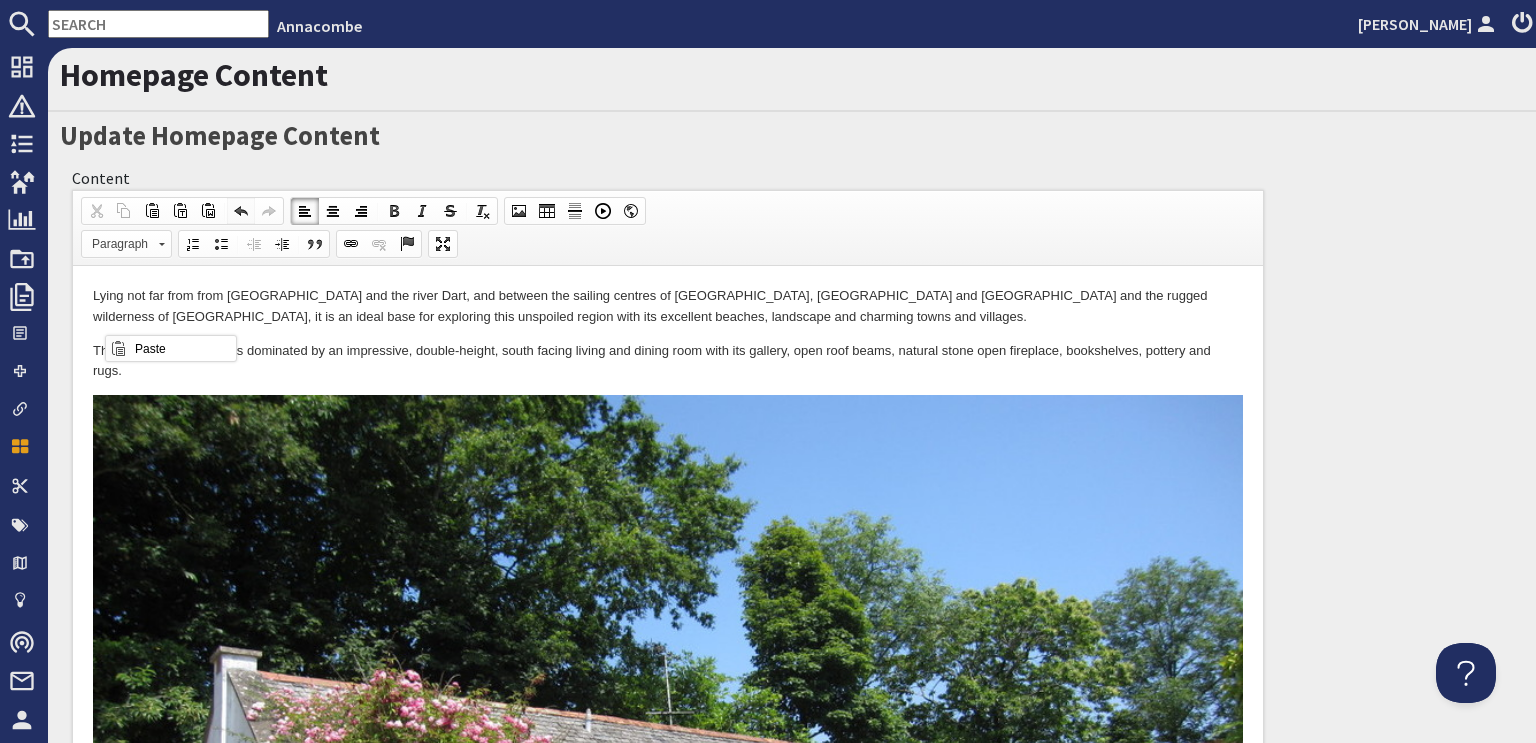 click at bounding box center [241, 211] 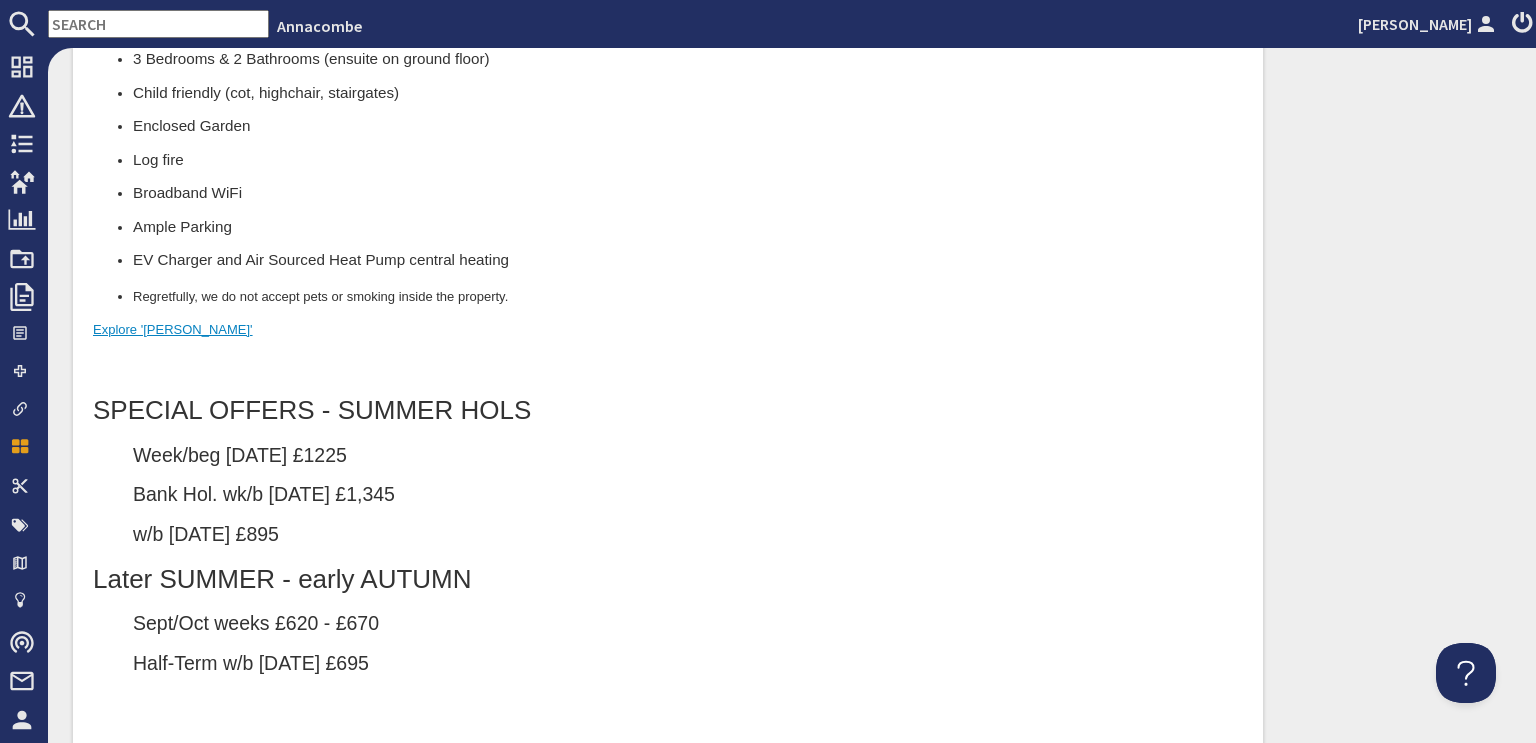 scroll, scrollTop: 1400, scrollLeft: 0, axis: vertical 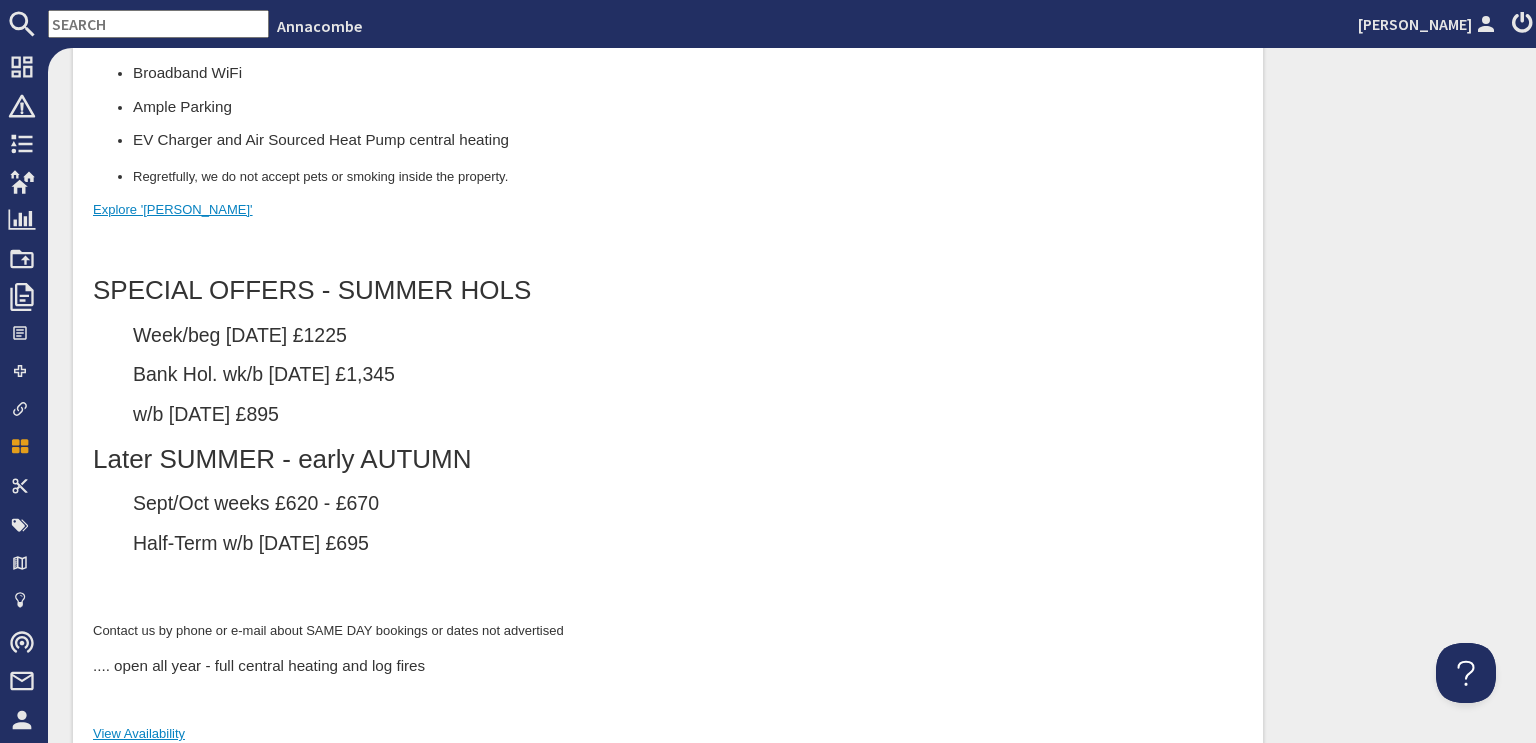 click on "Week/beg 26 July £1225" at bounding box center (688, 336) 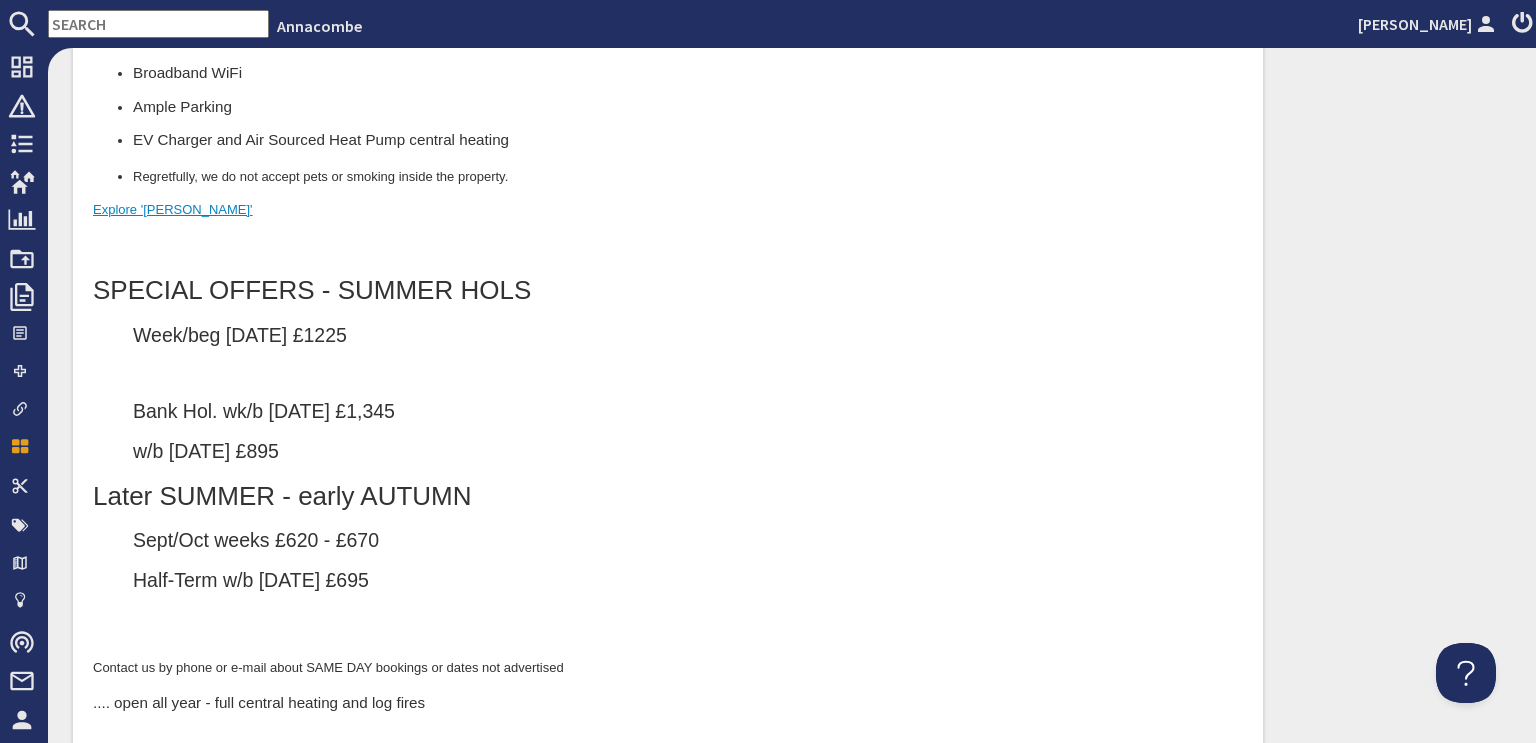 drag, startPoint x: 135, startPoint y: 332, endPoint x: 343, endPoint y: 332, distance: 208 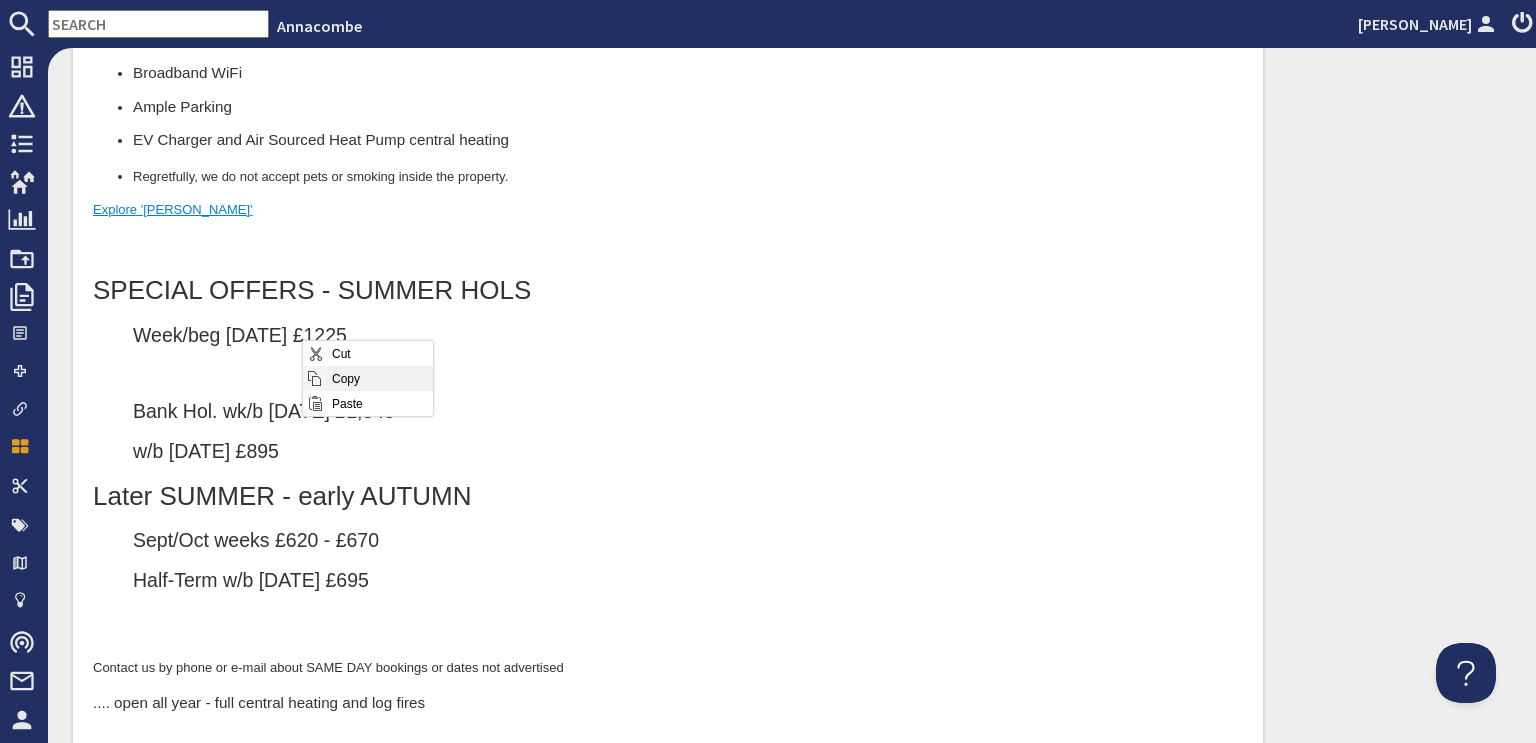 click on "Copy" at bounding box center [379, 378] 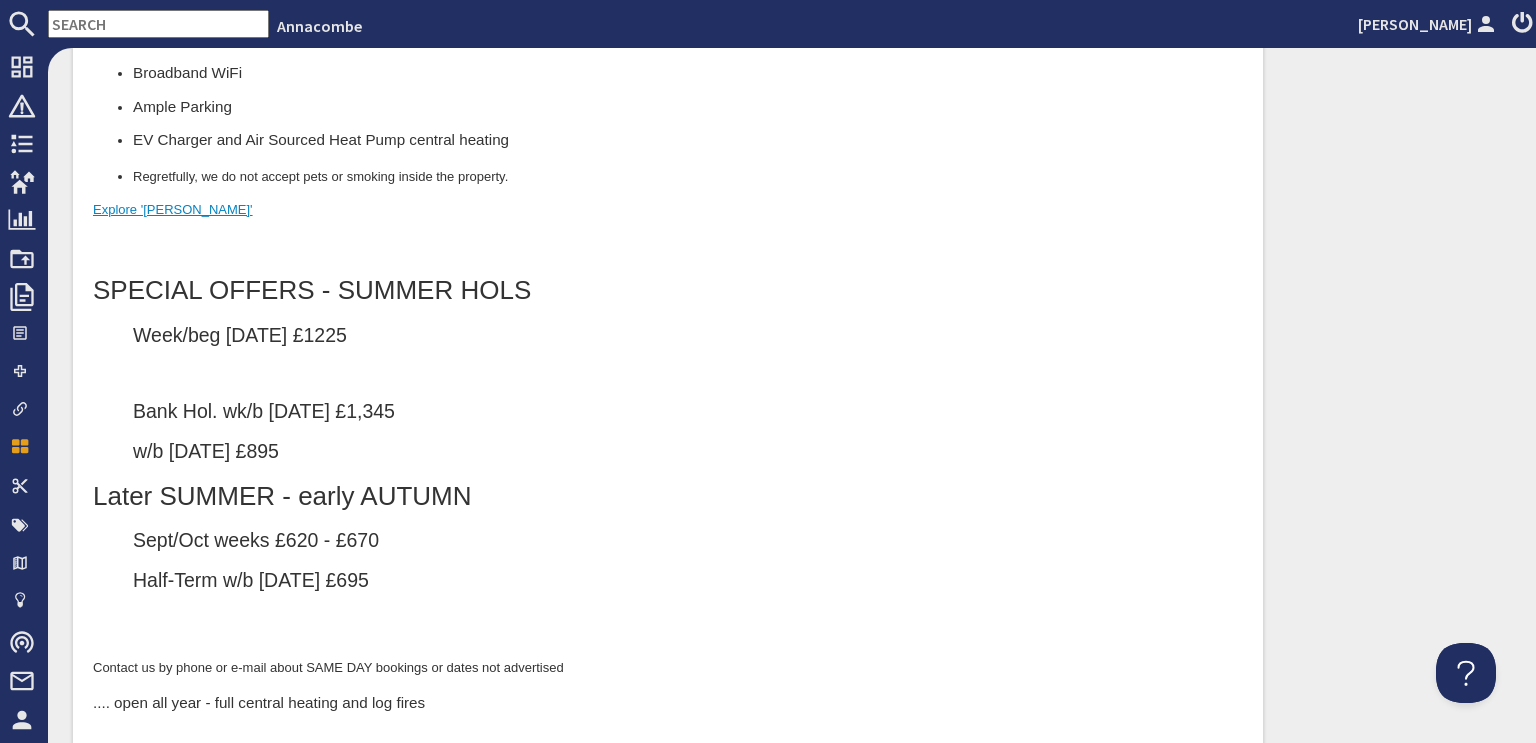 click at bounding box center (668, 374) 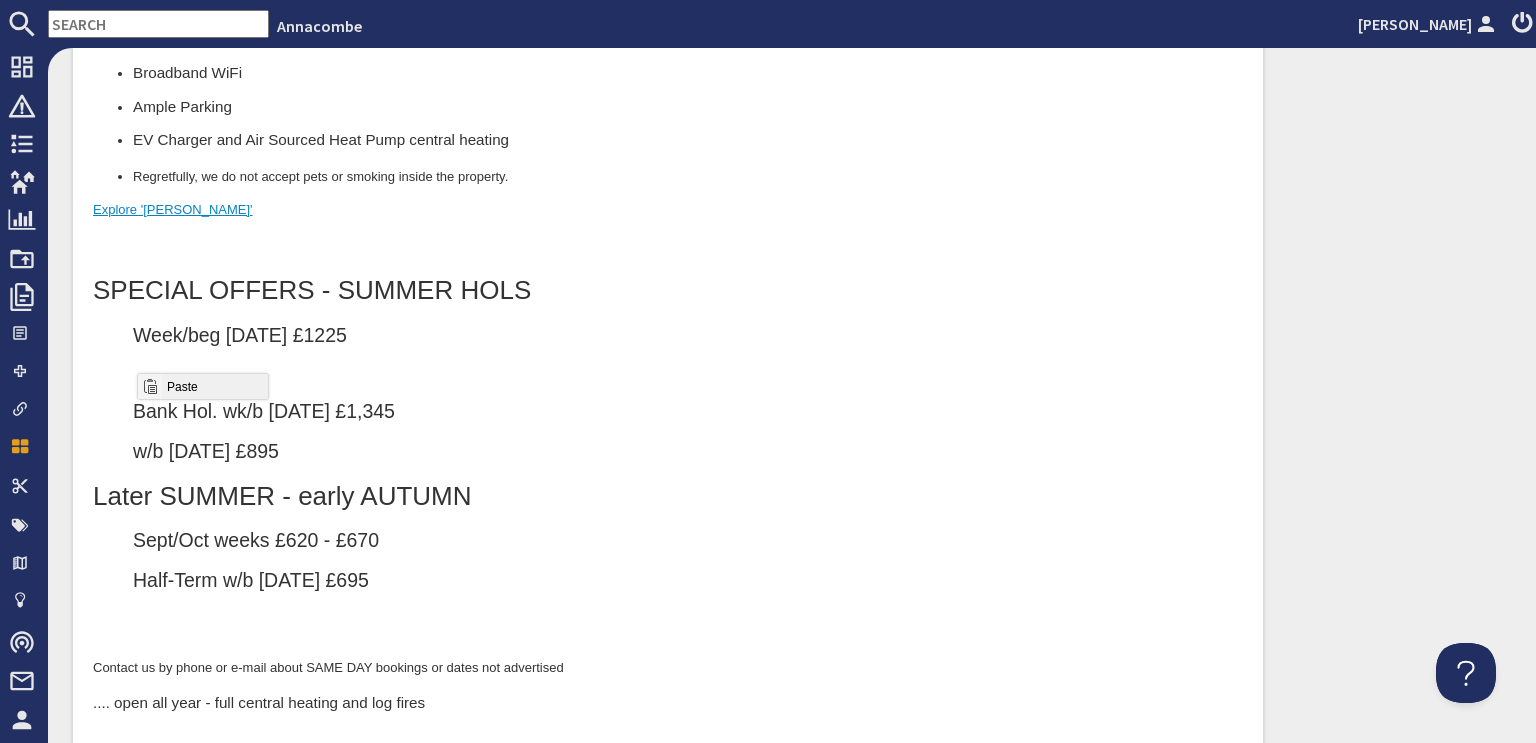 click on "Paste" at bounding box center [214, 386] 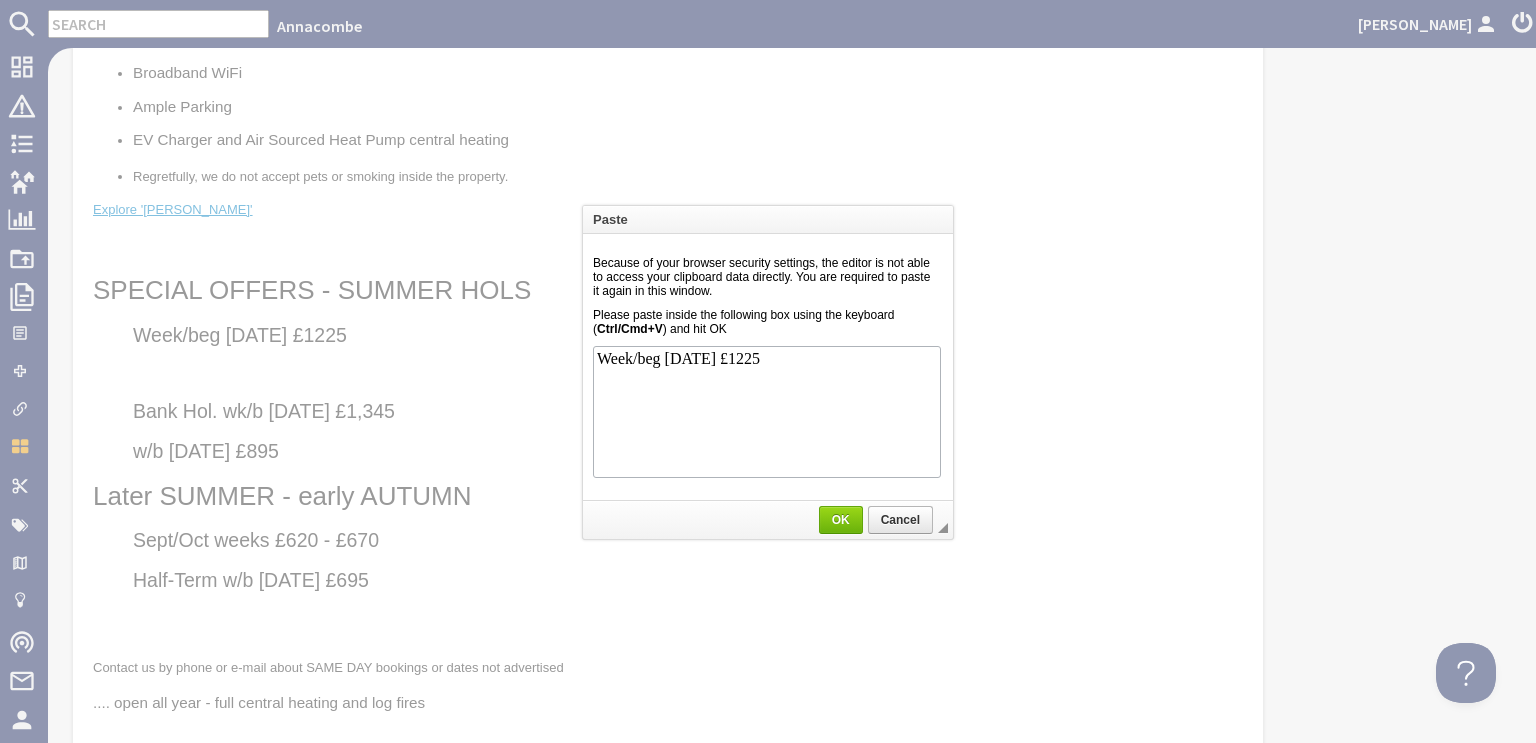 scroll, scrollTop: 0, scrollLeft: 0, axis: both 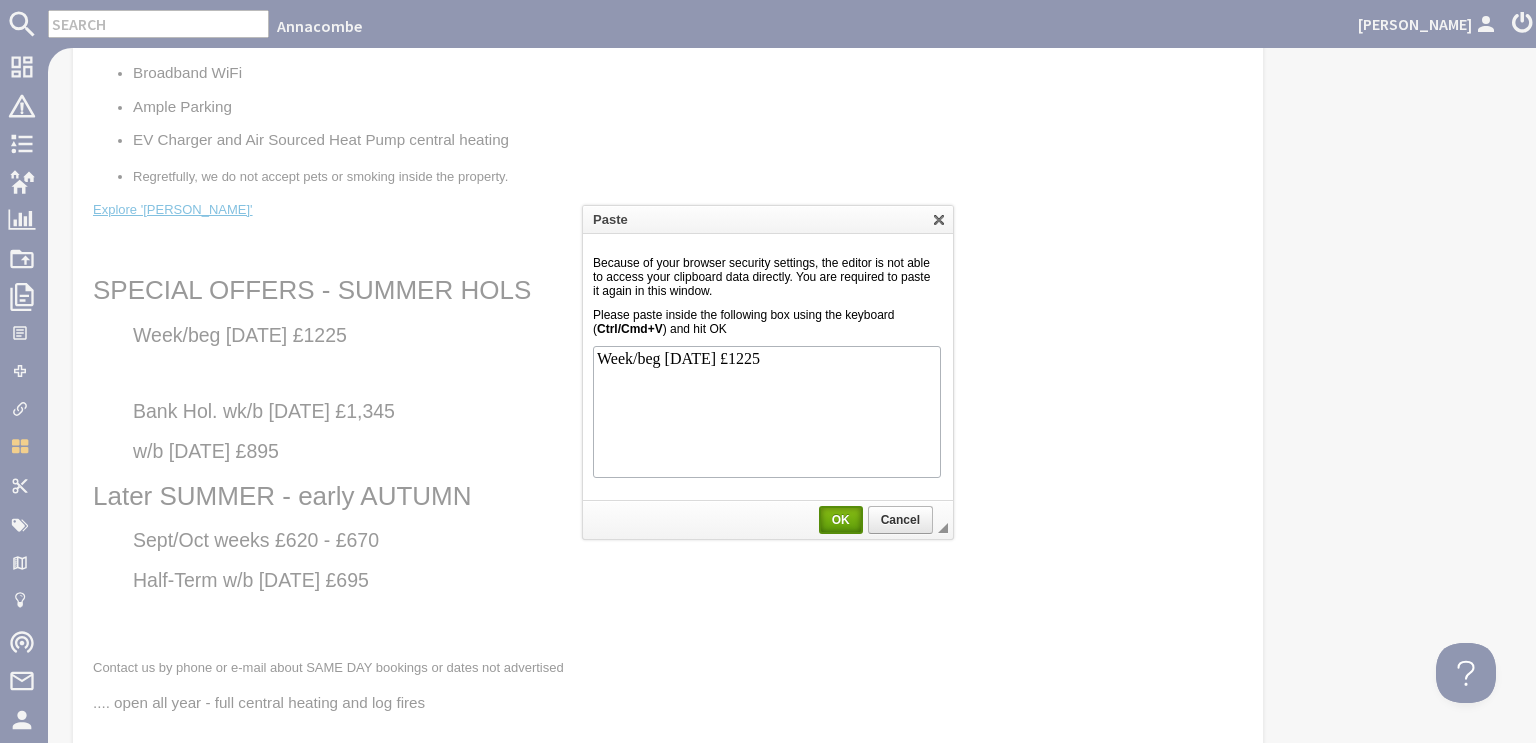 click on "OK" at bounding box center (841, 520) 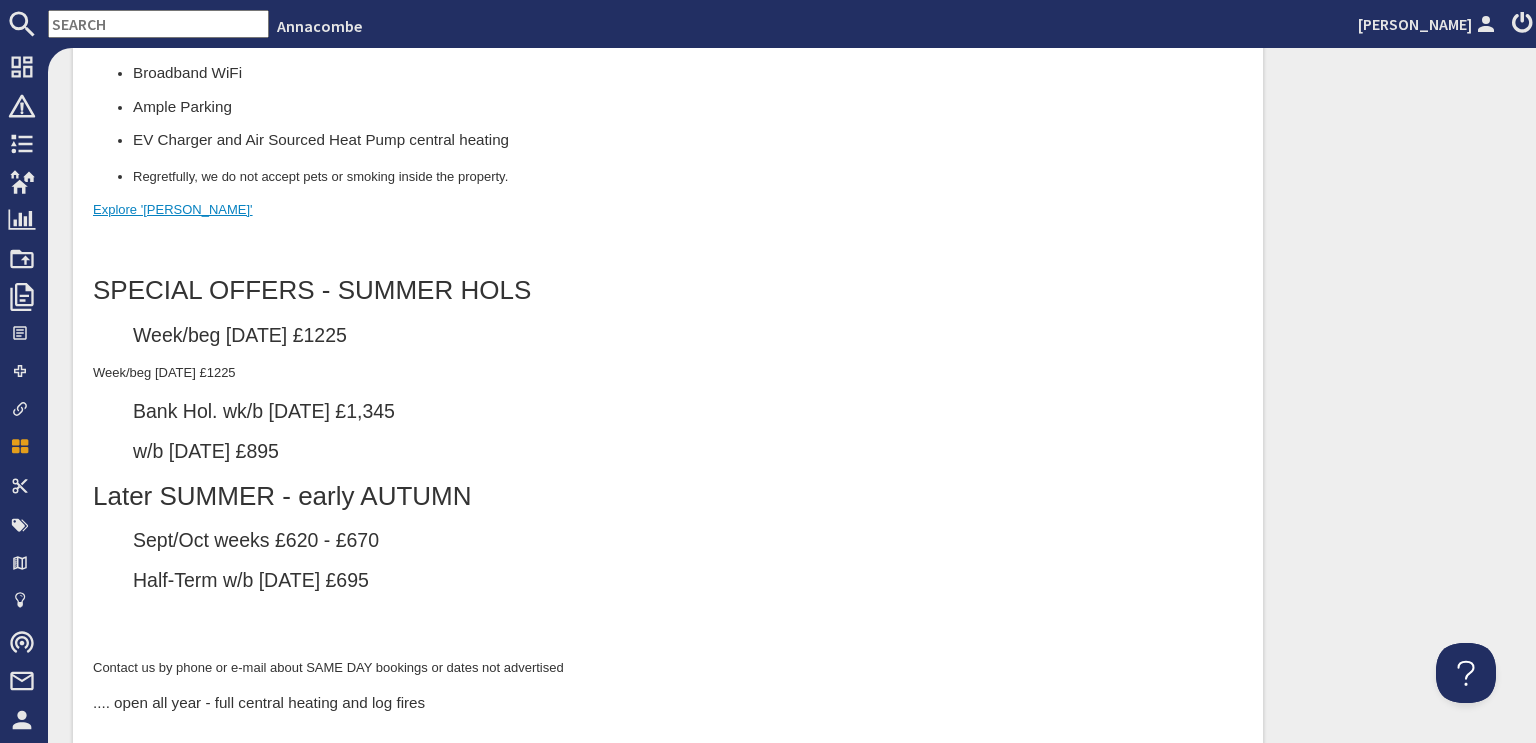 click on "Week/beg 26 July £1225" at bounding box center [688, 336] 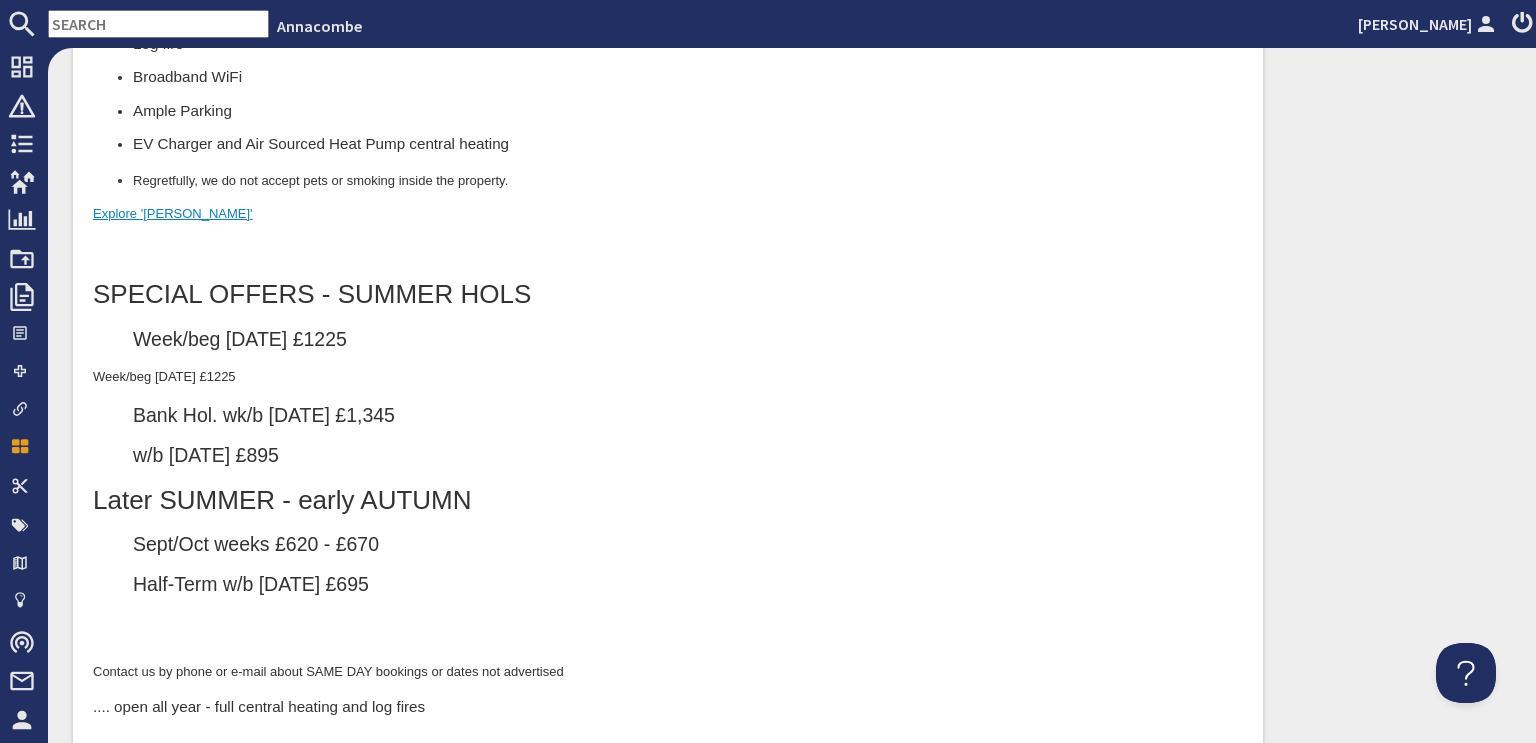scroll, scrollTop: 1400, scrollLeft: 0, axis: vertical 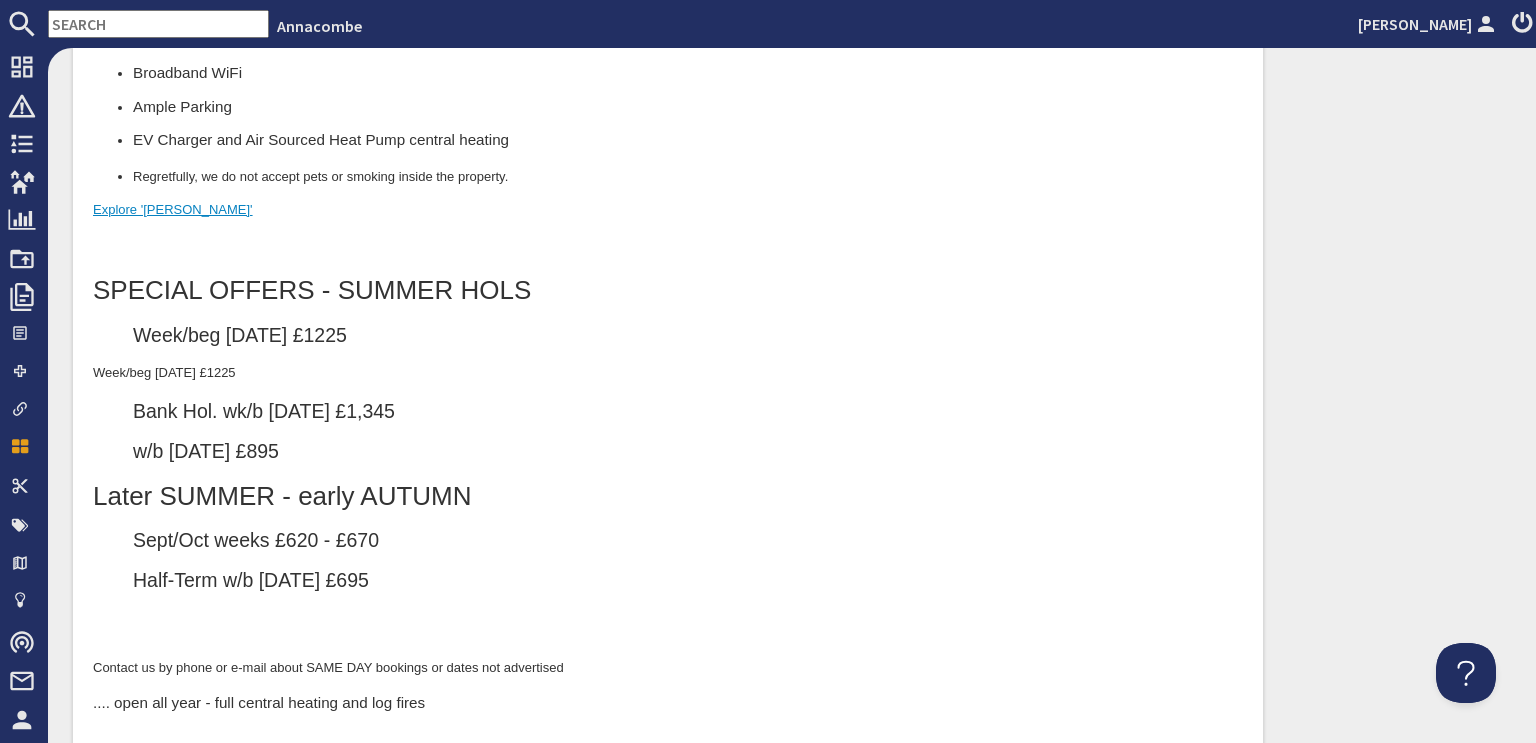 drag, startPoint x: 88, startPoint y: 374, endPoint x: 328, endPoint y: 375, distance: 240.00209 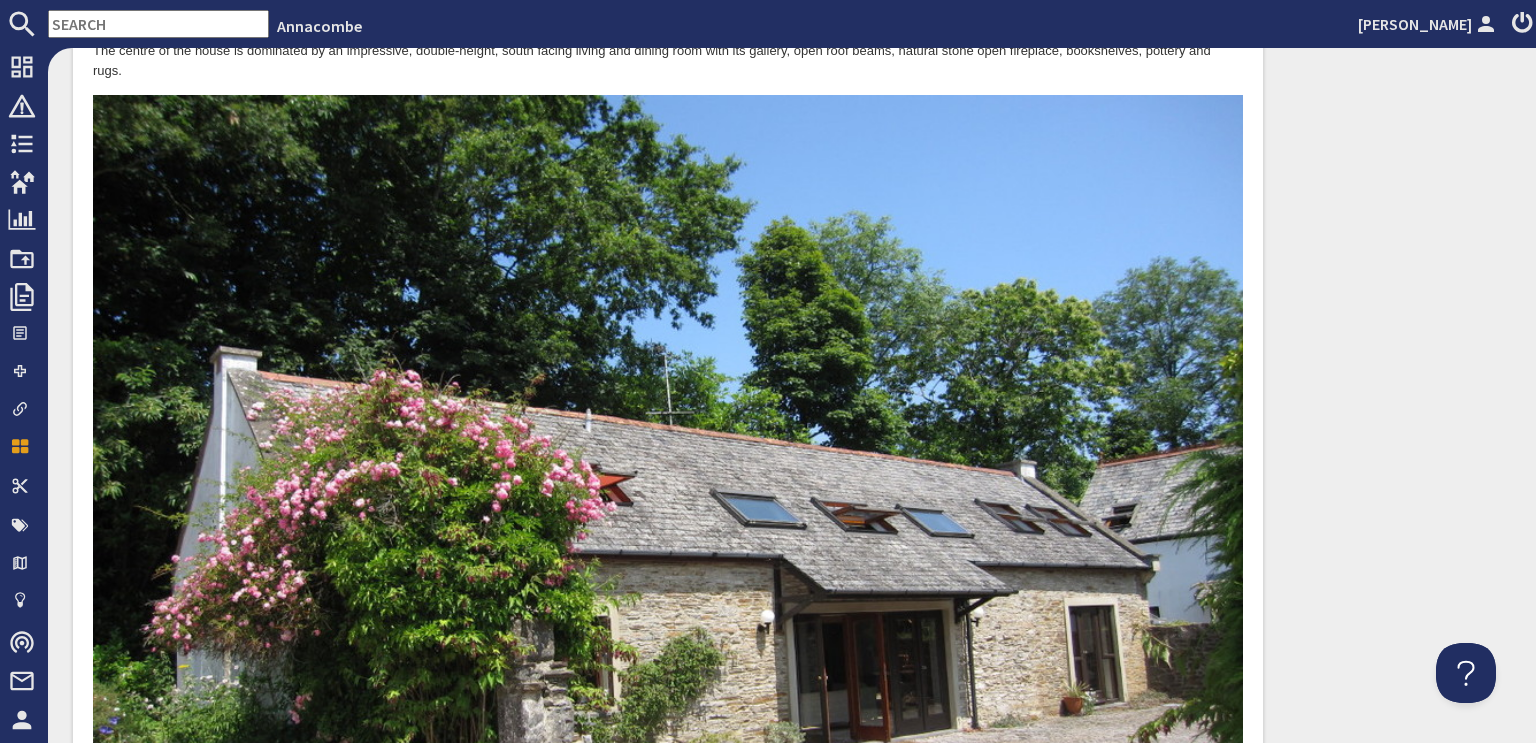 scroll, scrollTop: 0, scrollLeft: 0, axis: both 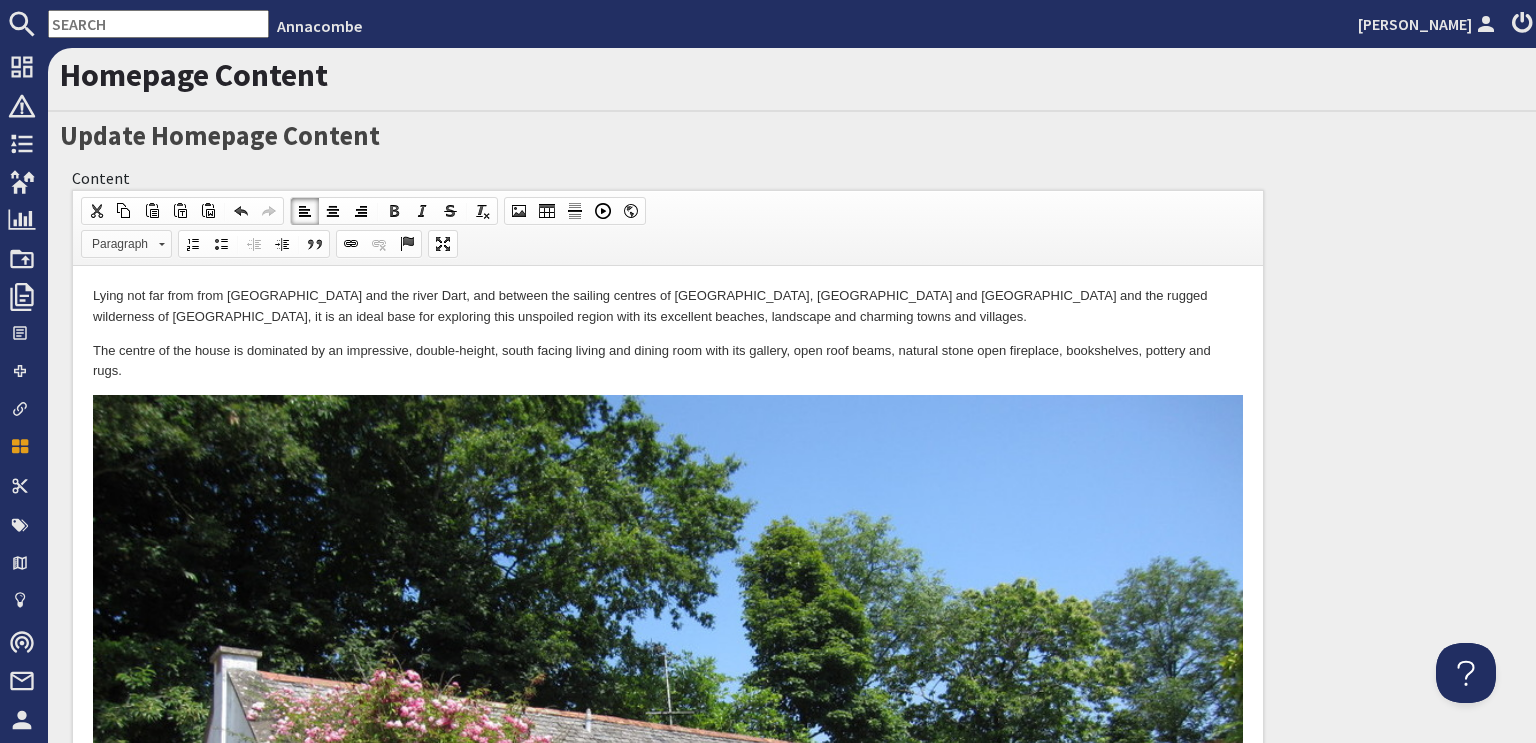 click at bounding box center [162, 244] 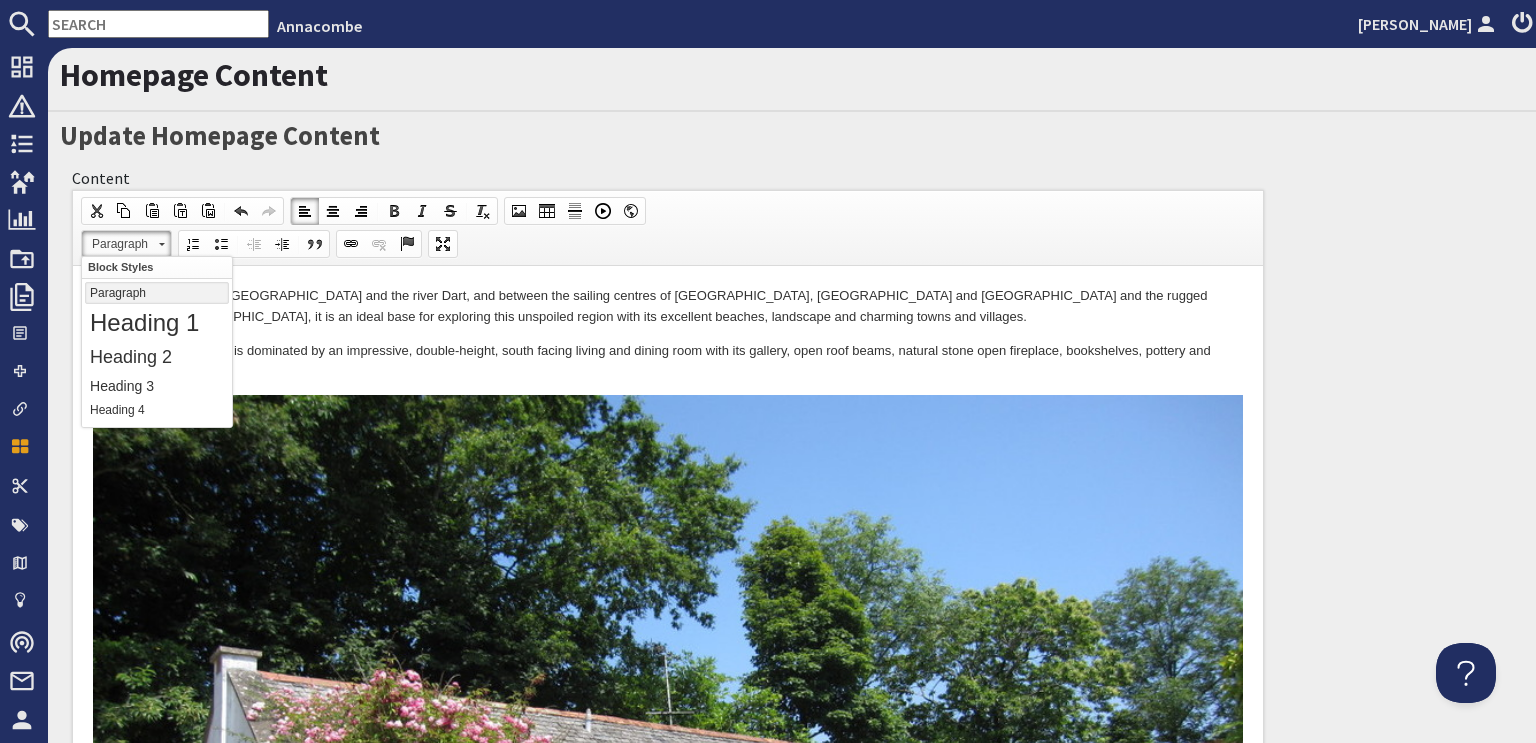 scroll, scrollTop: 0, scrollLeft: 0, axis: both 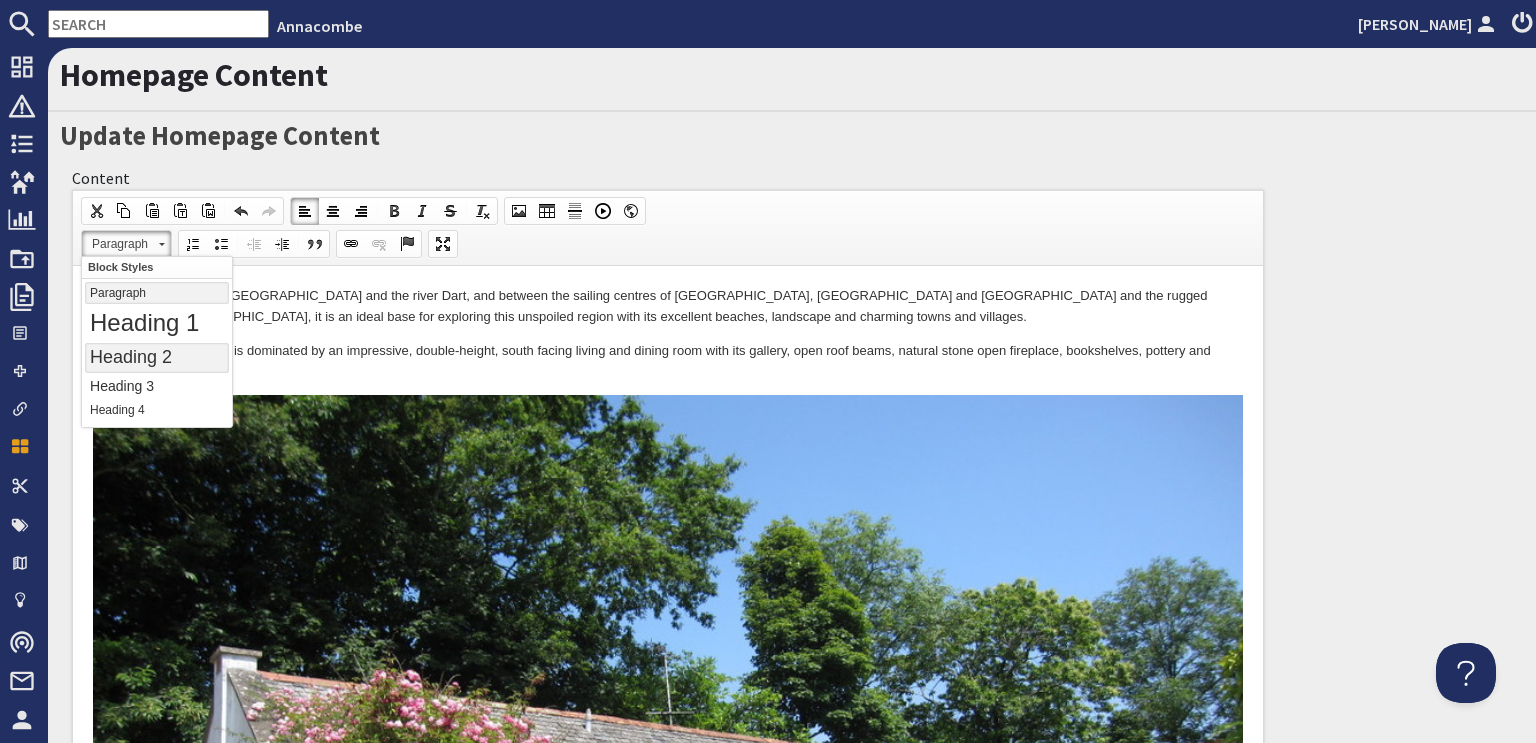 click on "Heading 2" at bounding box center (156, 358) 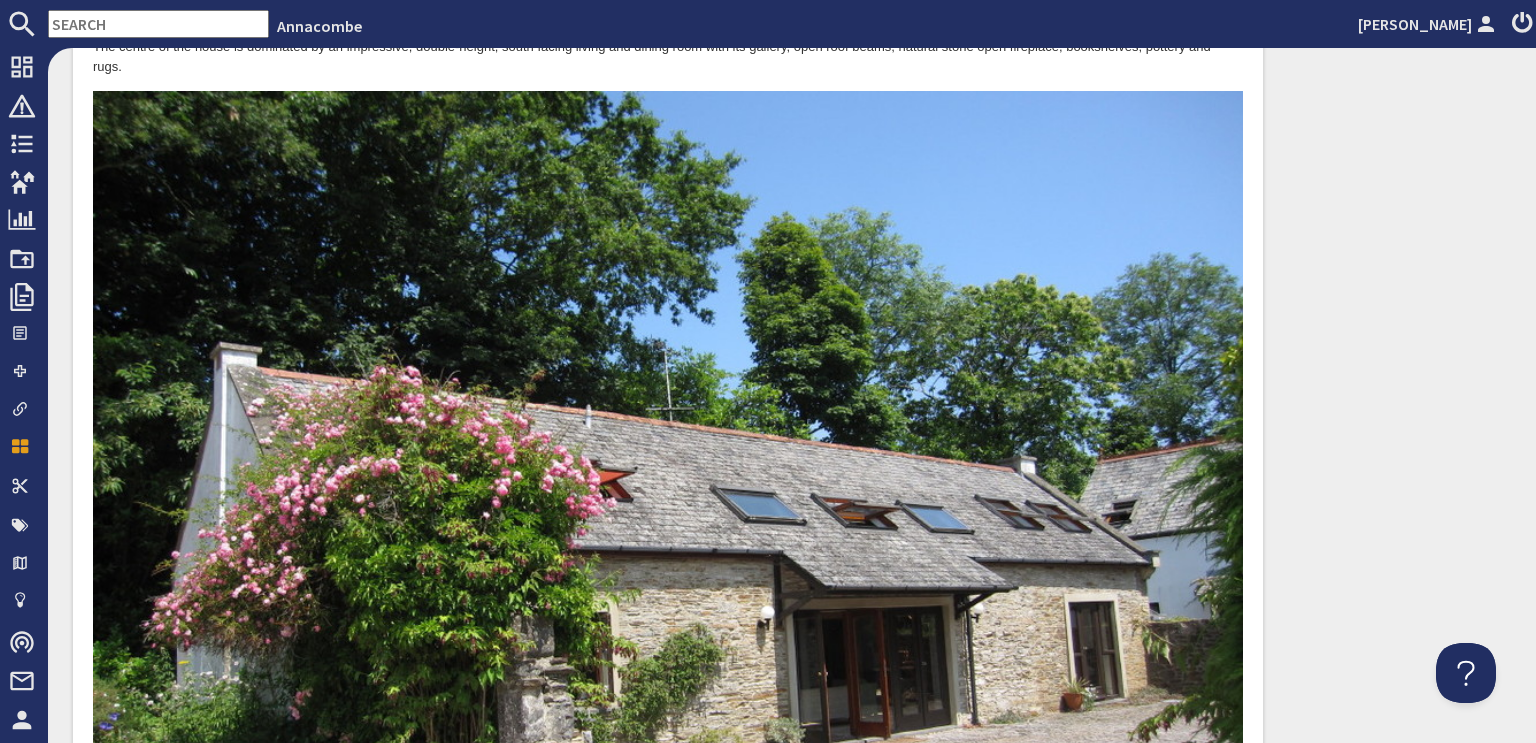 scroll, scrollTop: 0, scrollLeft: 0, axis: both 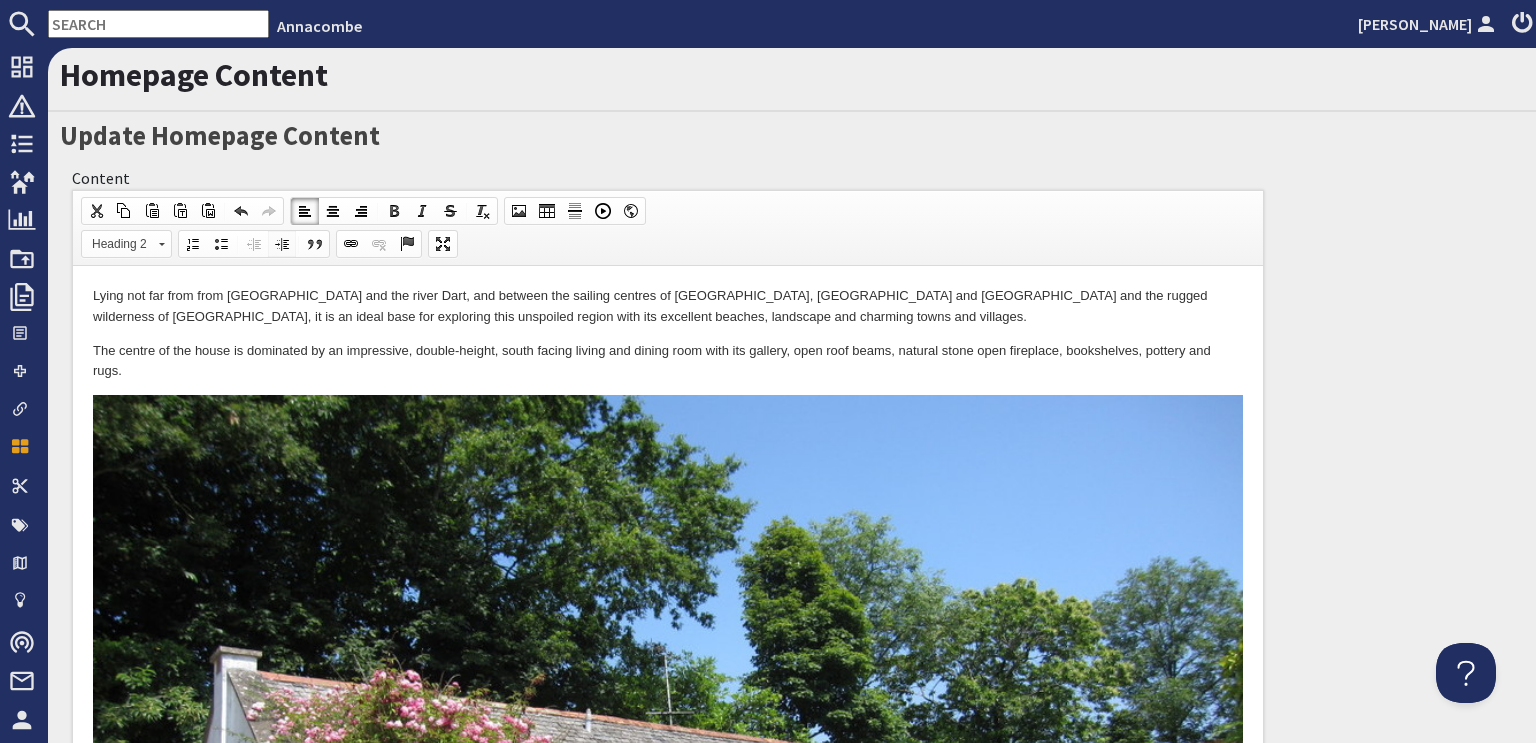 click at bounding box center [282, 244] 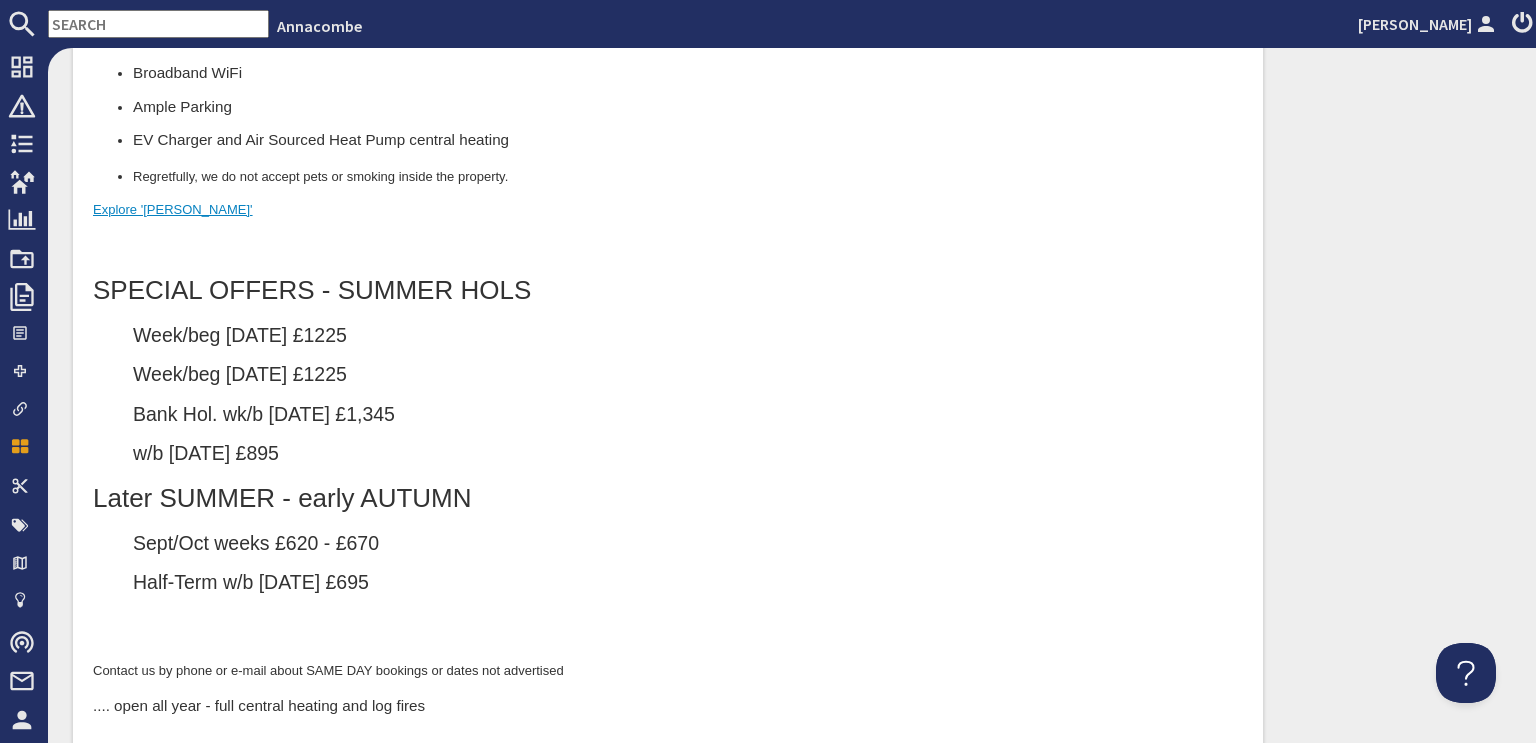 scroll, scrollTop: 1500, scrollLeft: 0, axis: vertical 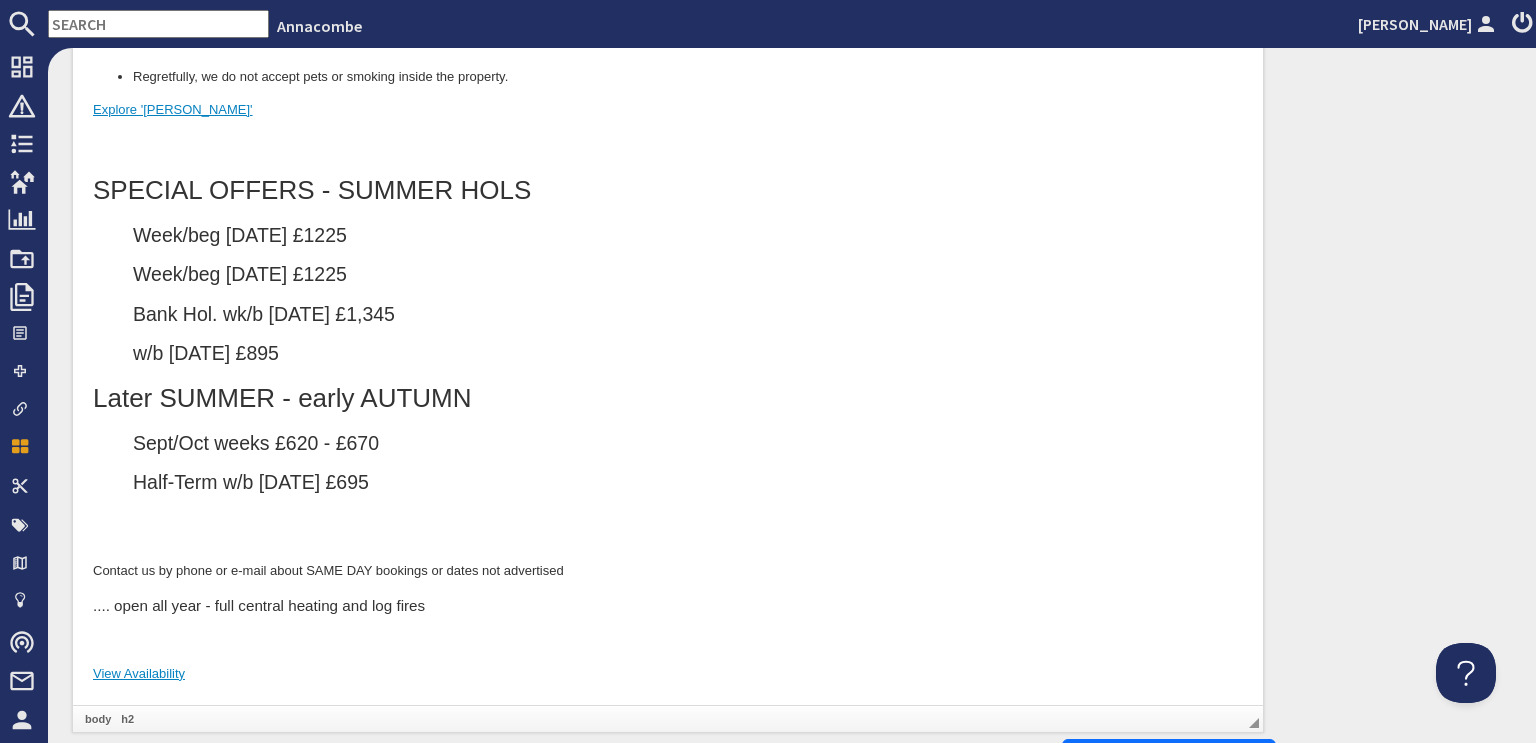 click on "Week/beg 26 July £1225" at bounding box center (688, 275) 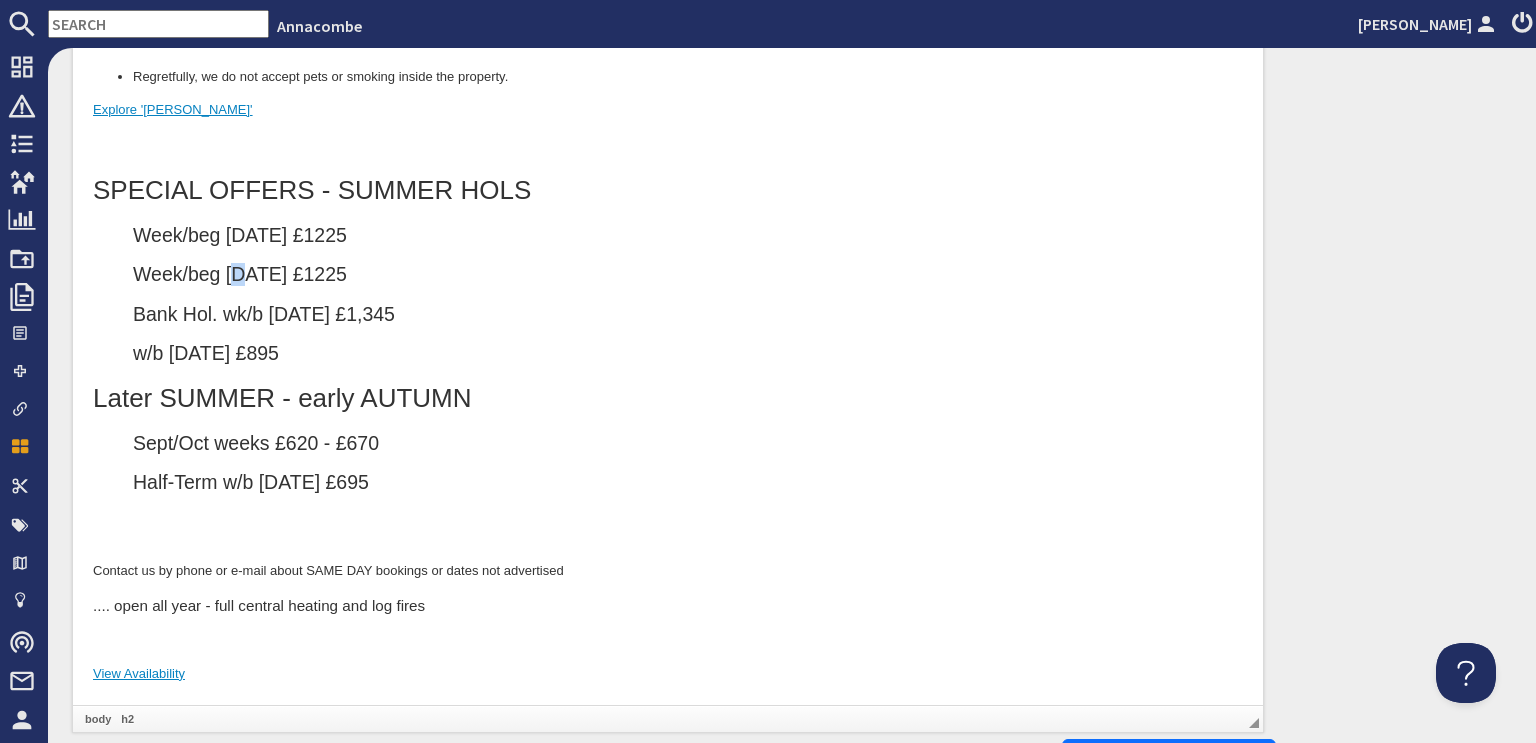 drag, startPoint x: 234, startPoint y: 276, endPoint x: 248, endPoint y: 274, distance: 14.142136 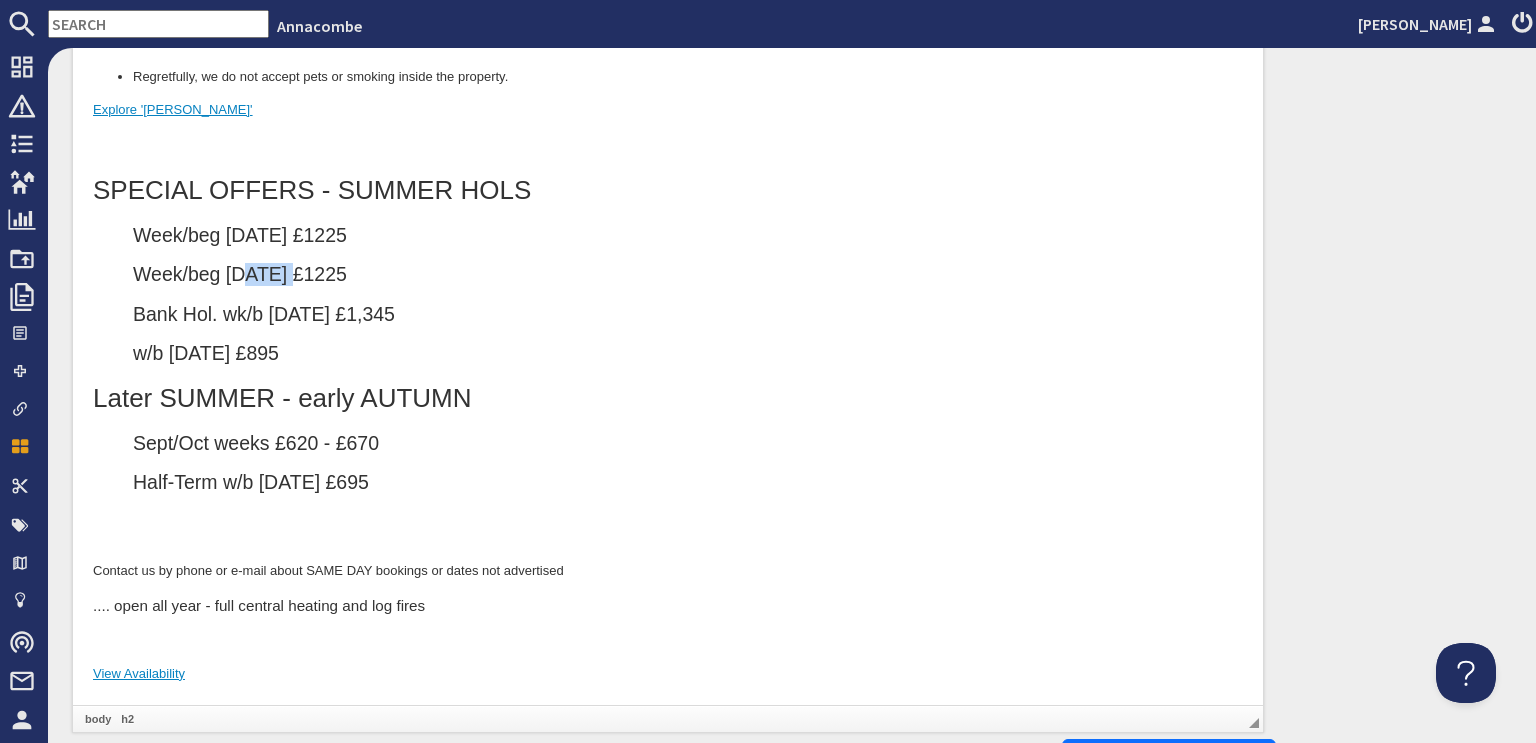 drag, startPoint x: 241, startPoint y: 279, endPoint x: 273, endPoint y: 277, distance: 32.06244 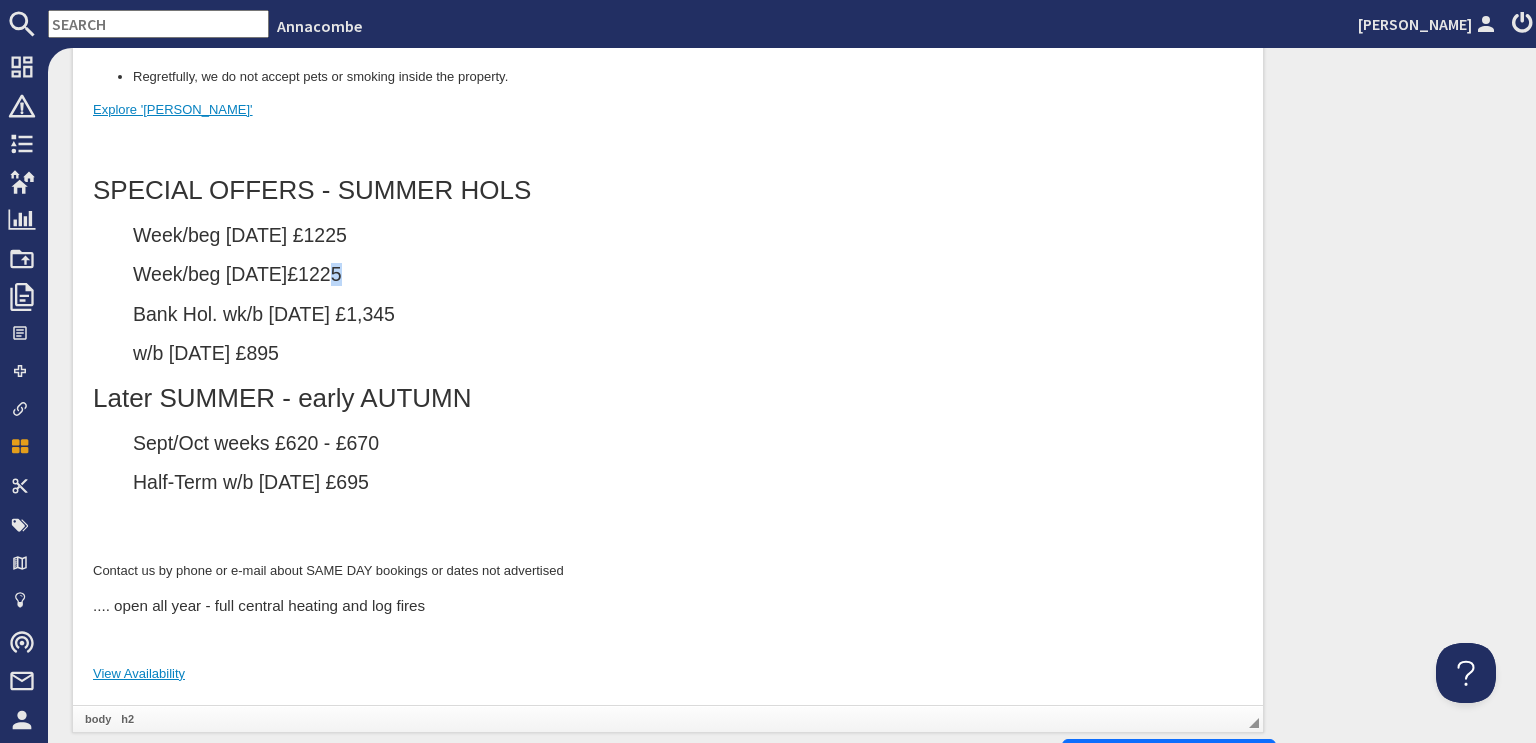 drag, startPoint x: 339, startPoint y: 275, endPoint x: 349, endPoint y: 274, distance: 10.049875 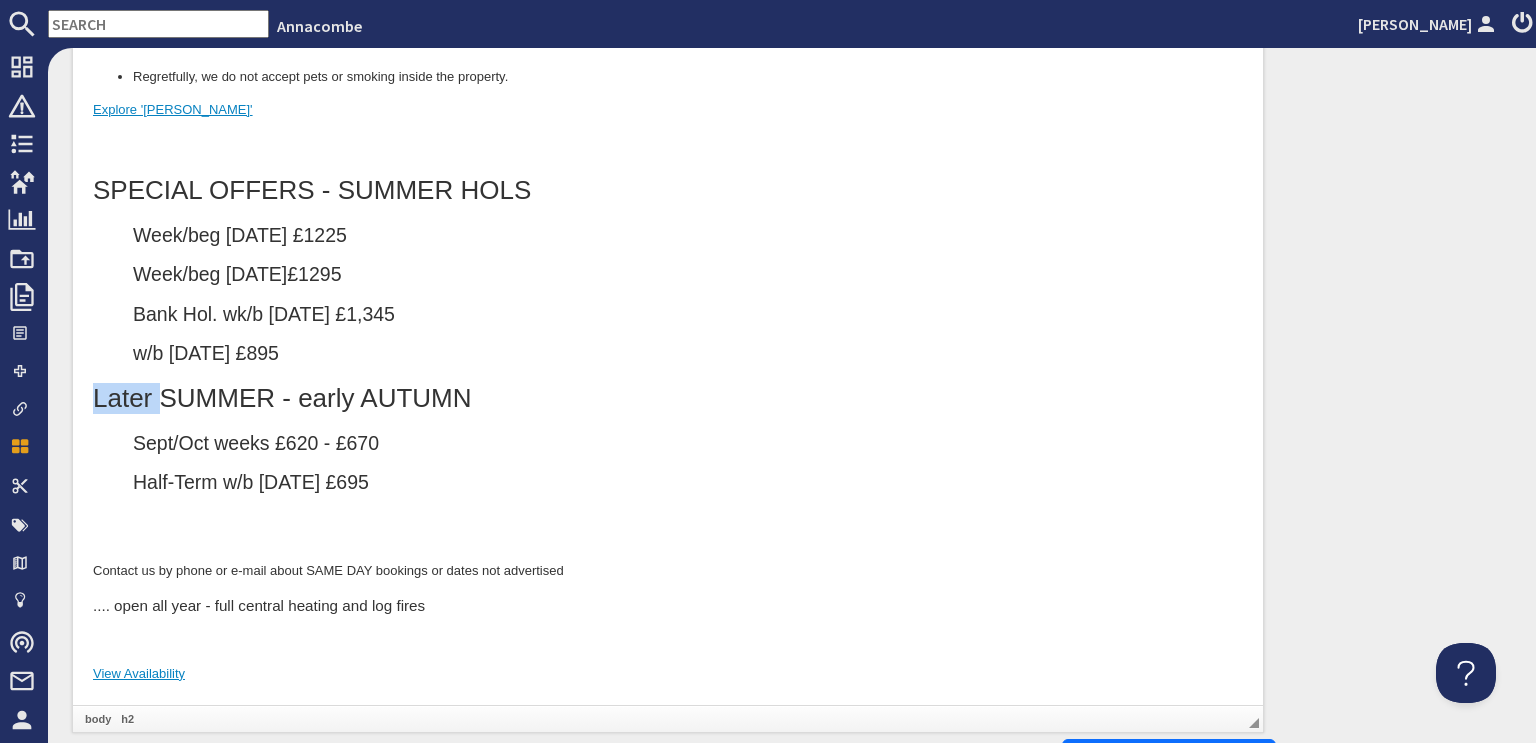 drag, startPoint x: 94, startPoint y: 402, endPoint x: 167, endPoint y: 402, distance: 73 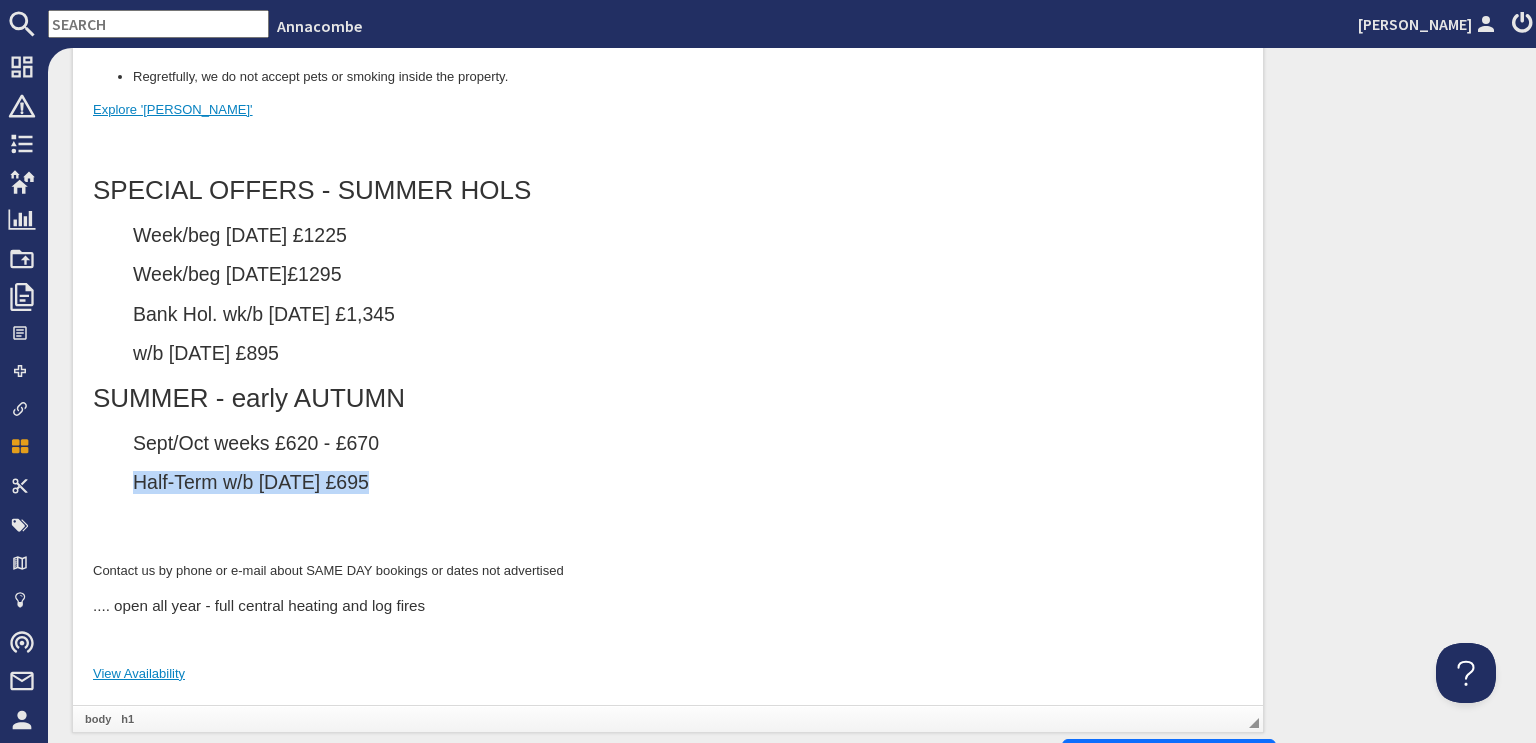 drag, startPoint x: 121, startPoint y: 482, endPoint x: 361, endPoint y: 489, distance: 240.10207 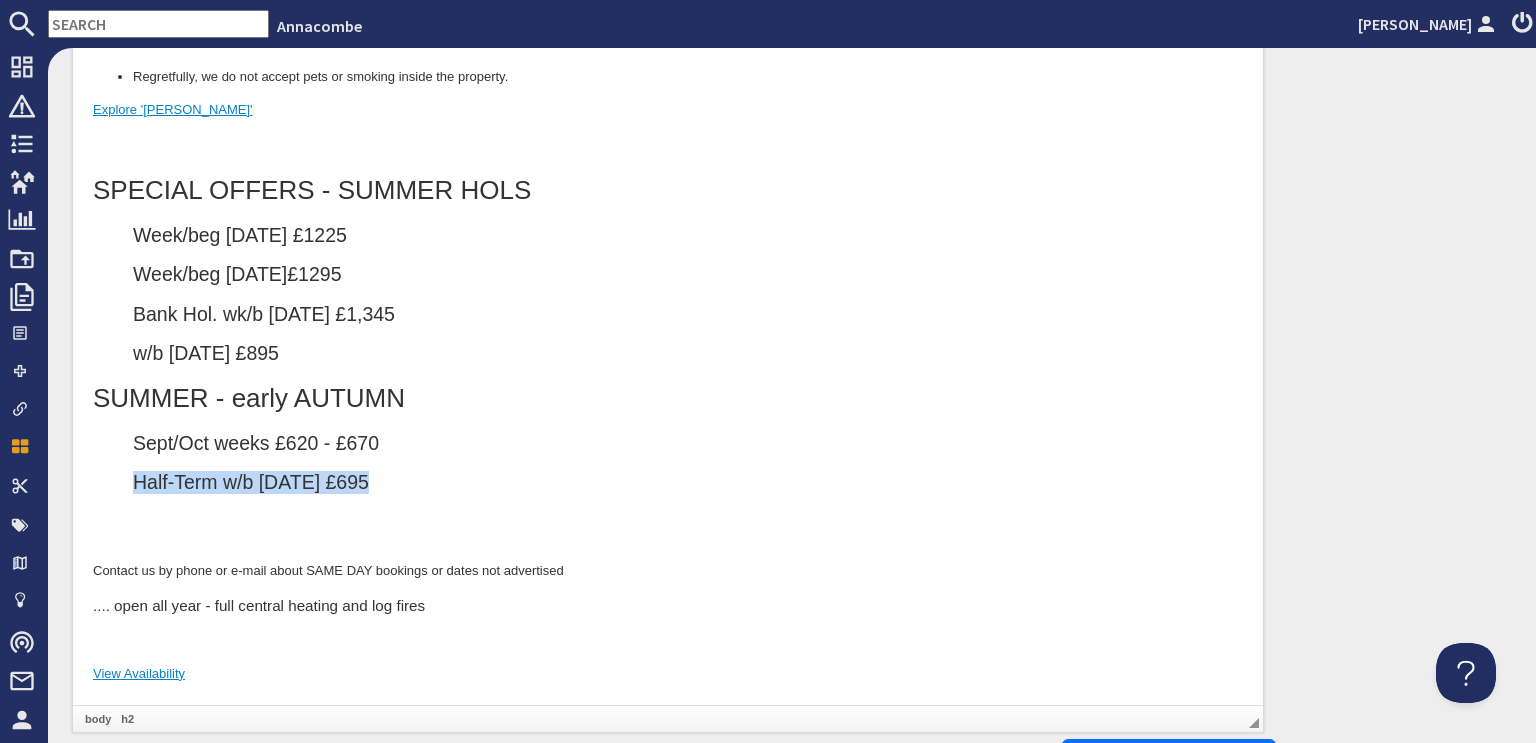 click on "Half-Term w/b 18 Oct £695" at bounding box center (688, 483) 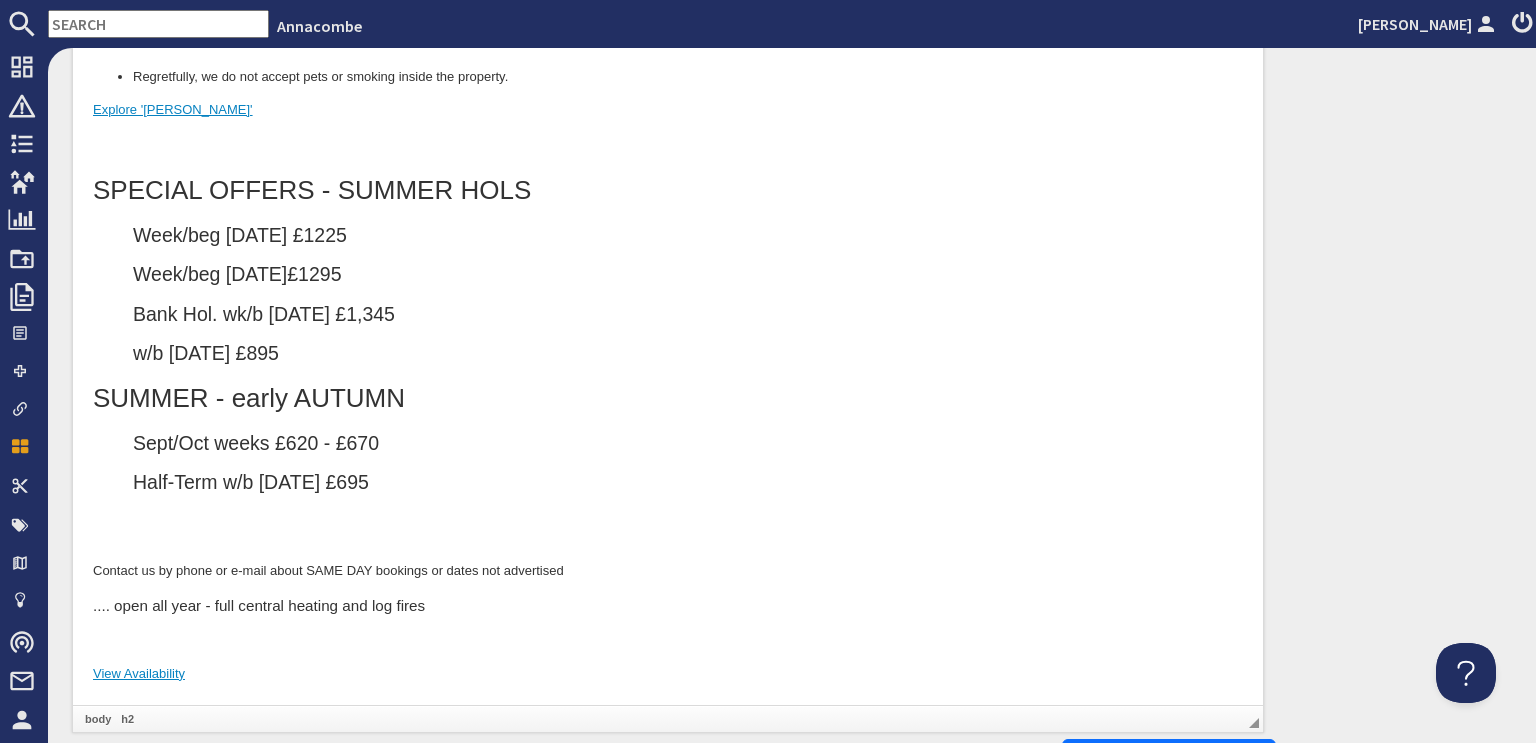 click on "Lying not far from from Totnes and the river Dart, and between the sailing centres of Dartmouth, Kingsbridge and Salcombe and the rugged wilderness of Dartmoor, it is an ideal base for exploring this unspoiled region with its excellent beaches, landscape and charming towns and villages. The centre of the house is dominated by an impressive, double-height, south facing living and dining room with its gallery, open roof beams, natural stone open fireplace, bookshelves, pottery and rugs. Special Features 3 Bedrooms & 2 Bathrooms (ensuite on ground floor) Child friendly (cot, highchair, stairgates) Enclosed Garden Log fire Broadband WiFi Ample Parking EV Charger and Air Sourced Heat Pump central heating Regretfully, we do not accept pets or smoking inside the property. Explore 'Annacombe' SPECIAL OFFERS - SUMMER HOLS Week/beg 26 July £1225 Week/beg 2 August  £1295 Bank Hol. wk/b 23 Aug £1,345 w/b 30 Aug £895 SUMMER - early AUTUMN Sept/Oct weeks £620 - £670 Half-Term w/b 18 Oct £695 View Availability" at bounding box center (668, -266) 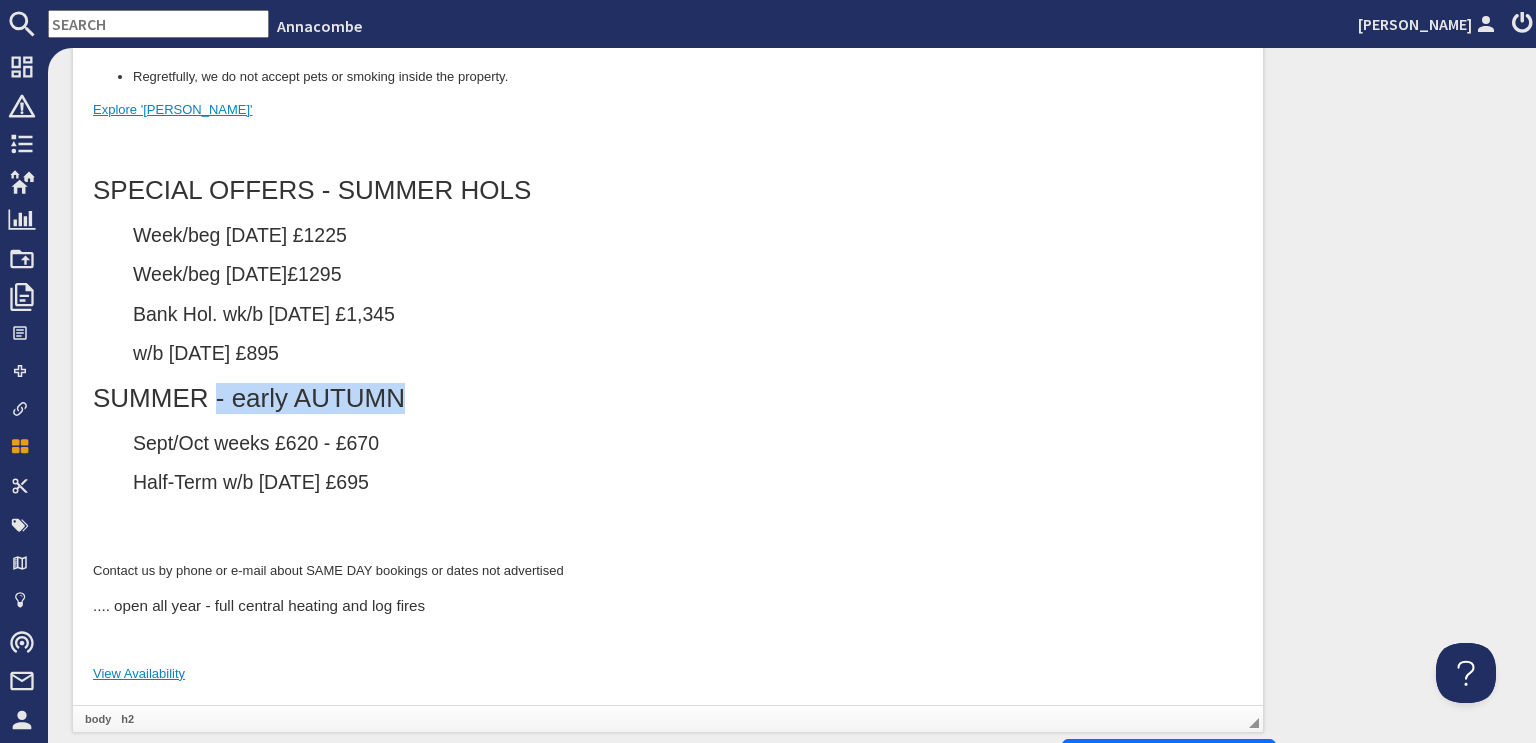 drag, startPoint x: 218, startPoint y: 401, endPoint x: 410, endPoint y: 417, distance: 192.66551 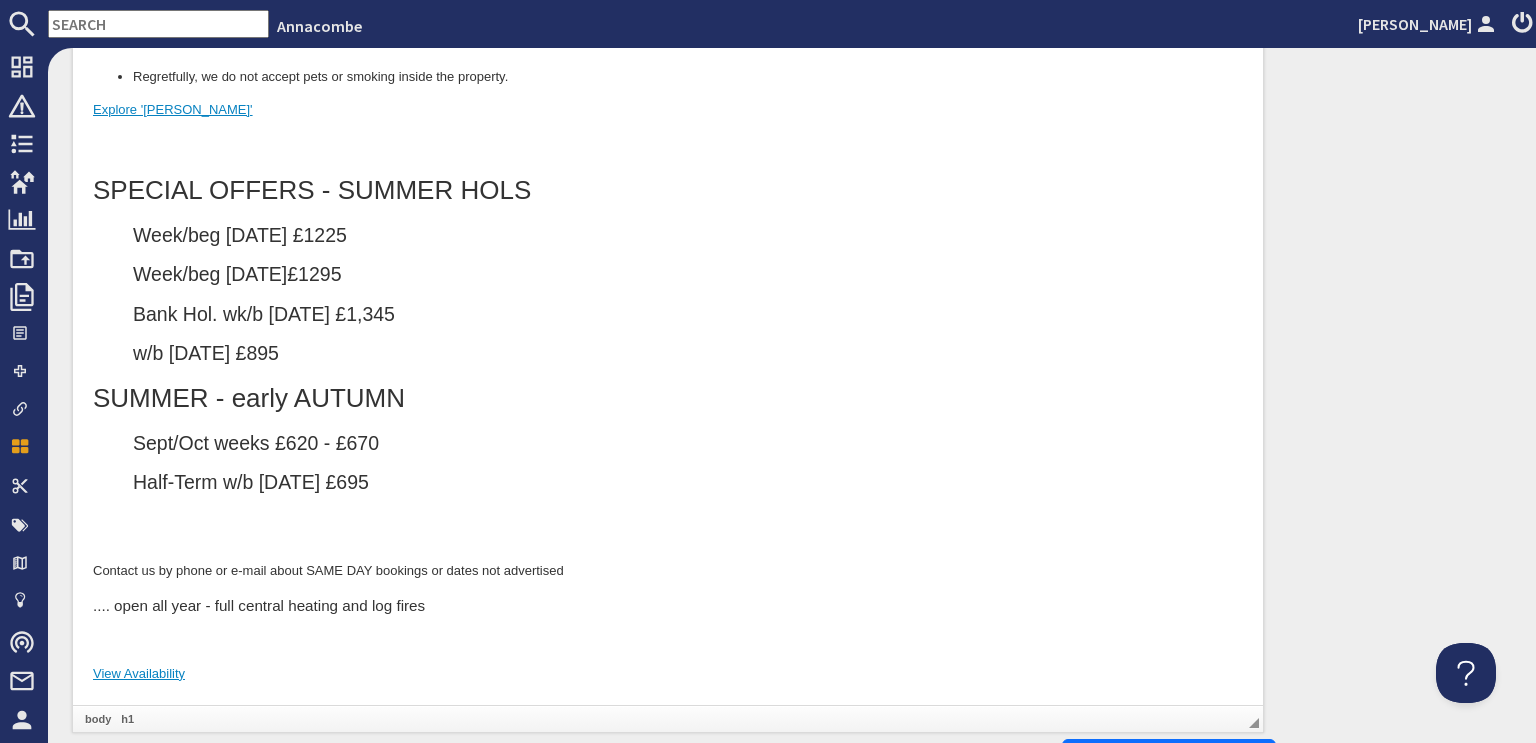 click on "Lying not far from from Totnes and the river Dart, and between the sailing centres of Dartmouth, Kingsbridge and Salcombe and the rugged wilderness of Dartmoor, it is an ideal base for exploring this unspoiled region with its excellent beaches, landscape and charming towns and villages. The centre of the house is dominated by an impressive, double-height, south facing living and dining room with its gallery, open roof beams, natural stone open fireplace, bookshelves, pottery and rugs. Special Features 3 Bedrooms & 2 Bathrooms (ensuite on ground floor) Child friendly (cot, highchair, stairgates) Enclosed Garden Log fire Broadband WiFi Ample Parking EV Charger and Air Sourced Heat Pump central heating Regretfully, we do not accept pets or smoking inside the property. Explore 'Annacombe' SPECIAL OFFERS - SUMMER HOLS Week/beg 26 July £1225 Week/beg 2 August  £1295 Bank Hol. wk/b 23 Aug £1,345 w/b 30 Aug £895 SUMMER - early AUTUMN Sept/Oct weeks £620 - £670 Half-Term w/b 18 Oct £695 View Availability" at bounding box center (668, -266) 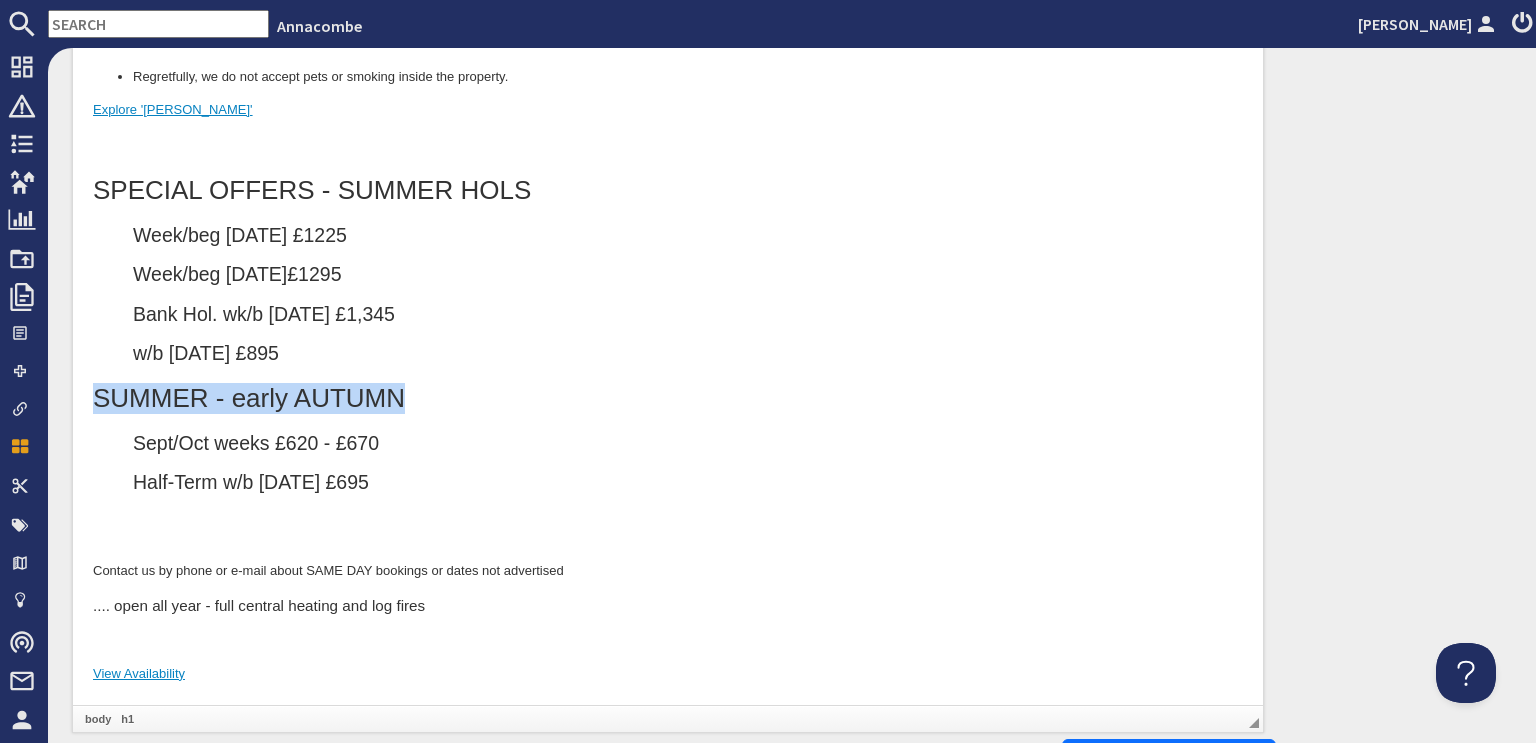 drag, startPoint x: 95, startPoint y: 399, endPoint x: 425, endPoint y: 401, distance: 330.00607 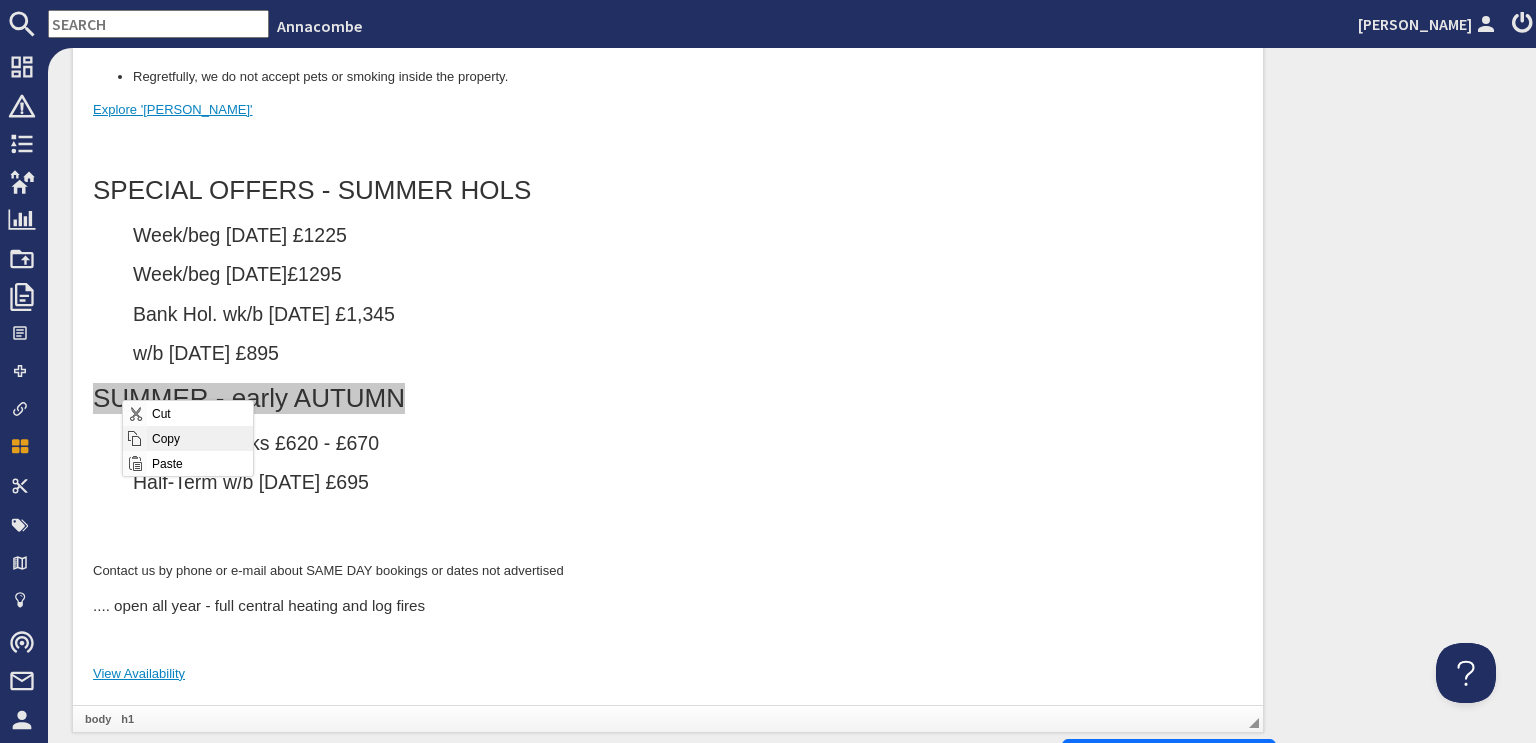 click on "Copy" at bounding box center (199, 438) 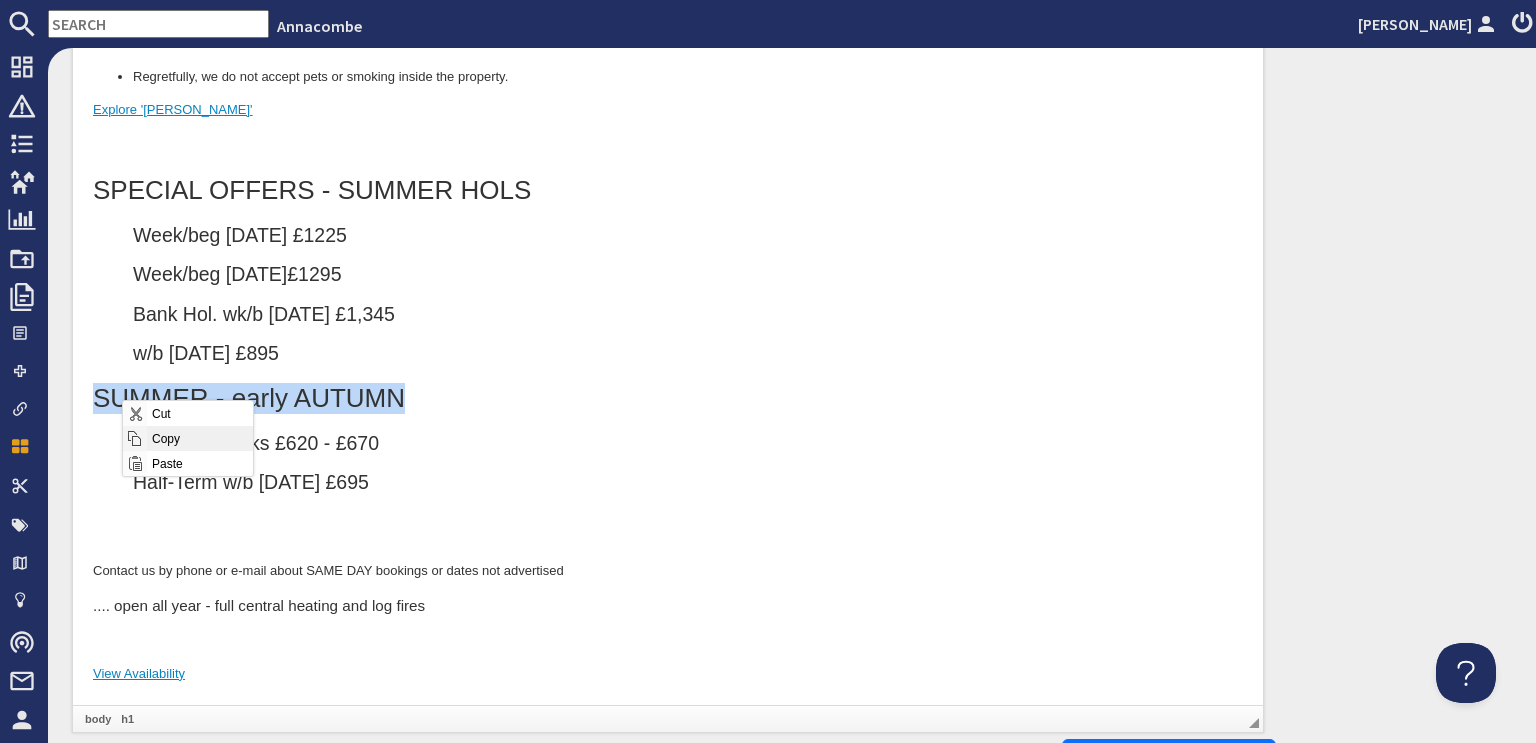 copy on "SUMMER - early AUTUMN" 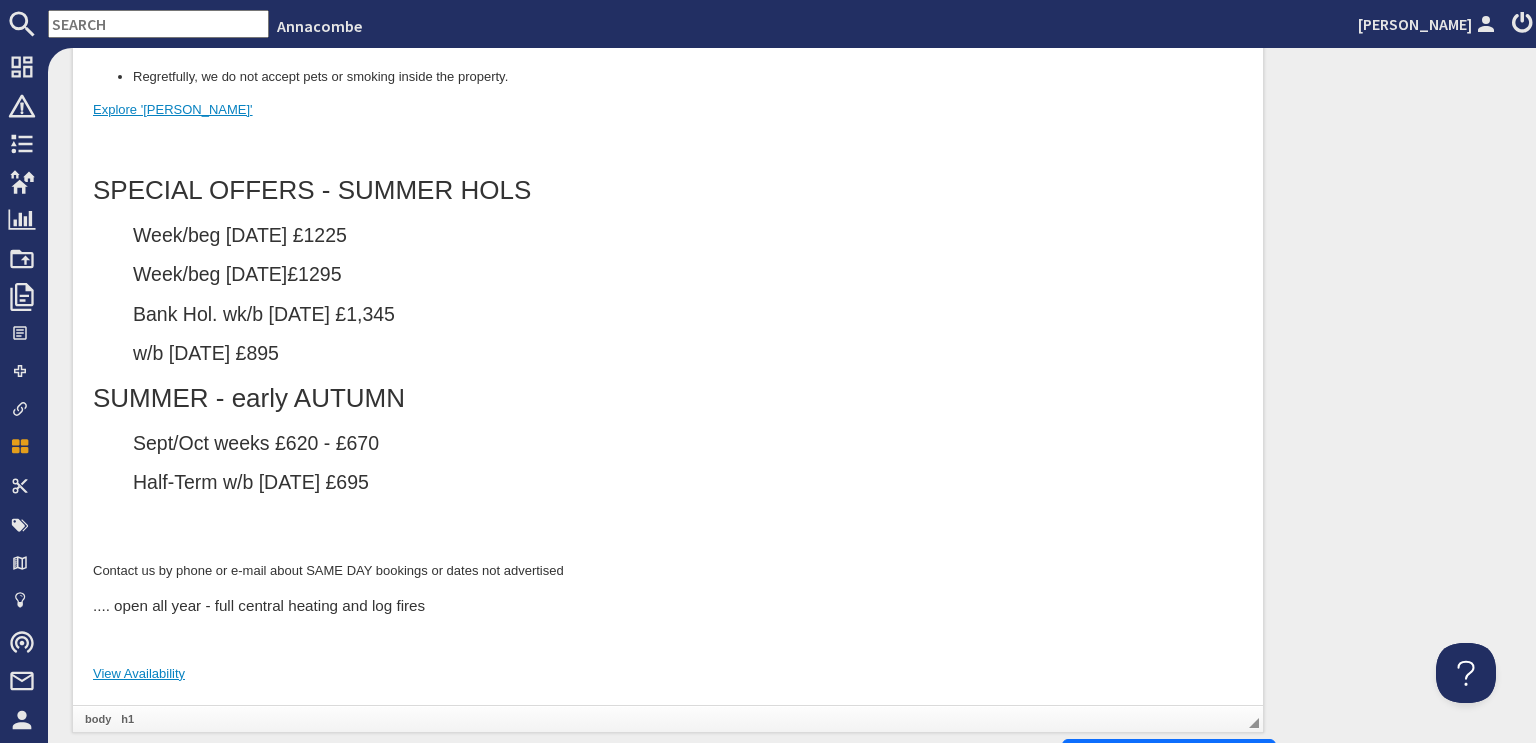click on "Lying not far from from Totnes and the river Dart, and between the sailing centres of Dartmouth, Kingsbridge and Salcombe and the rugged wilderness of Dartmoor, it is an ideal base for exploring this unspoiled region with its excellent beaches, landscape and charming towns and villages. The centre of the house is dominated by an impressive, double-height, south facing living and dining room with its gallery, open roof beams, natural stone open fireplace, bookshelves, pottery and rugs. Special Features 3 Bedrooms & 2 Bathrooms (ensuite on ground floor) Child friendly (cot, highchair, stairgates) Enclosed Garden Log fire Broadband WiFi Ample Parking EV Charger and Air Sourced Heat Pump central heating Regretfully, we do not accept pets or smoking inside the property. Explore 'Annacombe' SPECIAL OFFERS - SUMMER HOLS Week/beg 26 July £1225 Week/beg 2 August  £1295 Bank Hol. wk/b 23 Aug £1,345 w/b 30 Aug £895 SUMMER - early AUTUMN Sept/Oct weeks £620 - £670 Half-Term w/b 18 Oct £695 View Availability" at bounding box center (668, -266) 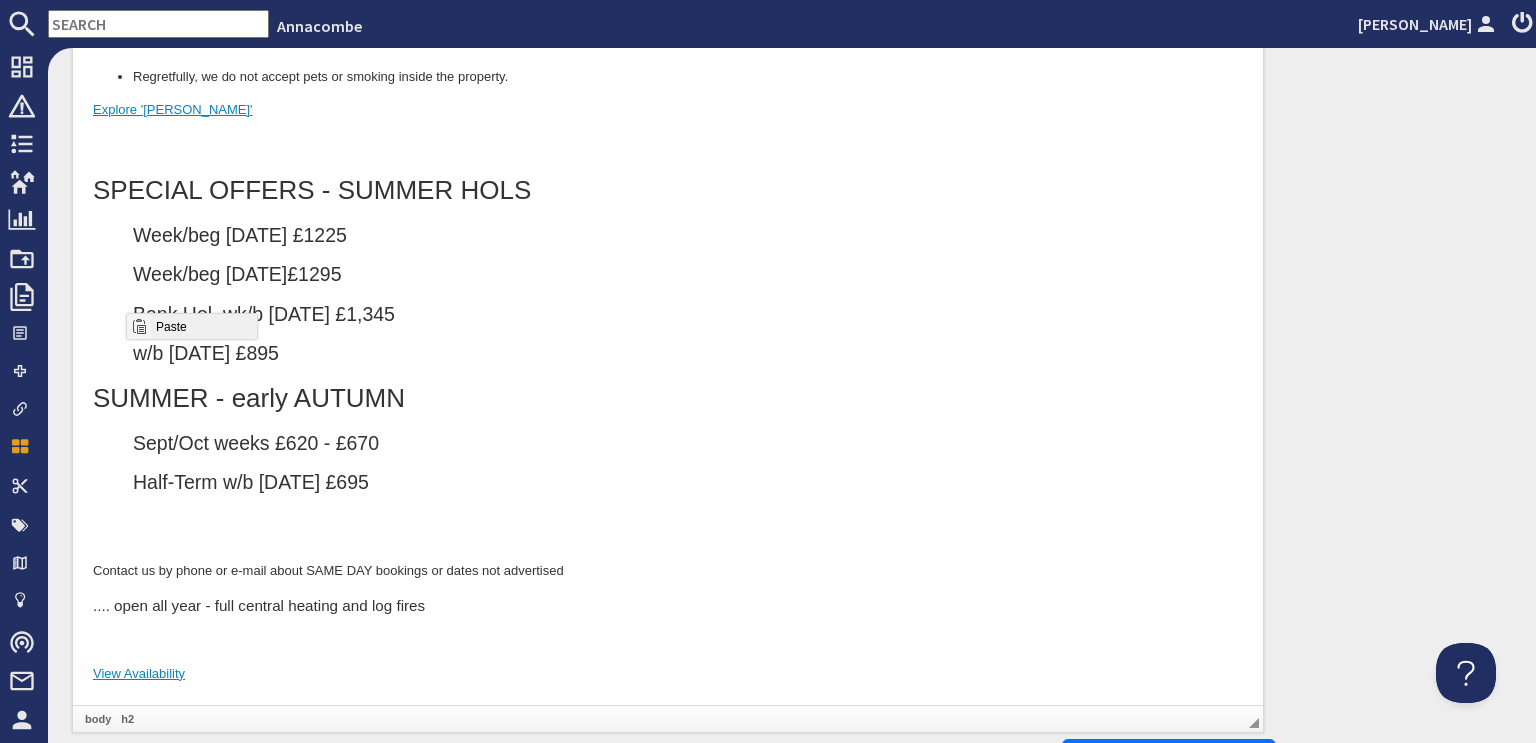 click on "Paste" at bounding box center (203, 326) 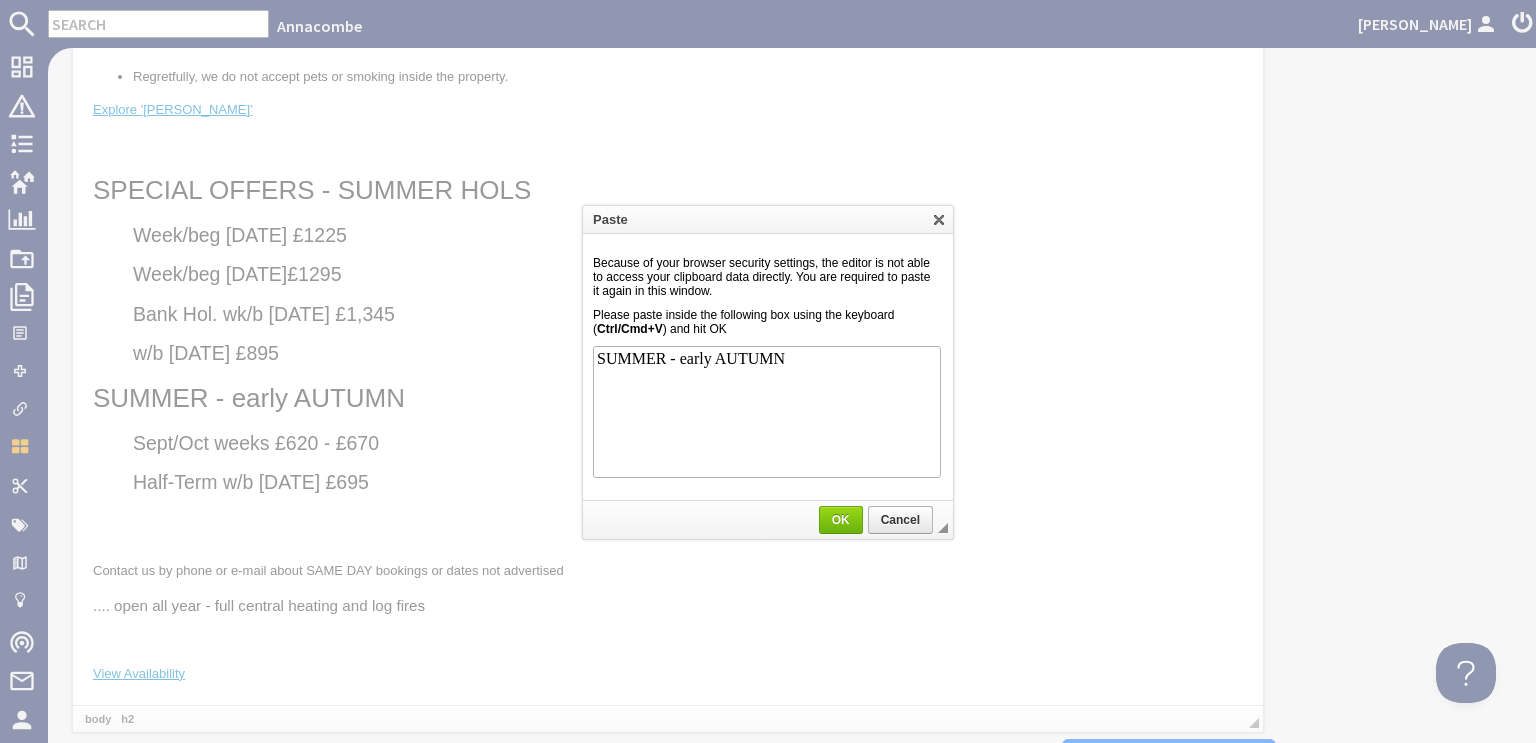 scroll, scrollTop: 0, scrollLeft: 0, axis: both 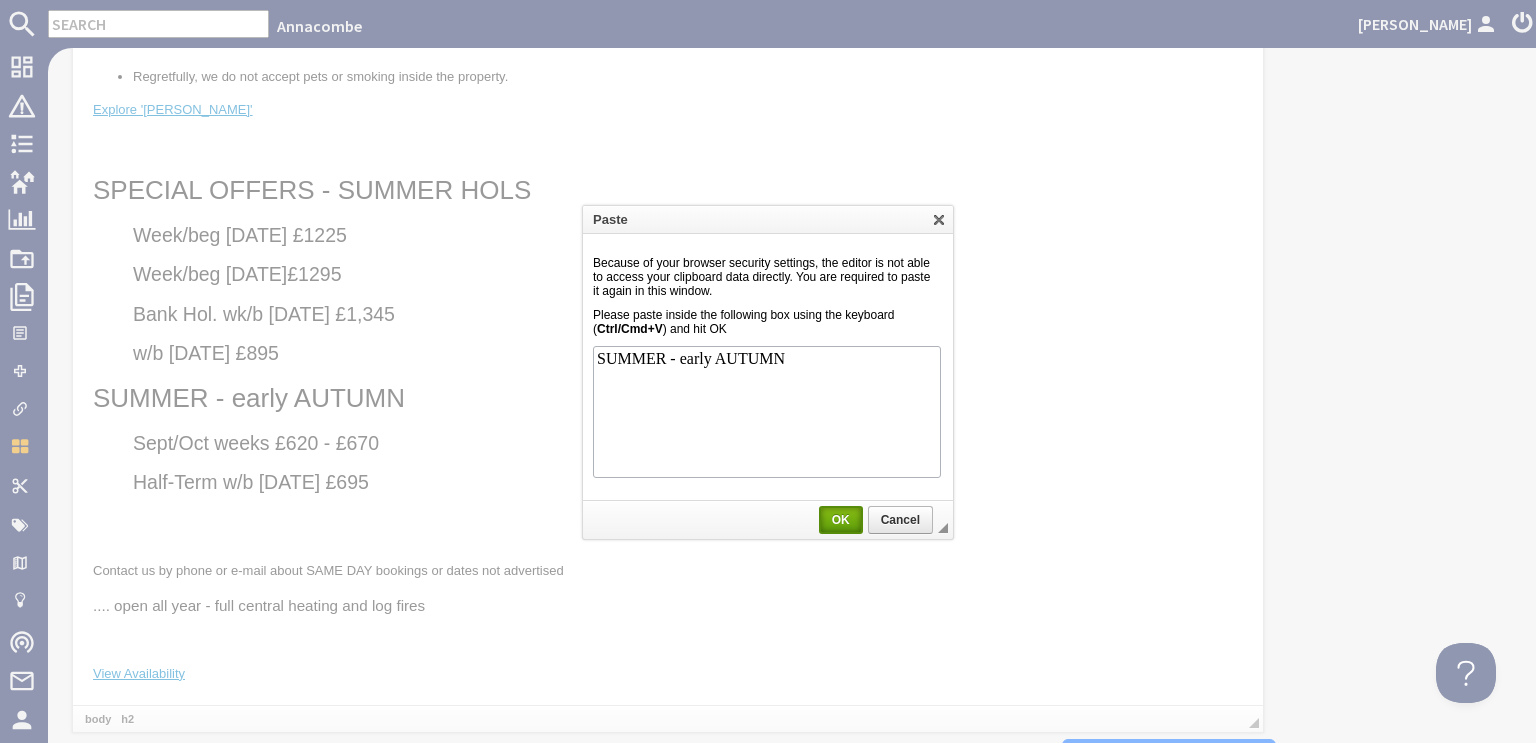 drag, startPoint x: 842, startPoint y: 524, endPoint x: 708, endPoint y: 1746, distance: 1229.3251 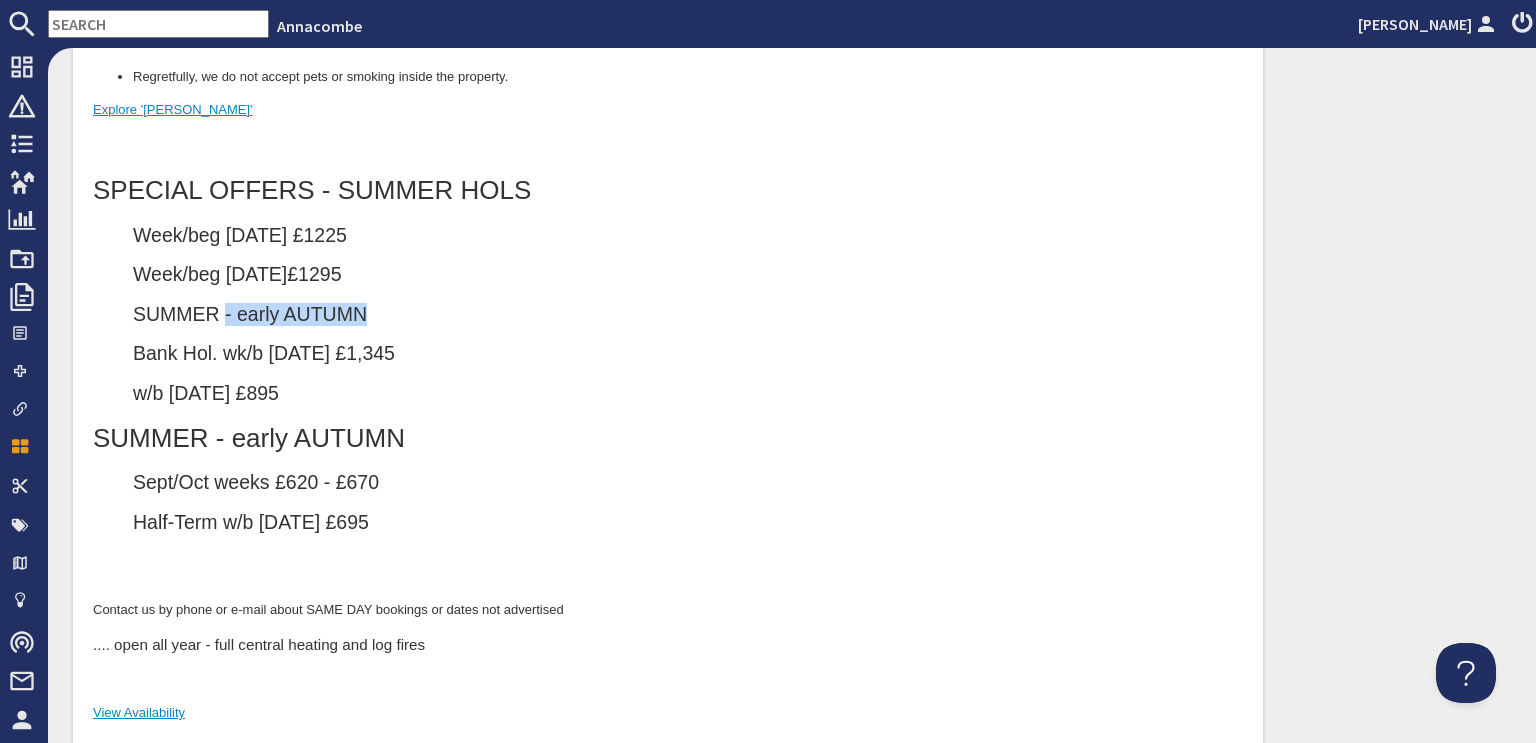 drag, startPoint x: 225, startPoint y: 321, endPoint x: 387, endPoint y: 322, distance: 162.00308 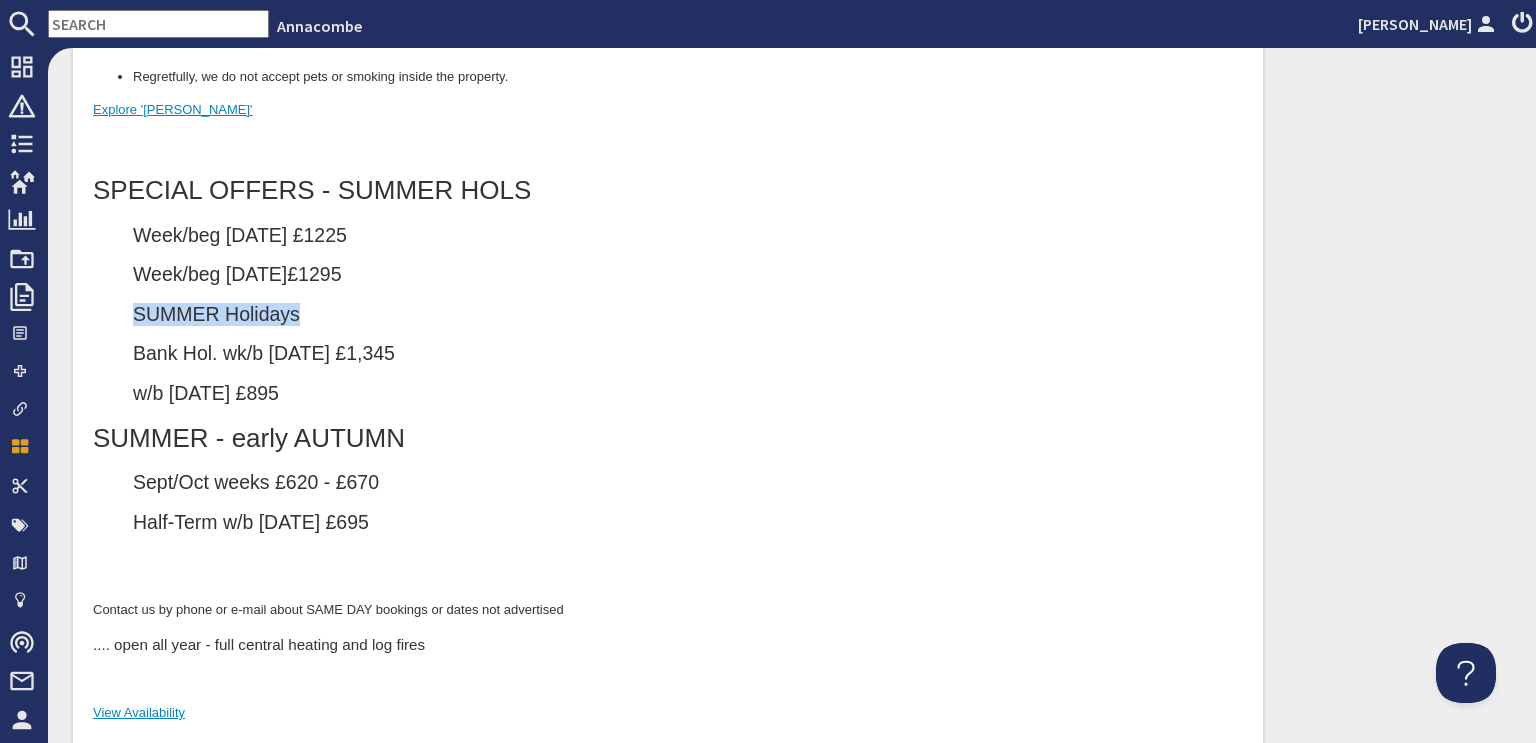 drag, startPoint x: 130, startPoint y: 315, endPoint x: 337, endPoint y: 315, distance: 207 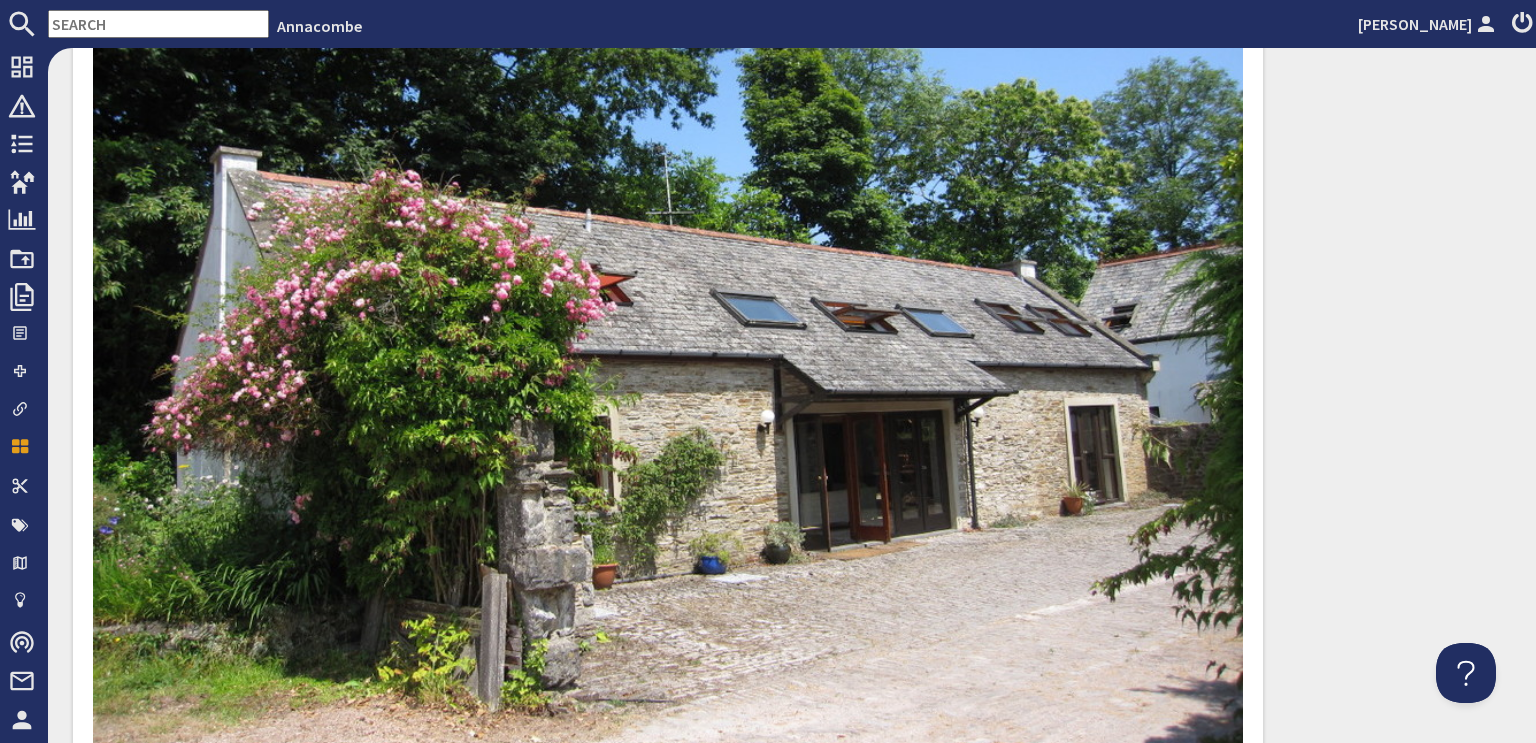 scroll, scrollTop: 0, scrollLeft: 0, axis: both 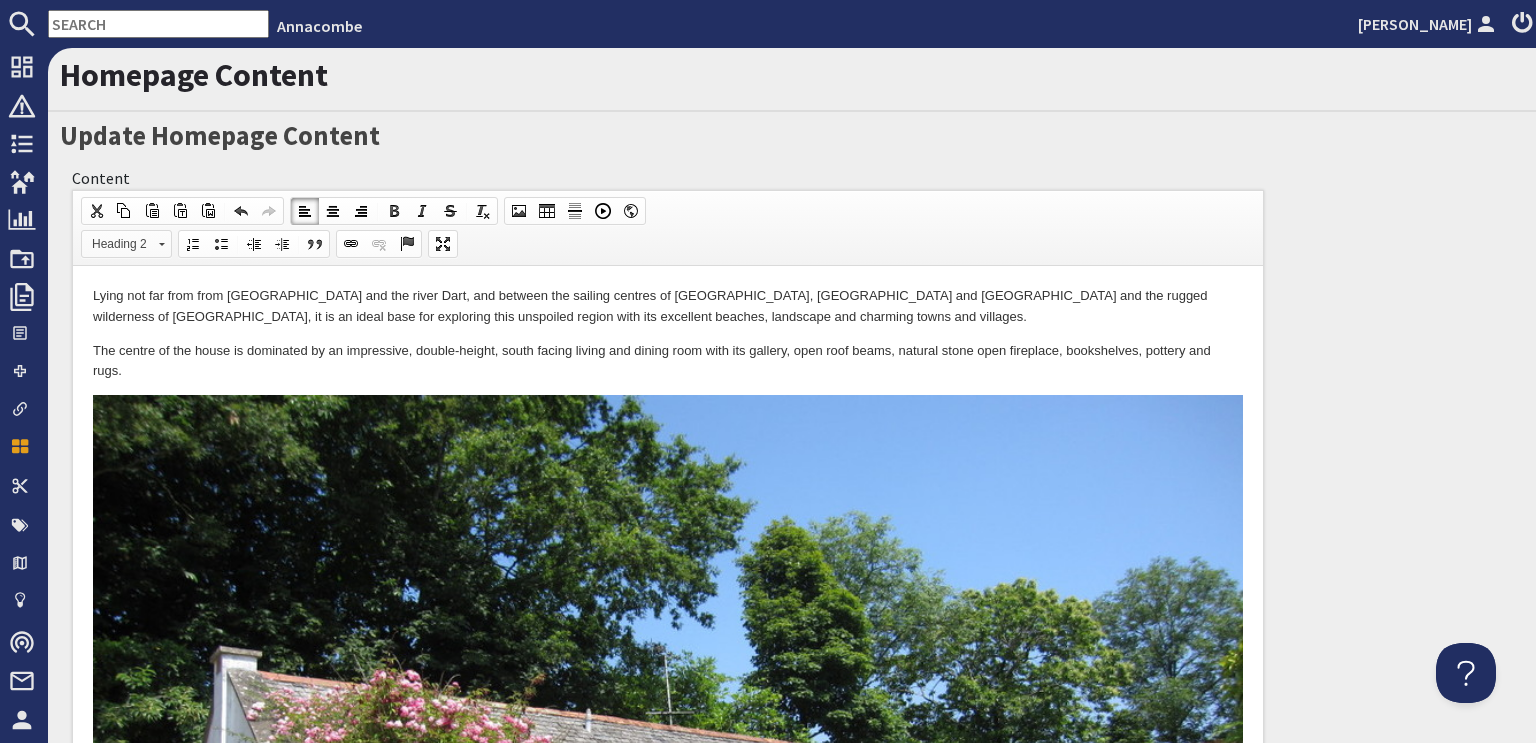 click at bounding box center (161, 241) 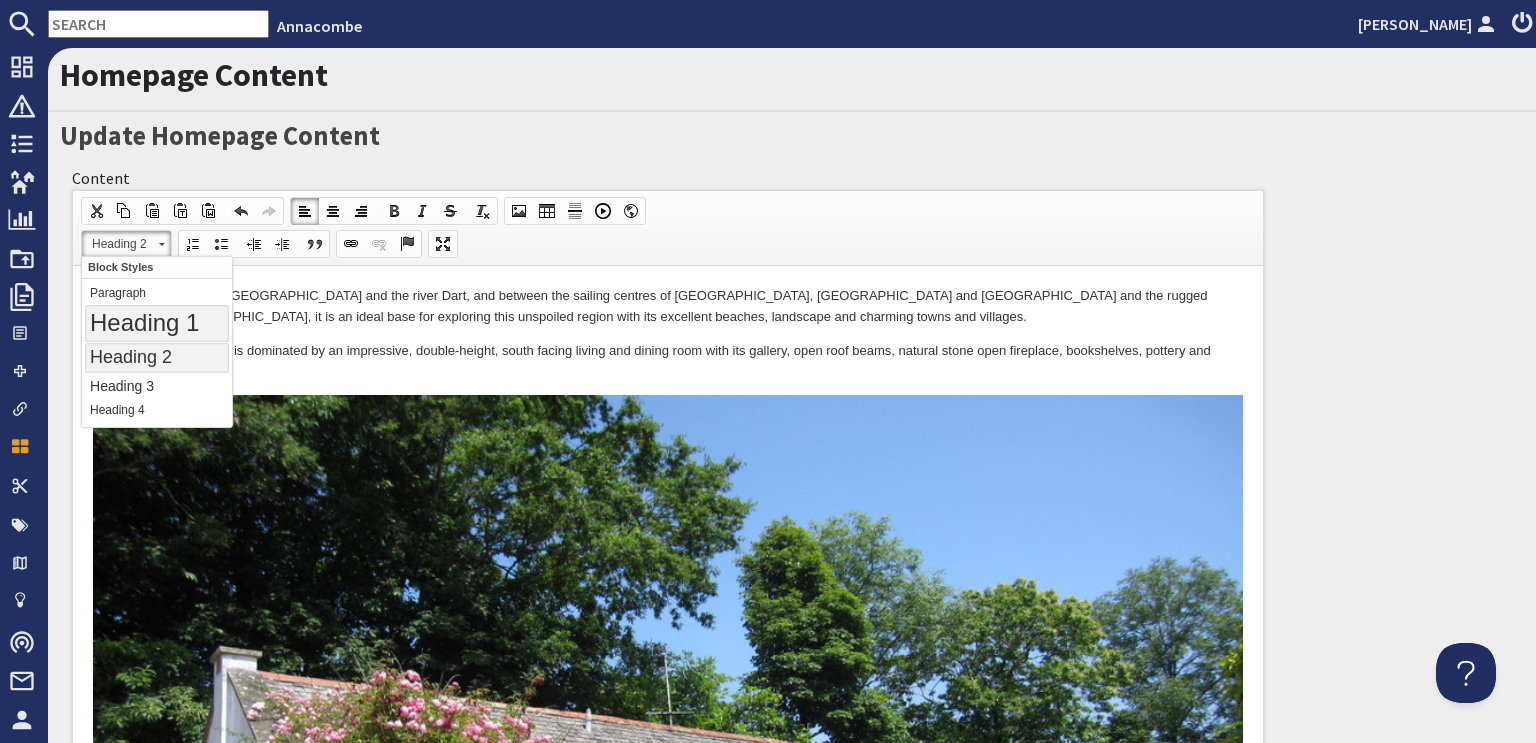 click on "Heading 1" at bounding box center (156, 323) 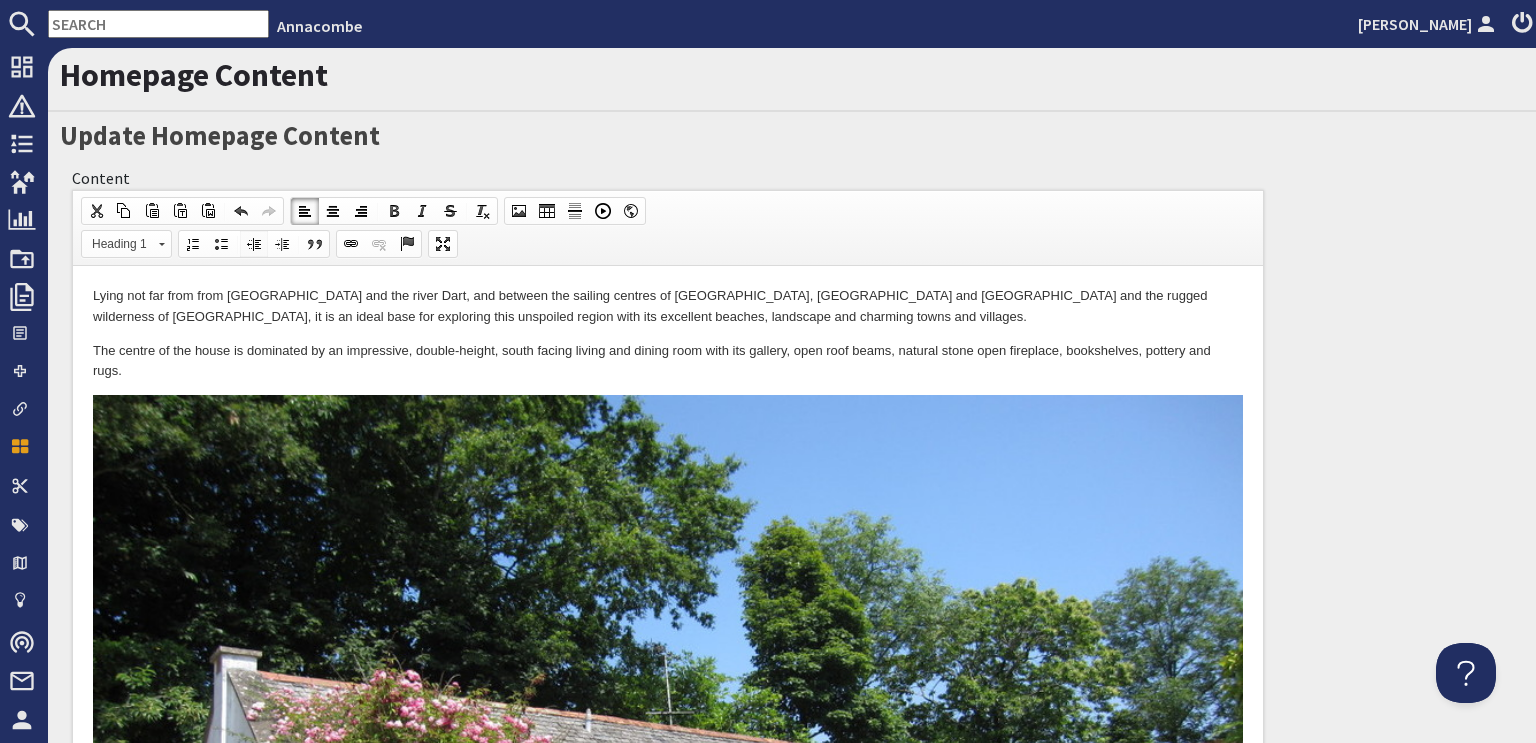 click at bounding box center (254, 244) 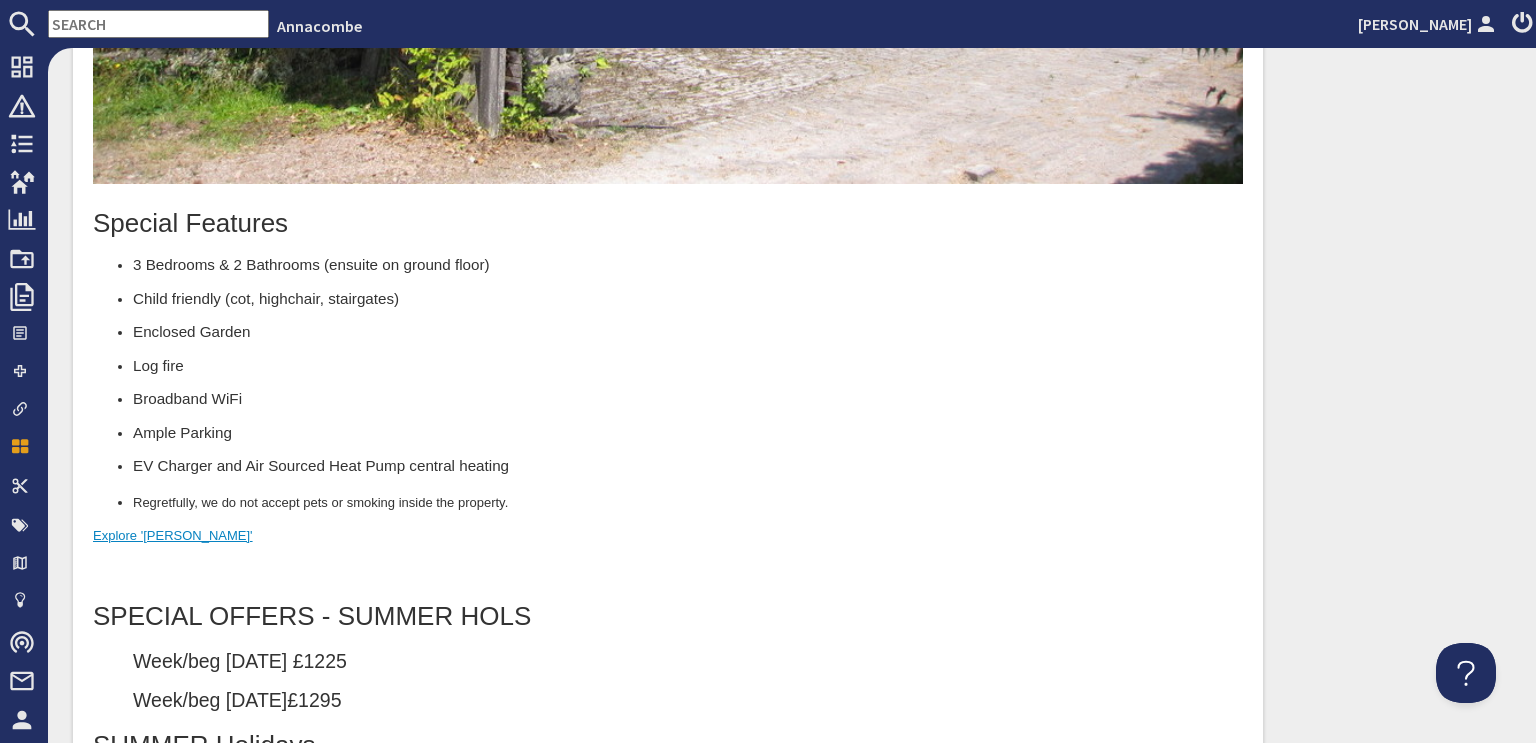 scroll, scrollTop: 1400, scrollLeft: 0, axis: vertical 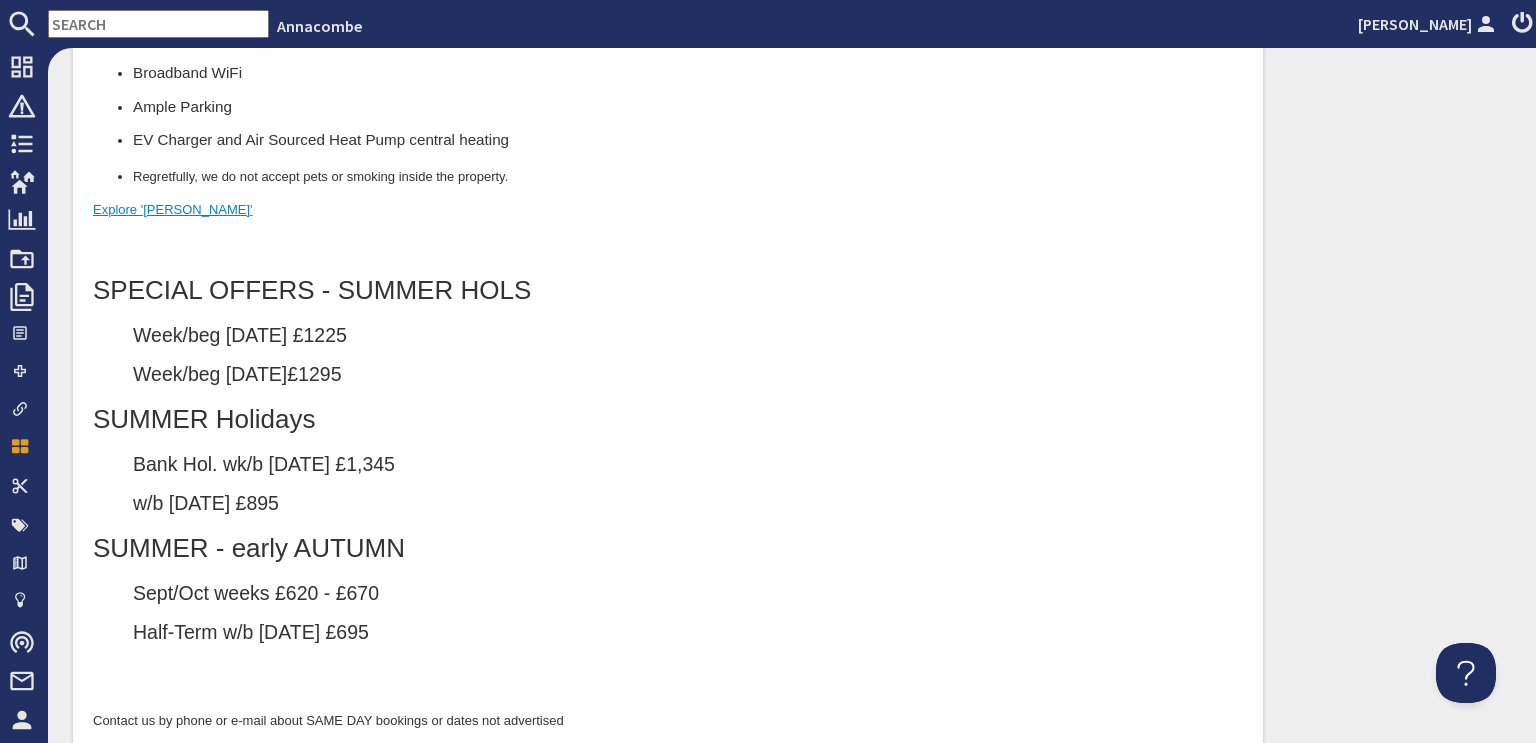 click on "SUMMER Holidays" at bounding box center [668, 420] 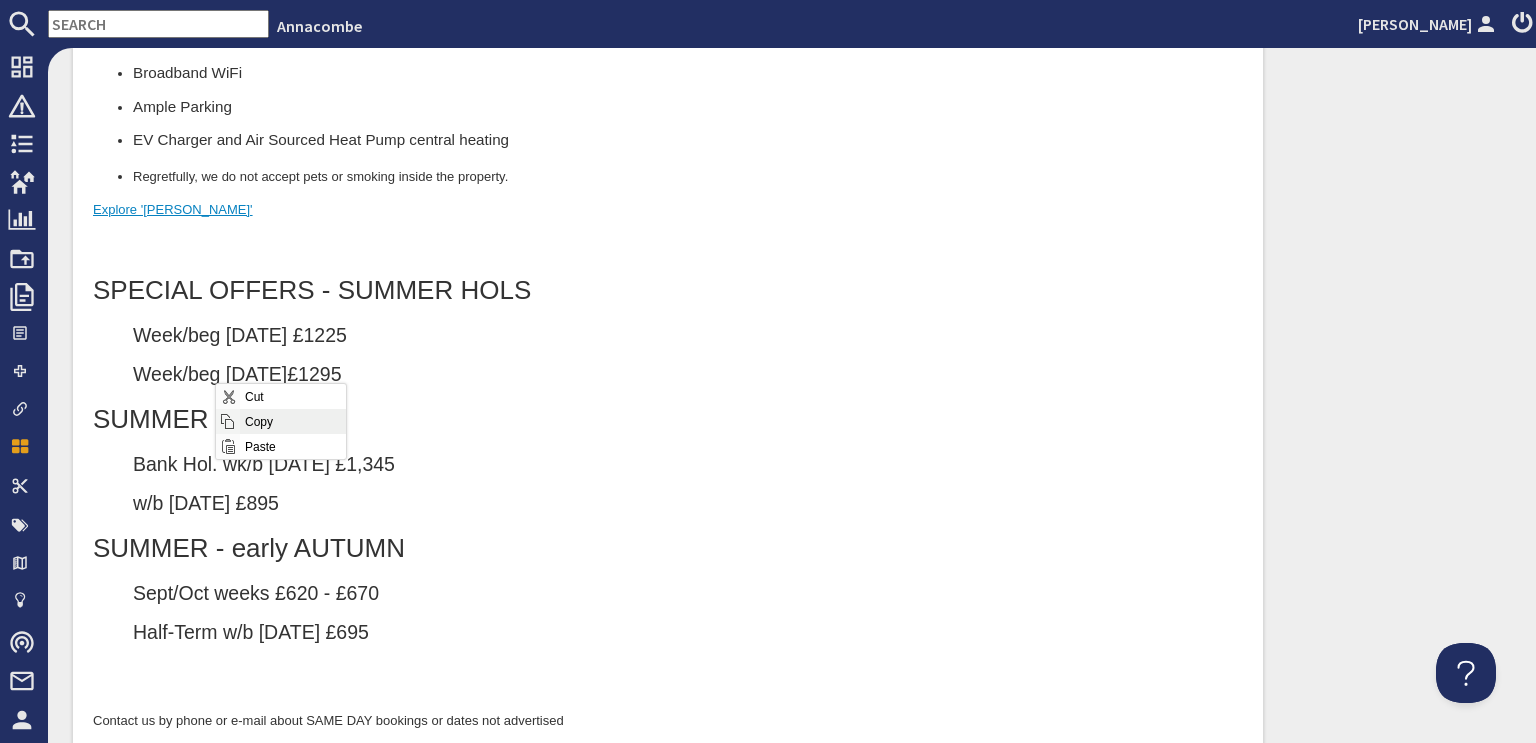 drag, startPoint x: 258, startPoint y: 419, endPoint x: 364, endPoint y: 1984, distance: 1568.5857 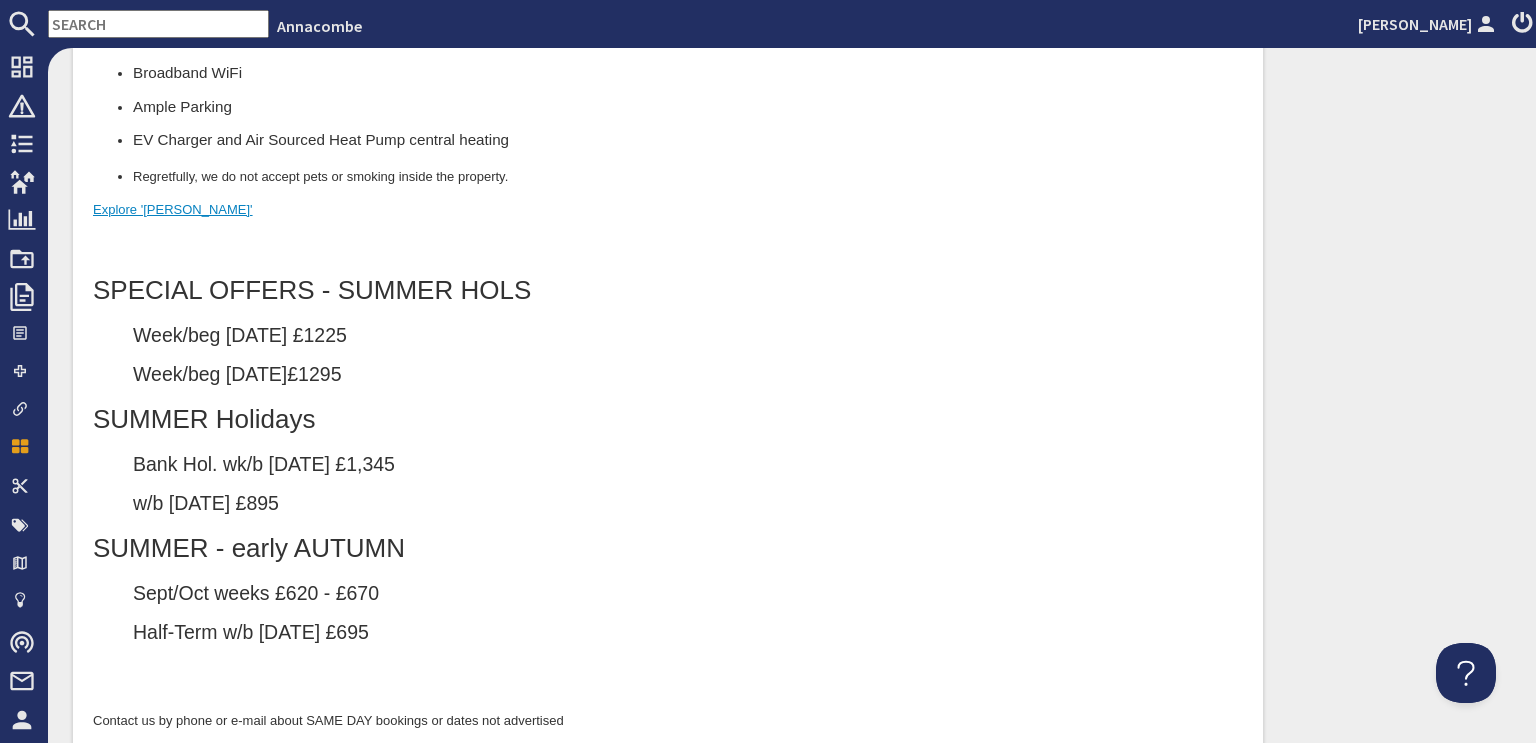 click on "Bank Hol. wk/b 23 Aug £1,345" at bounding box center (688, 465) 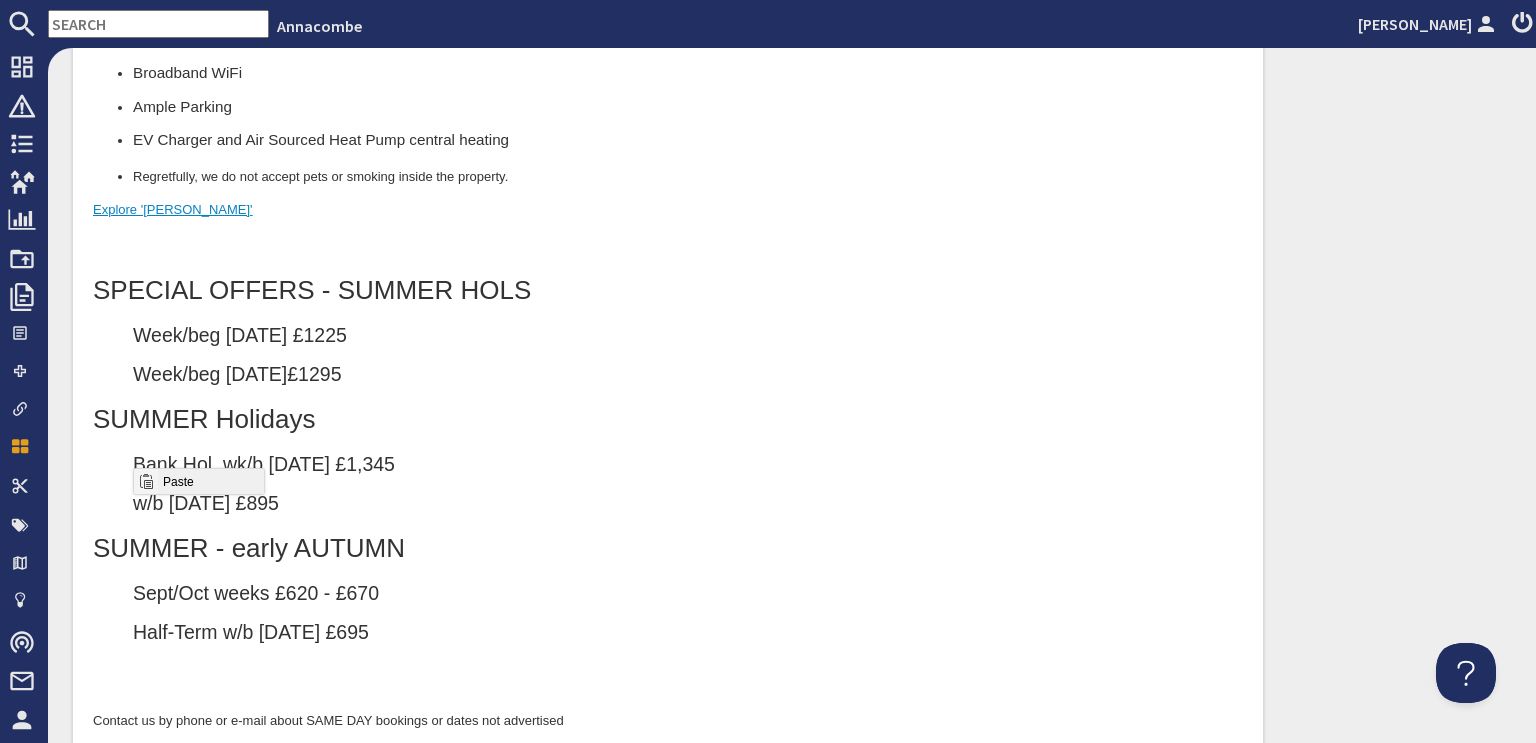 click on "Paste" at bounding box center (210, 481) 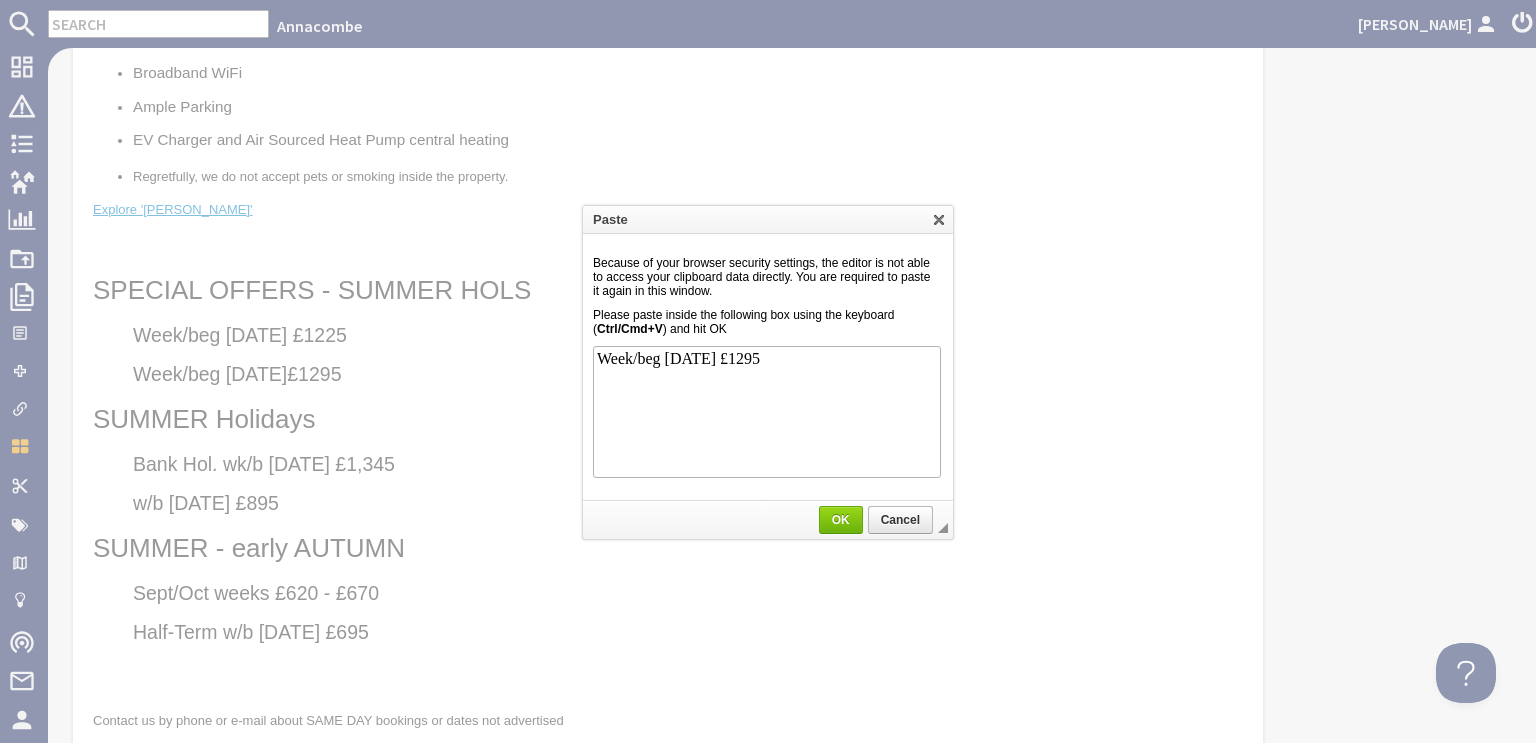 scroll, scrollTop: 0, scrollLeft: 0, axis: both 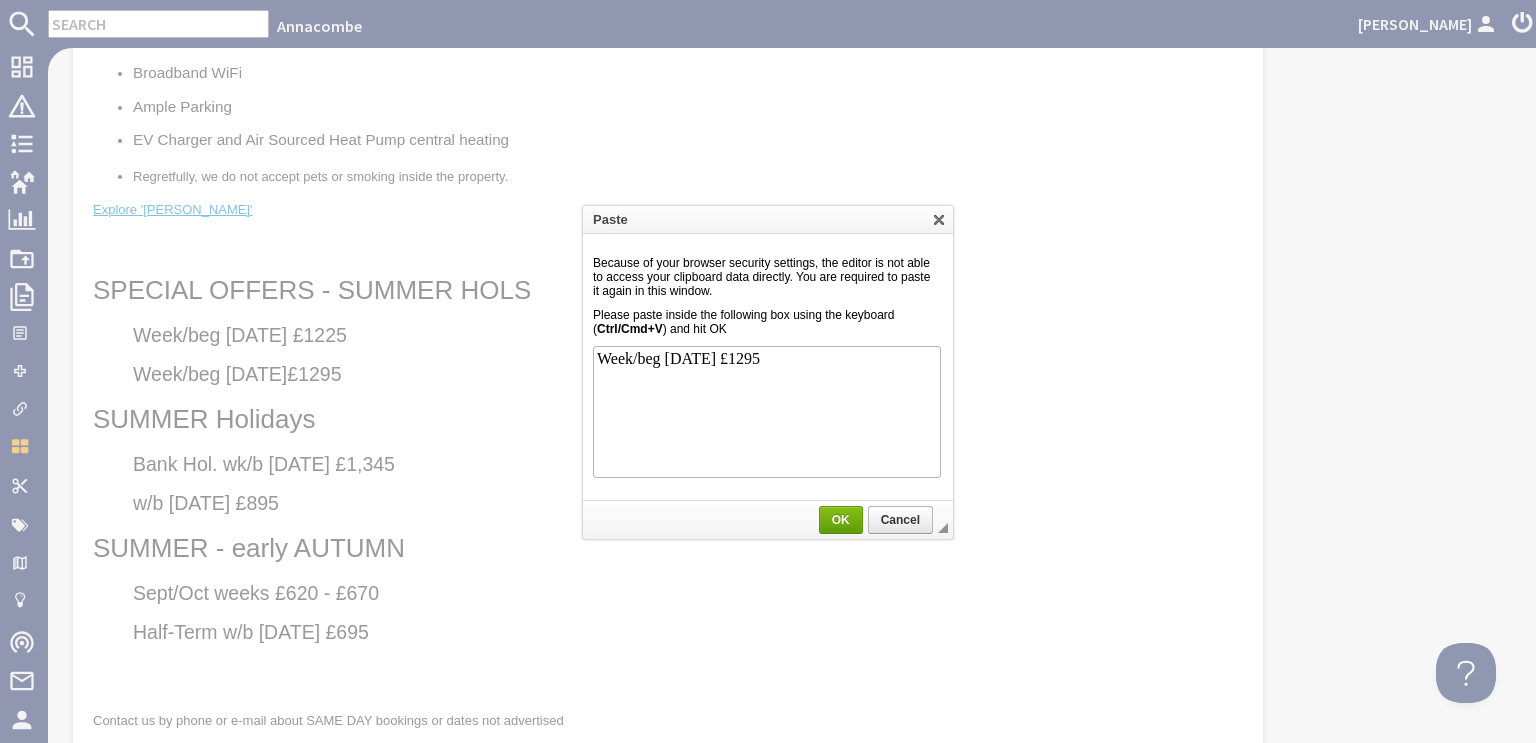 click on "OK" at bounding box center (841, 520) 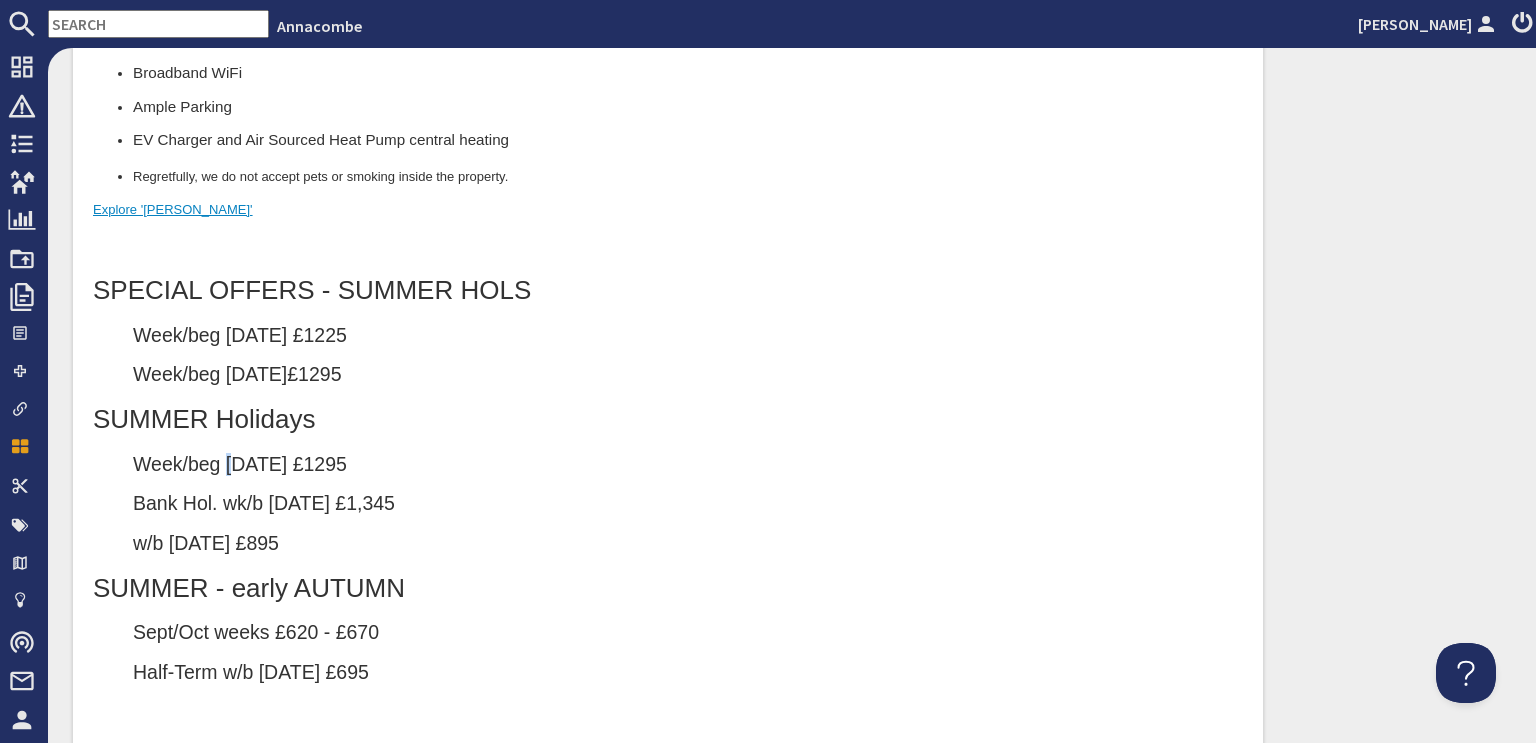 click on "Week/beg 2 August £1295" at bounding box center [688, 465] 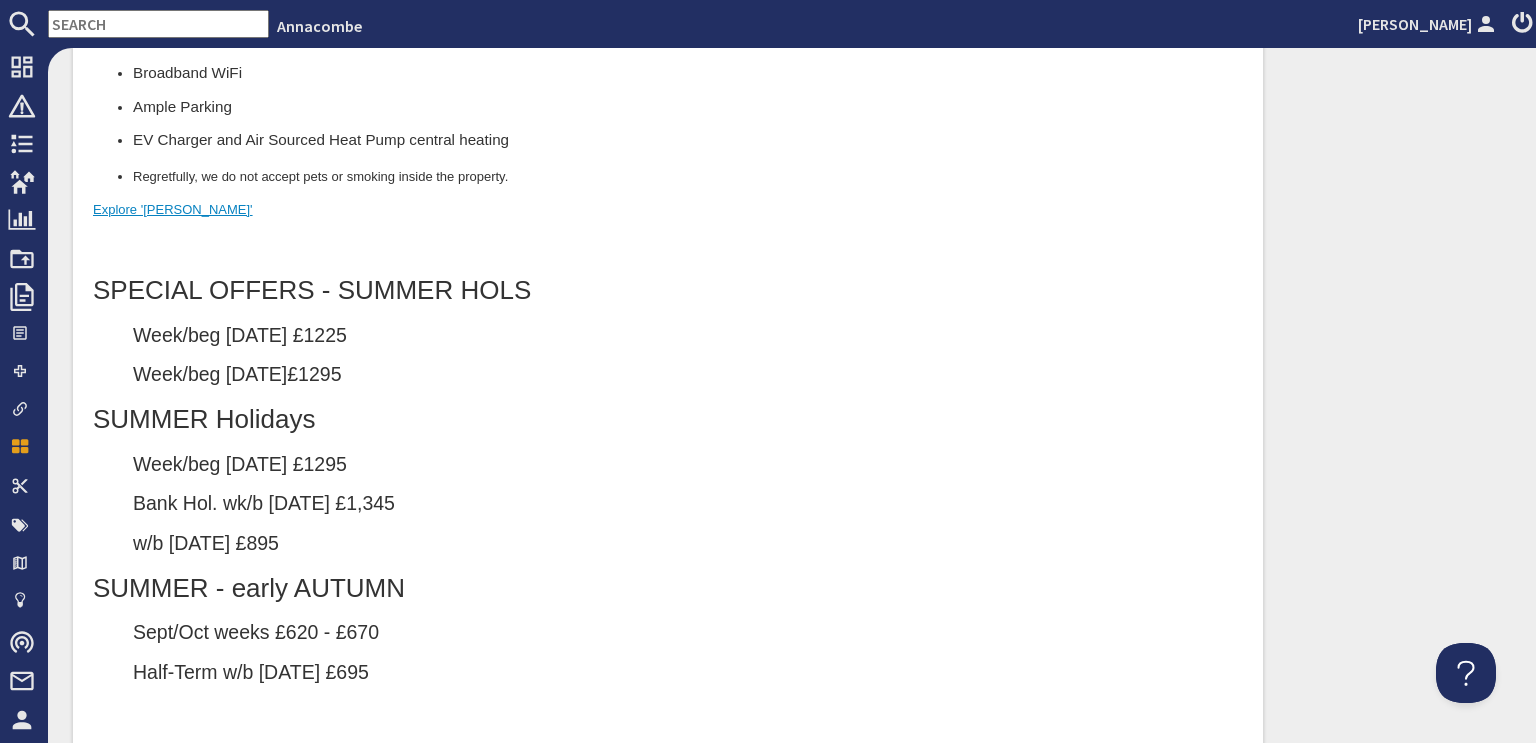 drag, startPoint x: 332, startPoint y: 469, endPoint x: 347, endPoint y: 463, distance: 16.155495 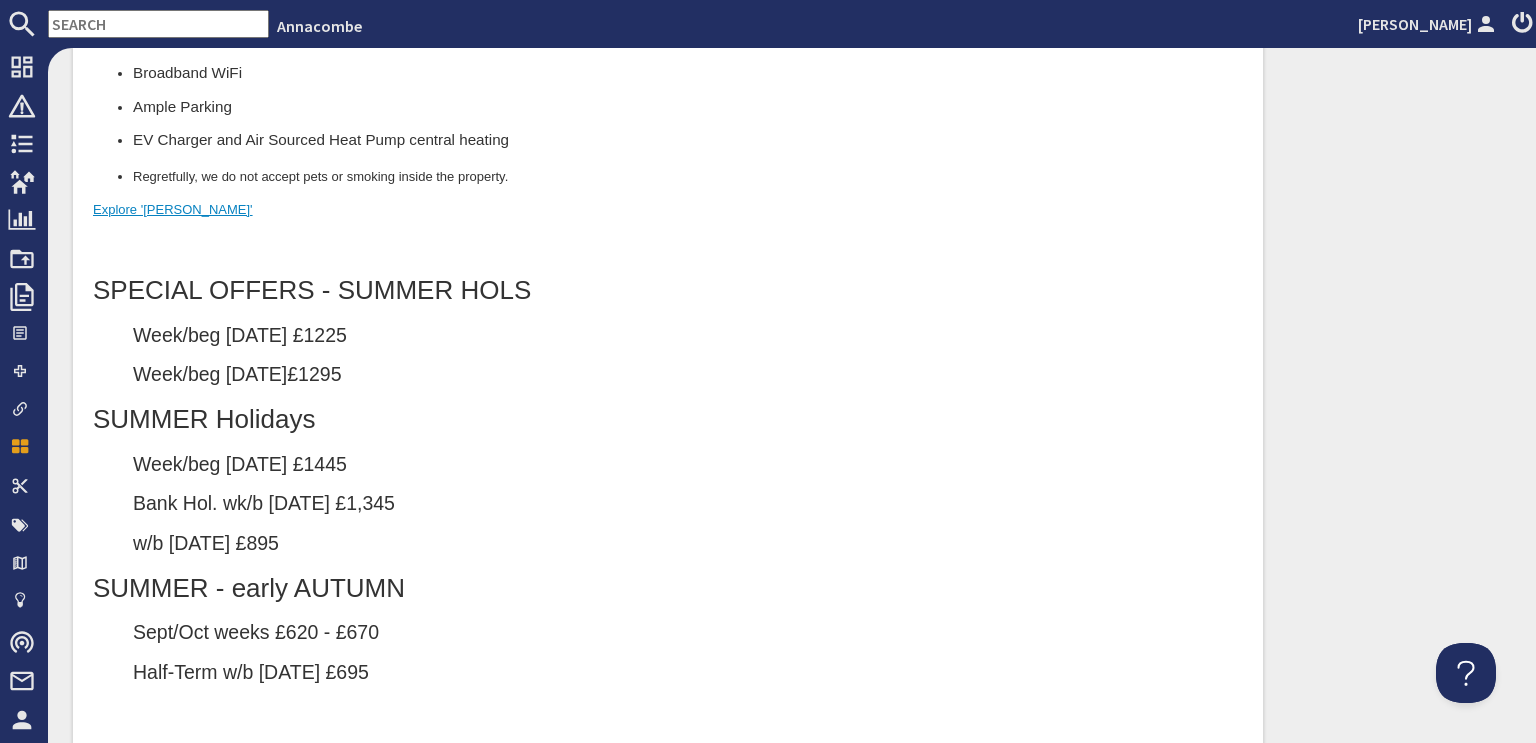 click on "w/b 30 Aug £895" at bounding box center (688, 544) 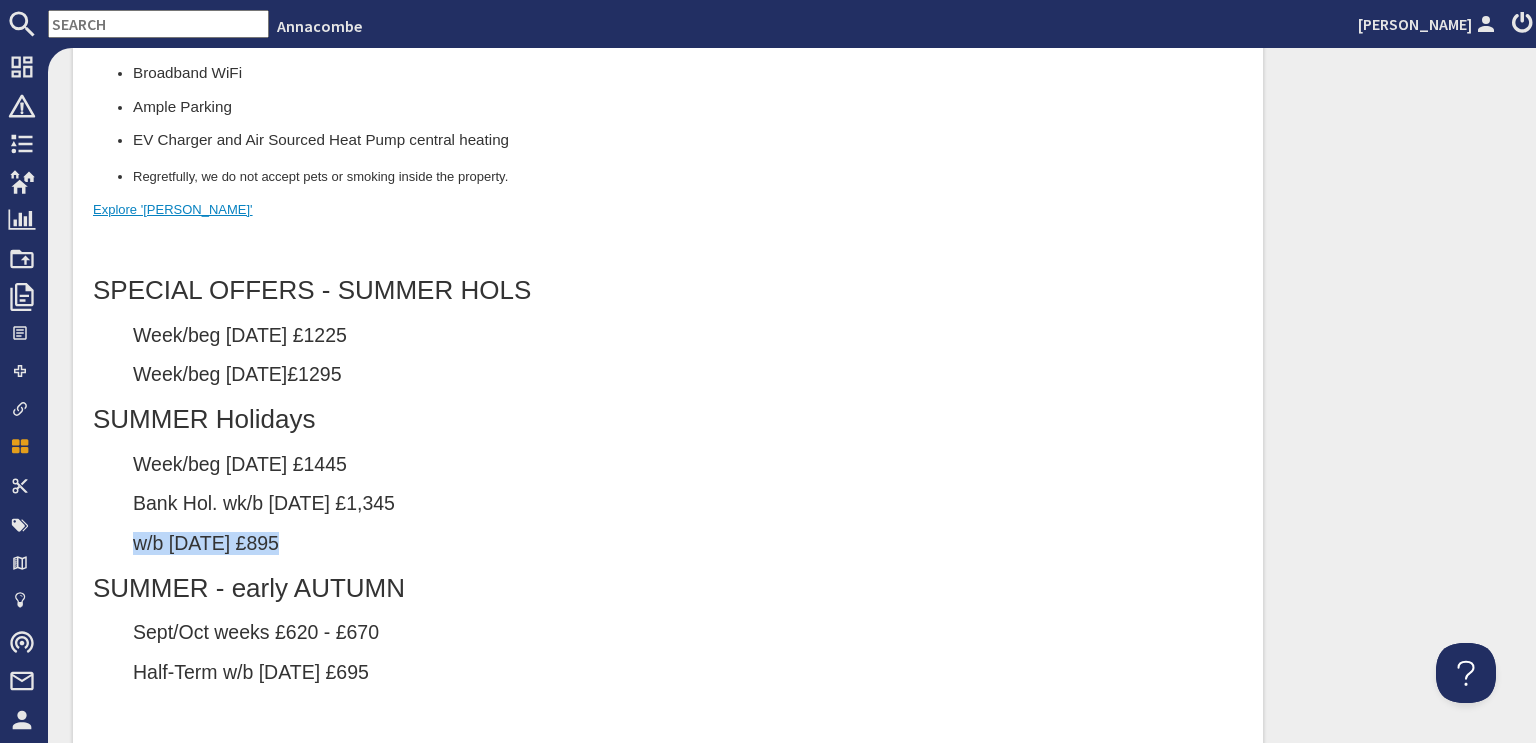 drag, startPoint x: 133, startPoint y: 546, endPoint x: 305, endPoint y: 552, distance: 172.10461 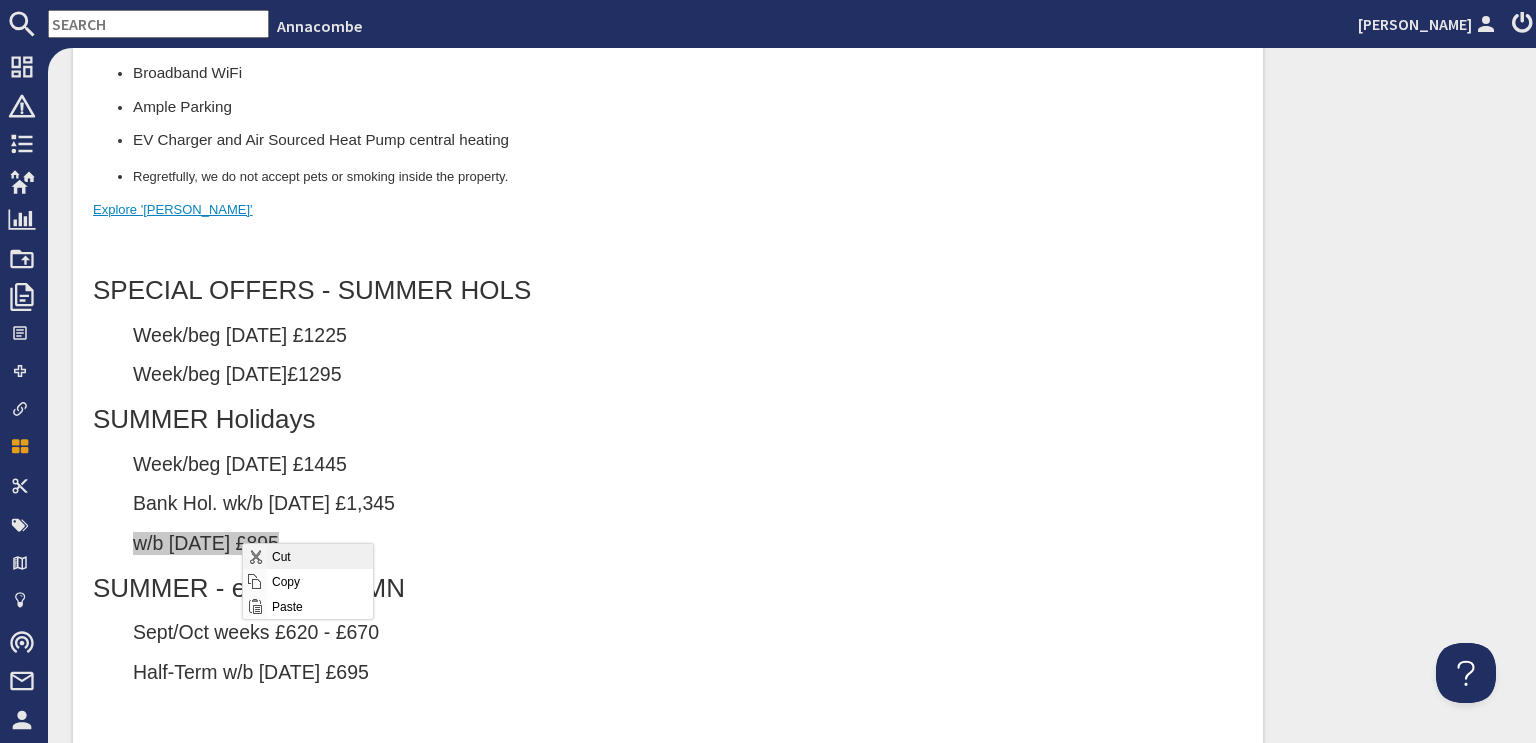 click on "Cut" at bounding box center (319, 556) 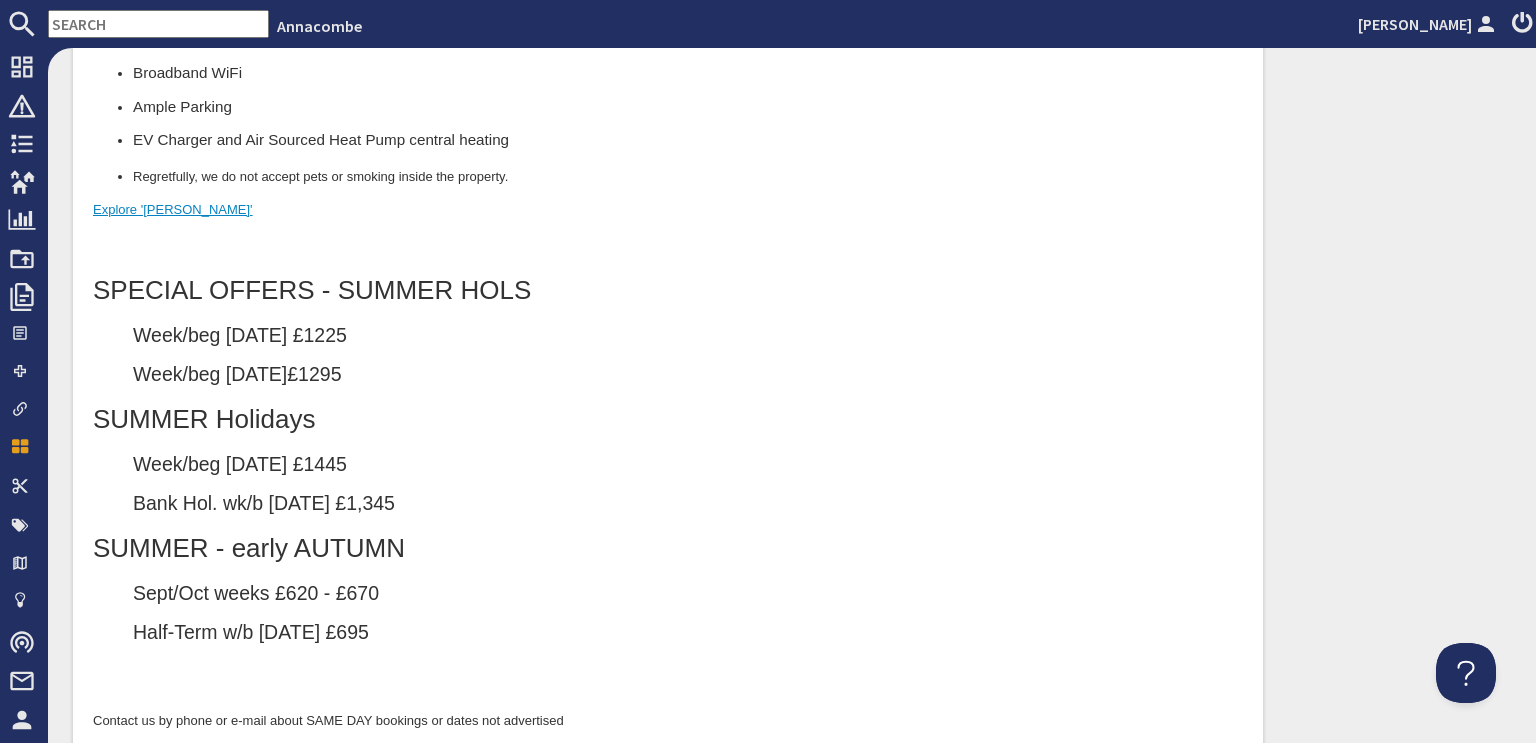click on "Sept/Oct weeks £620 - £670" at bounding box center [688, 594] 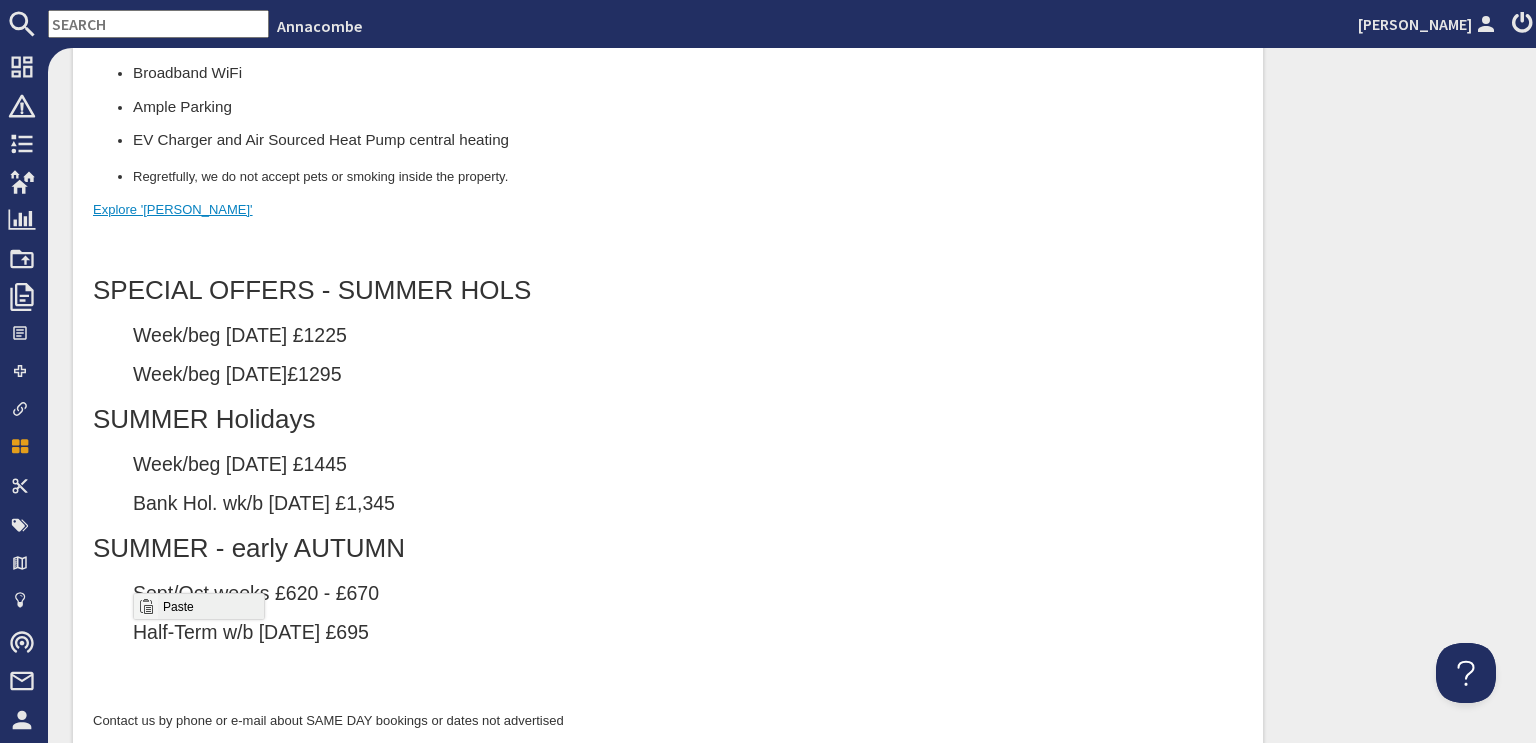 click on "Paste" at bounding box center (210, 606) 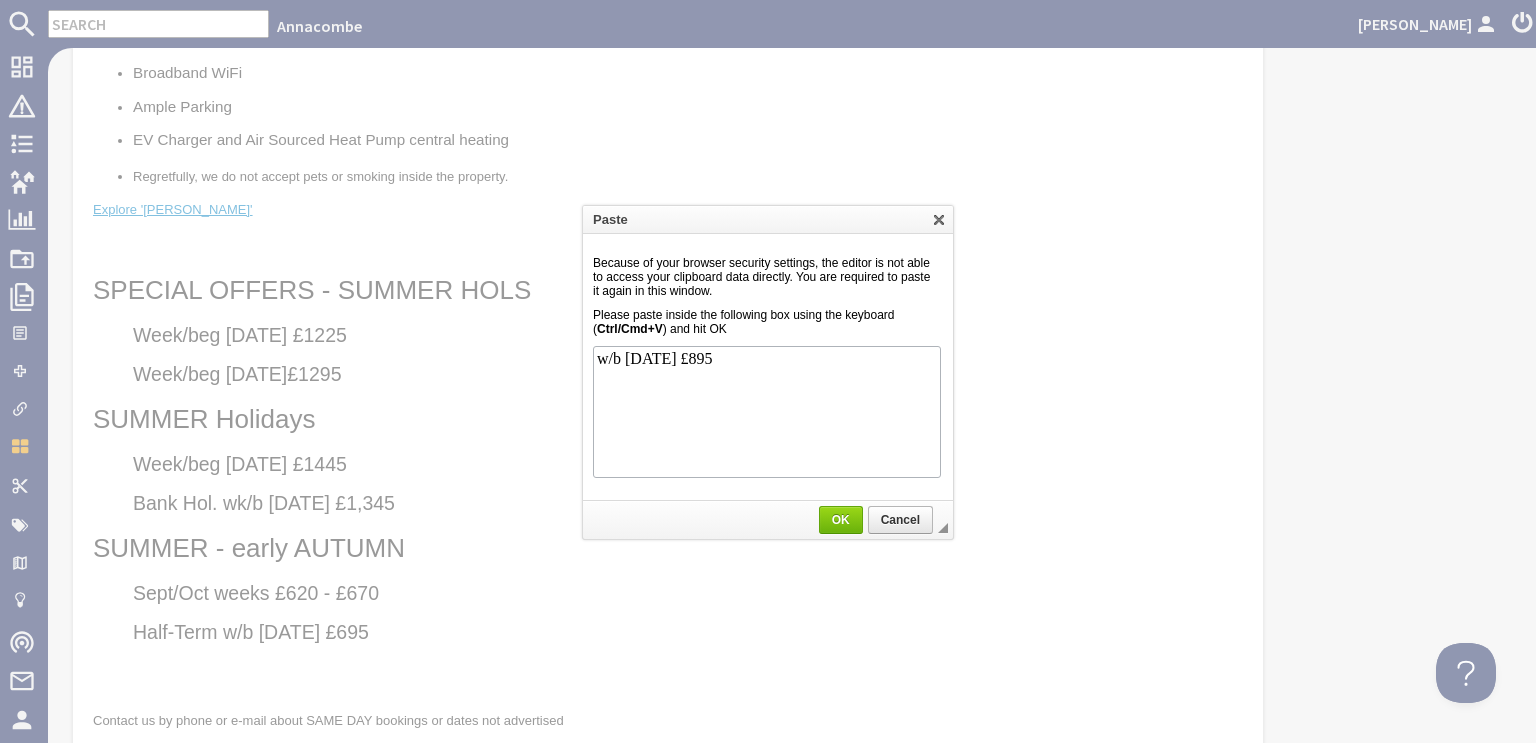 scroll, scrollTop: 0, scrollLeft: 0, axis: both 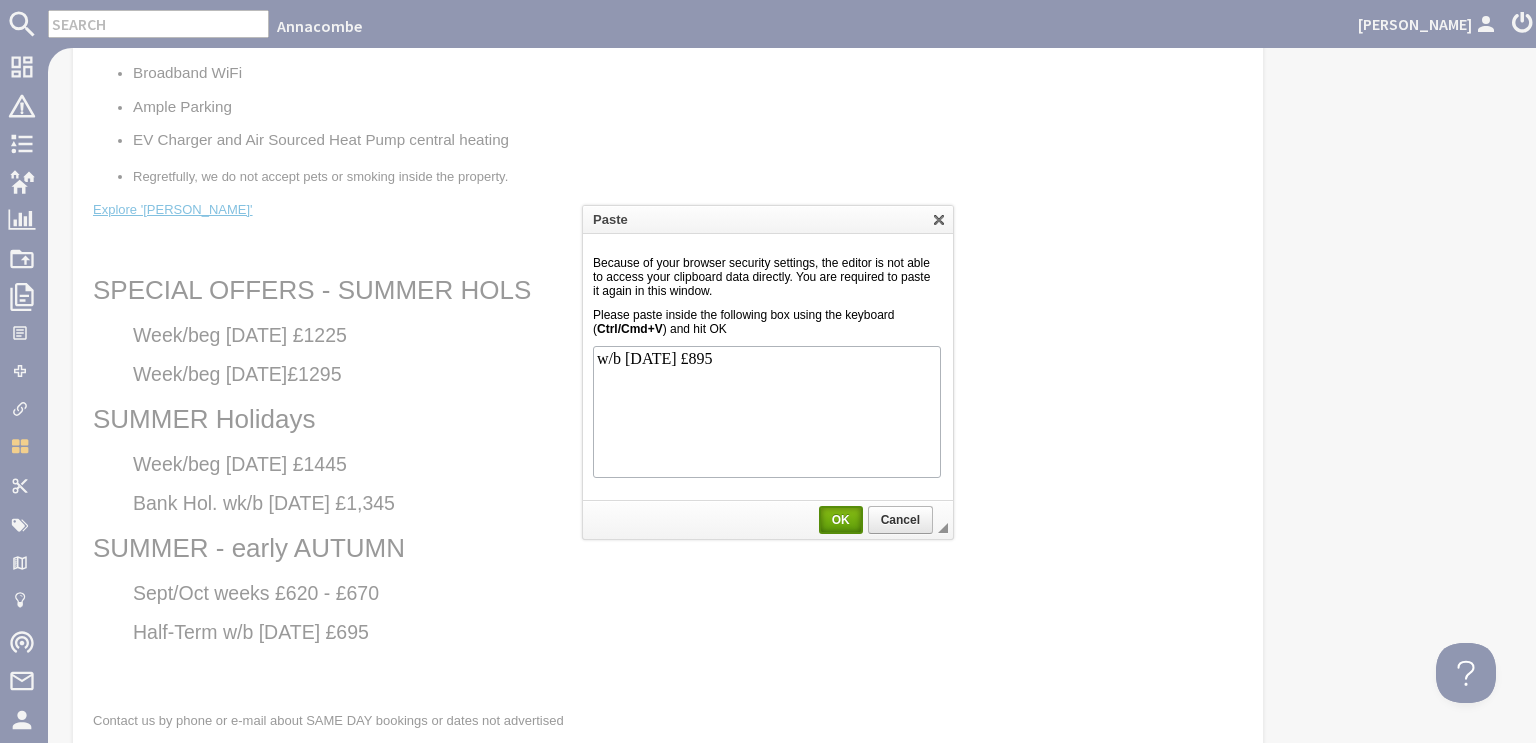 click on "OK" at bounding box center (841, 520) 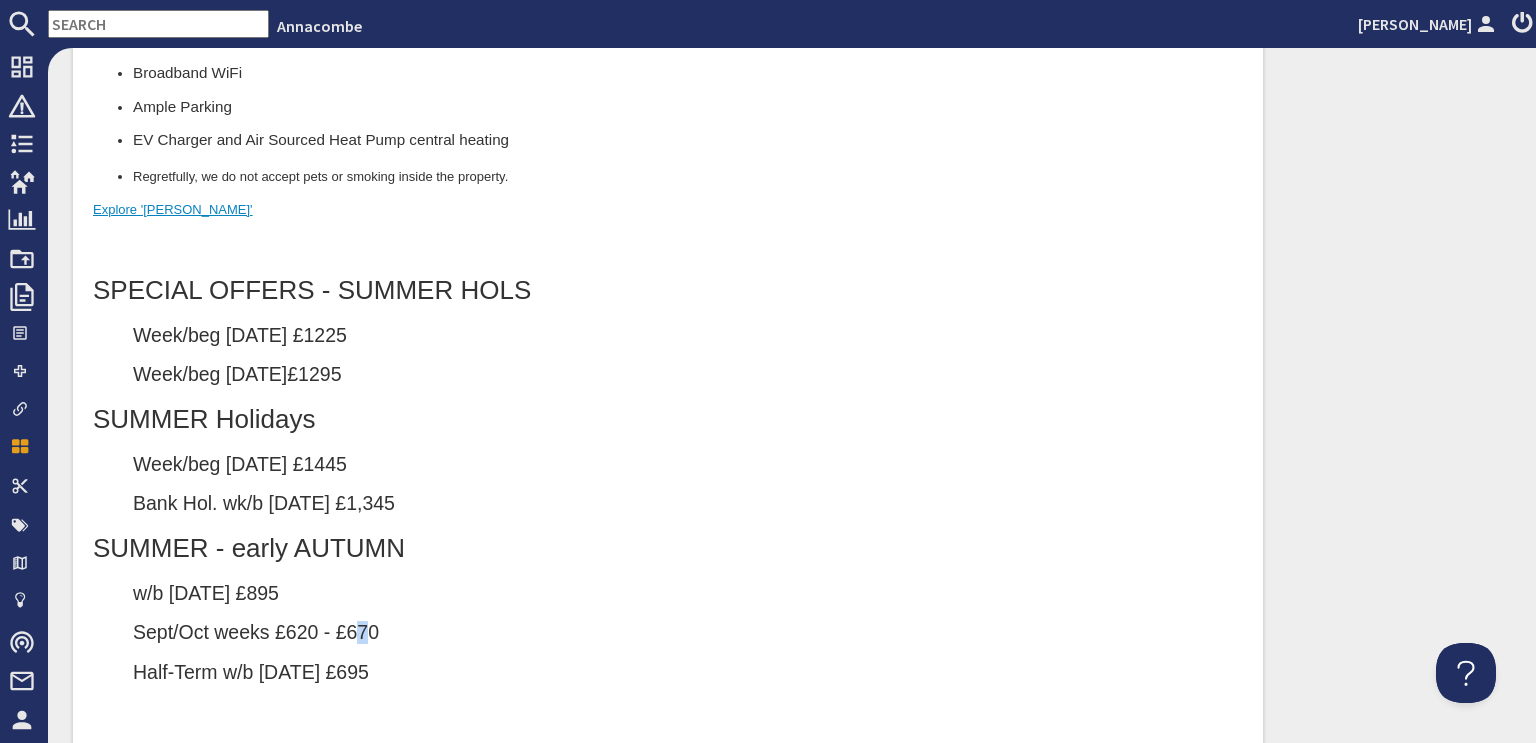 click on "Sept/Oct weeks £620 - £670" at bounding box center [688, 633] 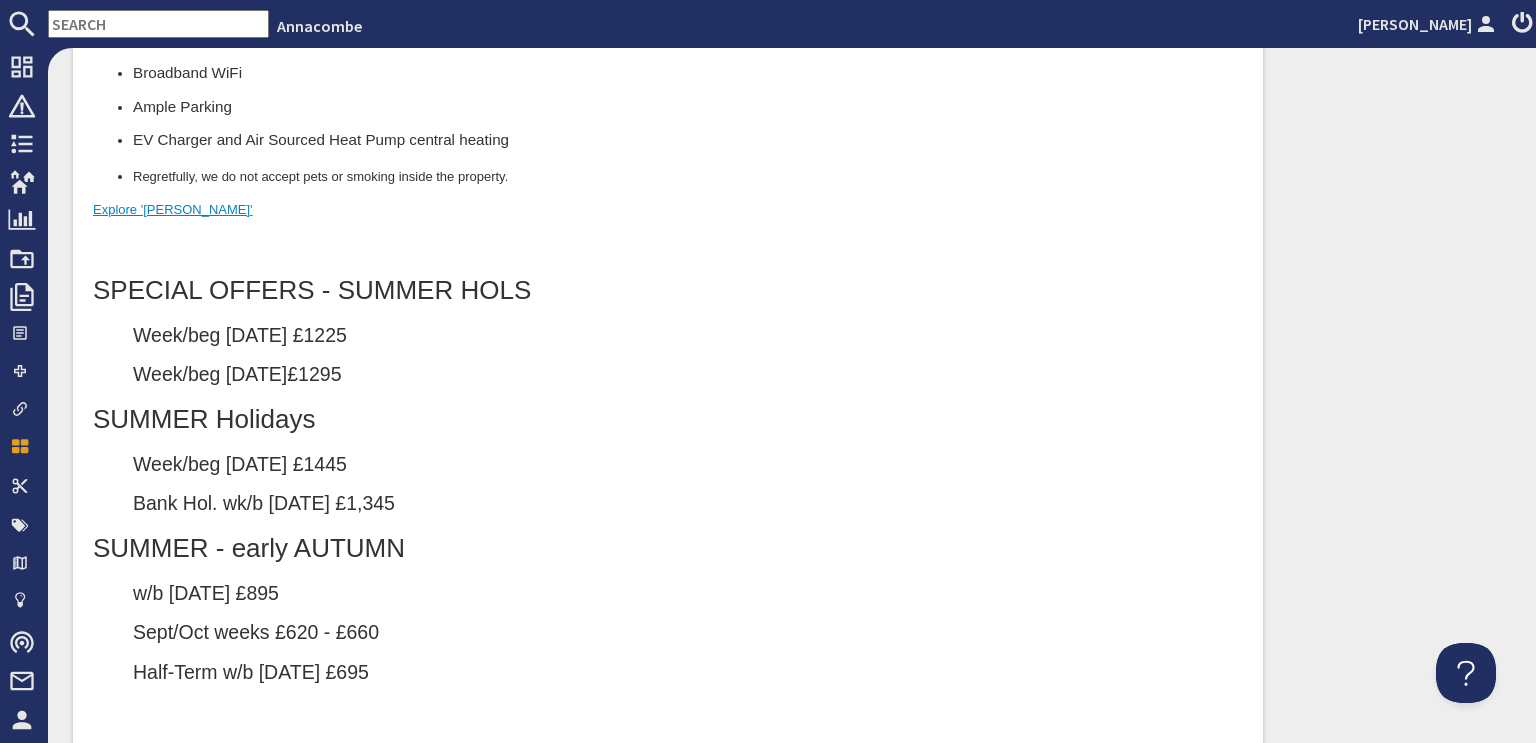 click on "w/b 30 Aug £895" at bounding box center (688, 594) 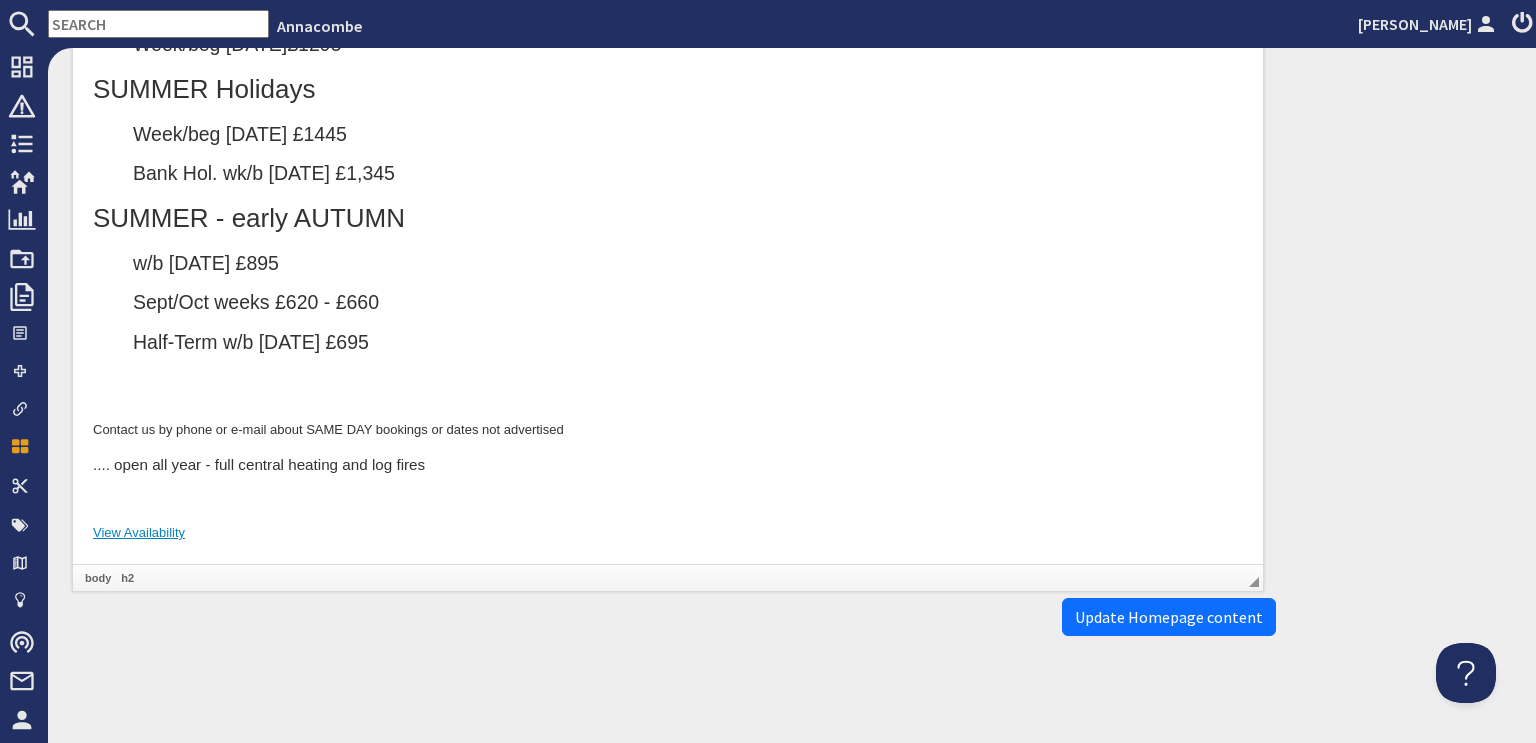 click on "Lying not far from from Totnes and the river Dart, and between the sailing centres of Dartmouth, Kingsbridge and Salcombe and the rugged wilderness of Dartmoor, it is an ideal base for exploring this unspoiled region with its excellent beaches, landscape and charming towns and villages. The centre of the house is dominated by an impressive, double-height, south facing living and dining room with its gallery, open roof beams, natural stone open fireplace, bookshelves, pottery and rugs. Special Features 3 Bedrooms & 2 Bathrooms (ensuite on ground floor) Child friendly (cot, highchair, stairgates) Enclosed Garden Log fire Broadband WiFi Ample Parking EV Charger and Air Sourced Heat Pump central heating Regretfully, we do not accept pets or smoking inside the property. Explore 'Annacombe' SPECIAL OFFERS - SUMMER HOLS Week/beg 26 July £1225 Week/beg 2 August  £1295 SUMMER Holidays Week/beg 9 August £1445 Bank Hol. wk/b 23 Aug £1,345 SUMMER - early AUTUMN w/b 30 August £895 Sept/Oct weeks £620 - £660" at bounding box center [668, -451] 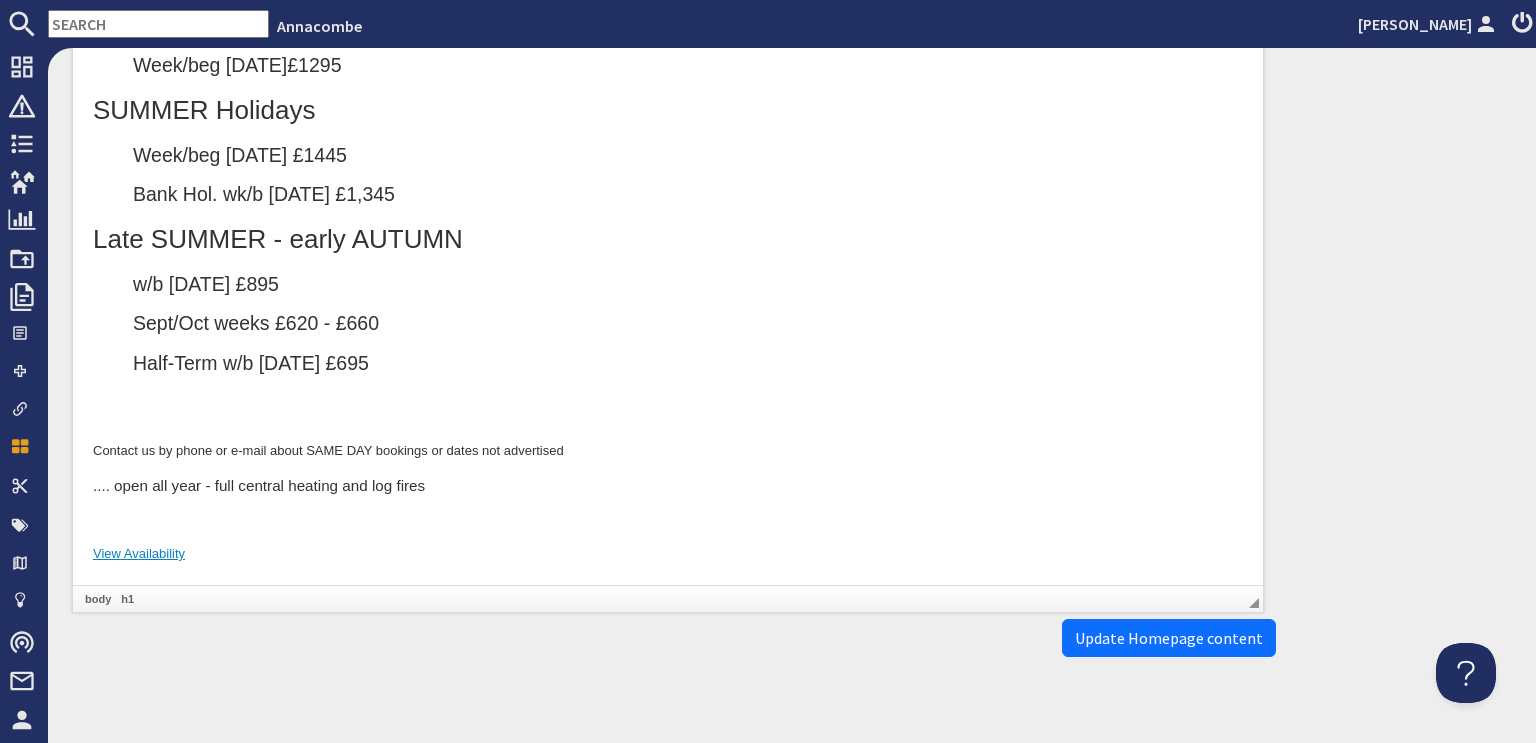 scroll, scrollTop: 1730, scrollLeft: 0, axis: vertical 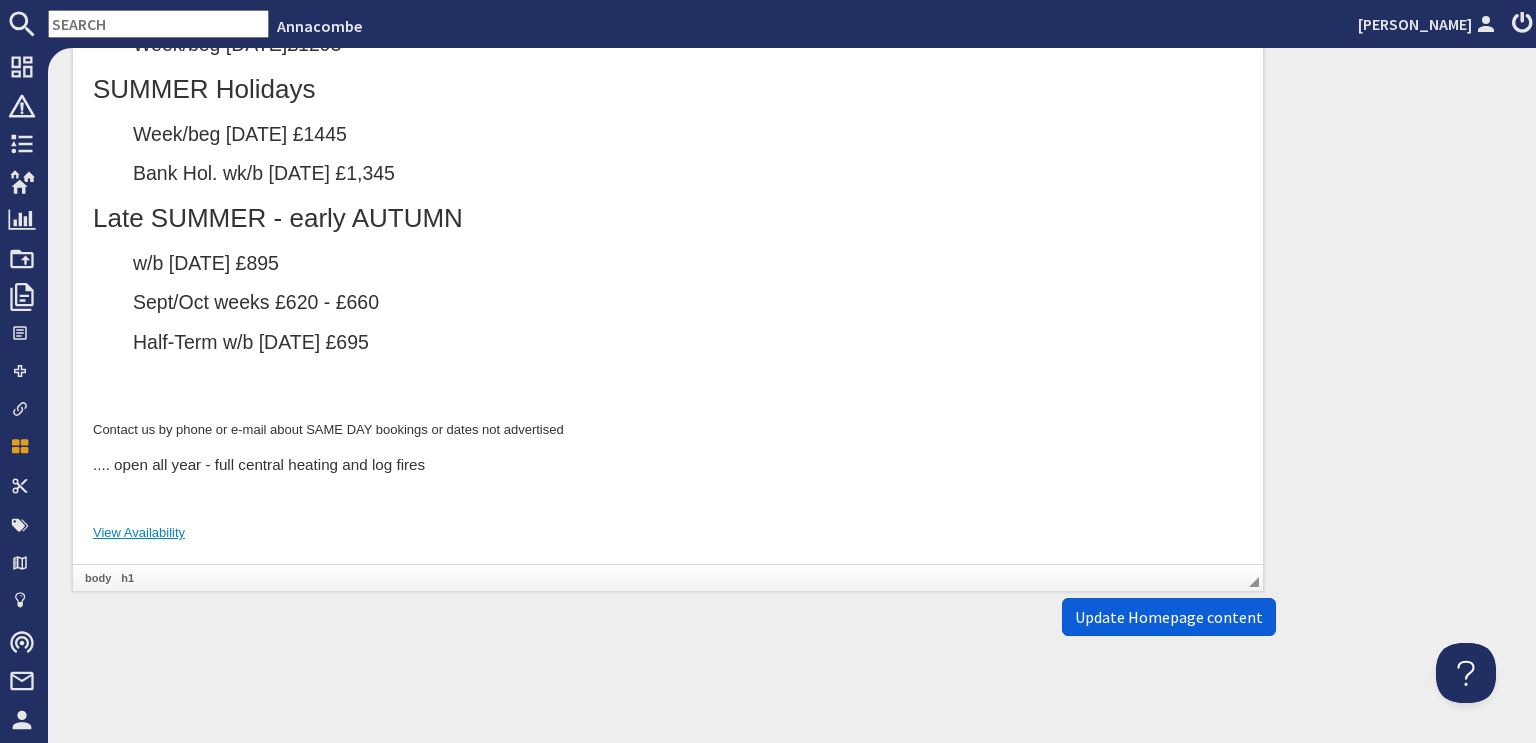 click on "Update Homepage content" at bounding box center [1169, 617] 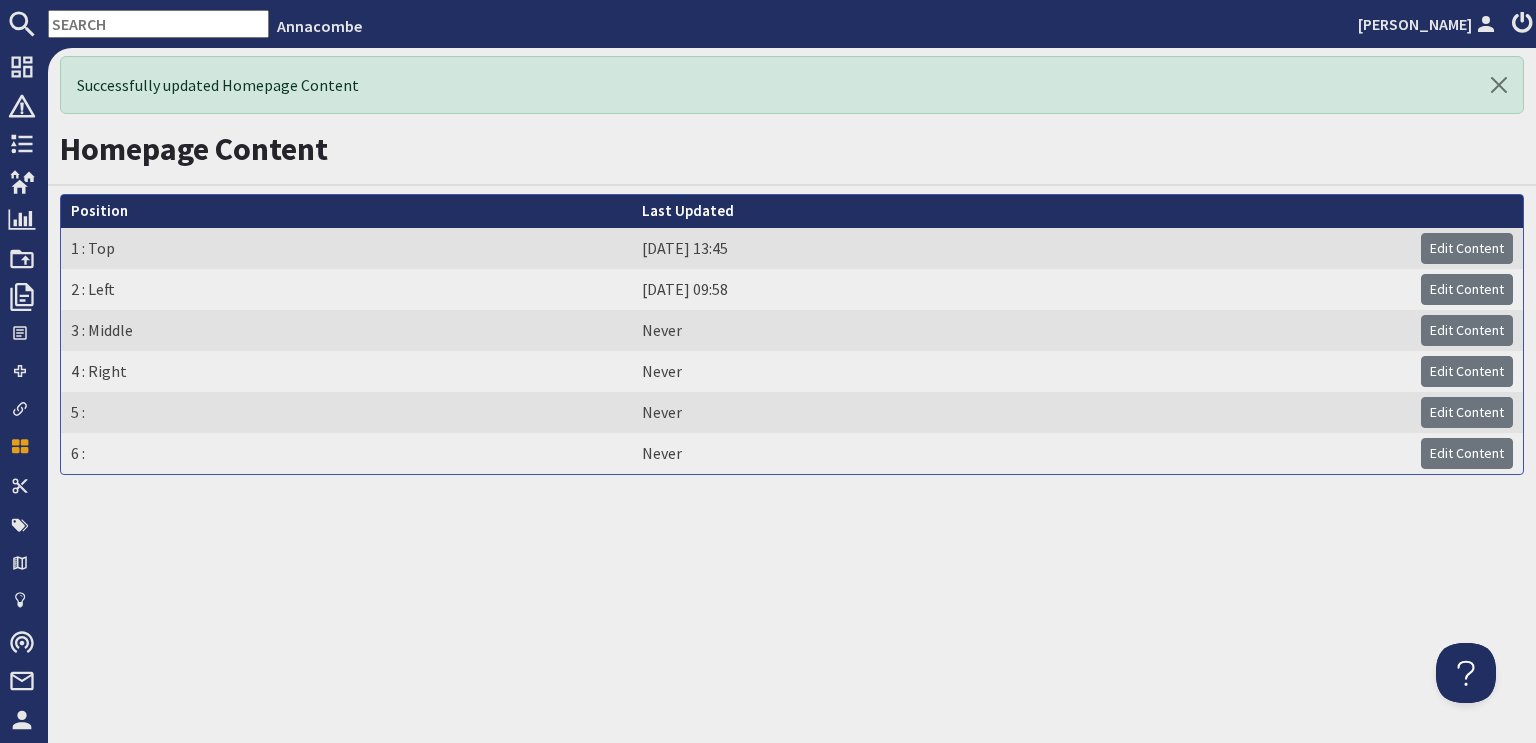scroll, scrollTop: 0, scrollLeft: 0, axis: both 